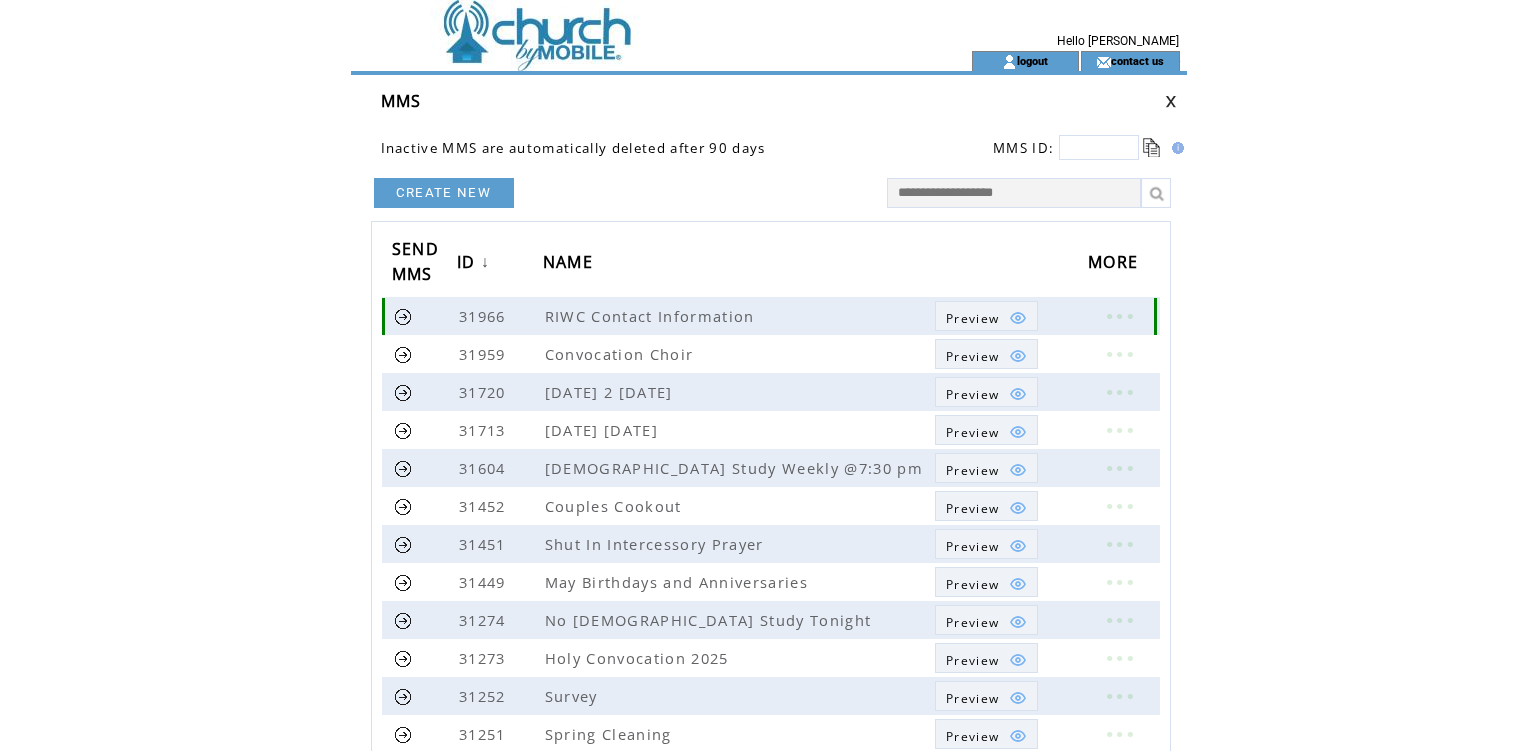 scroll, scrollTop: 0, scrollLeft: 0, axis: both 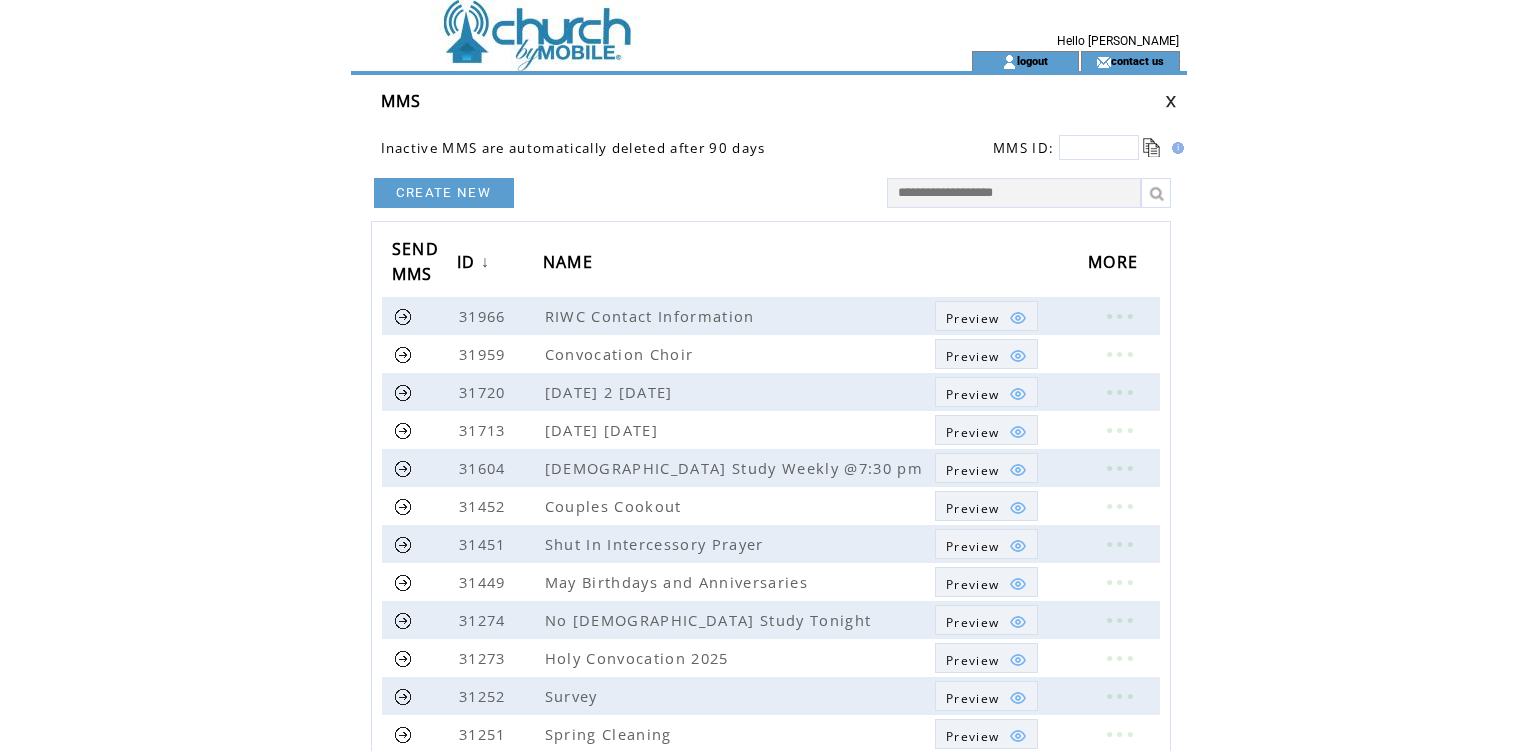 click on "CREATE NEW" at bounding box center [444, 193] 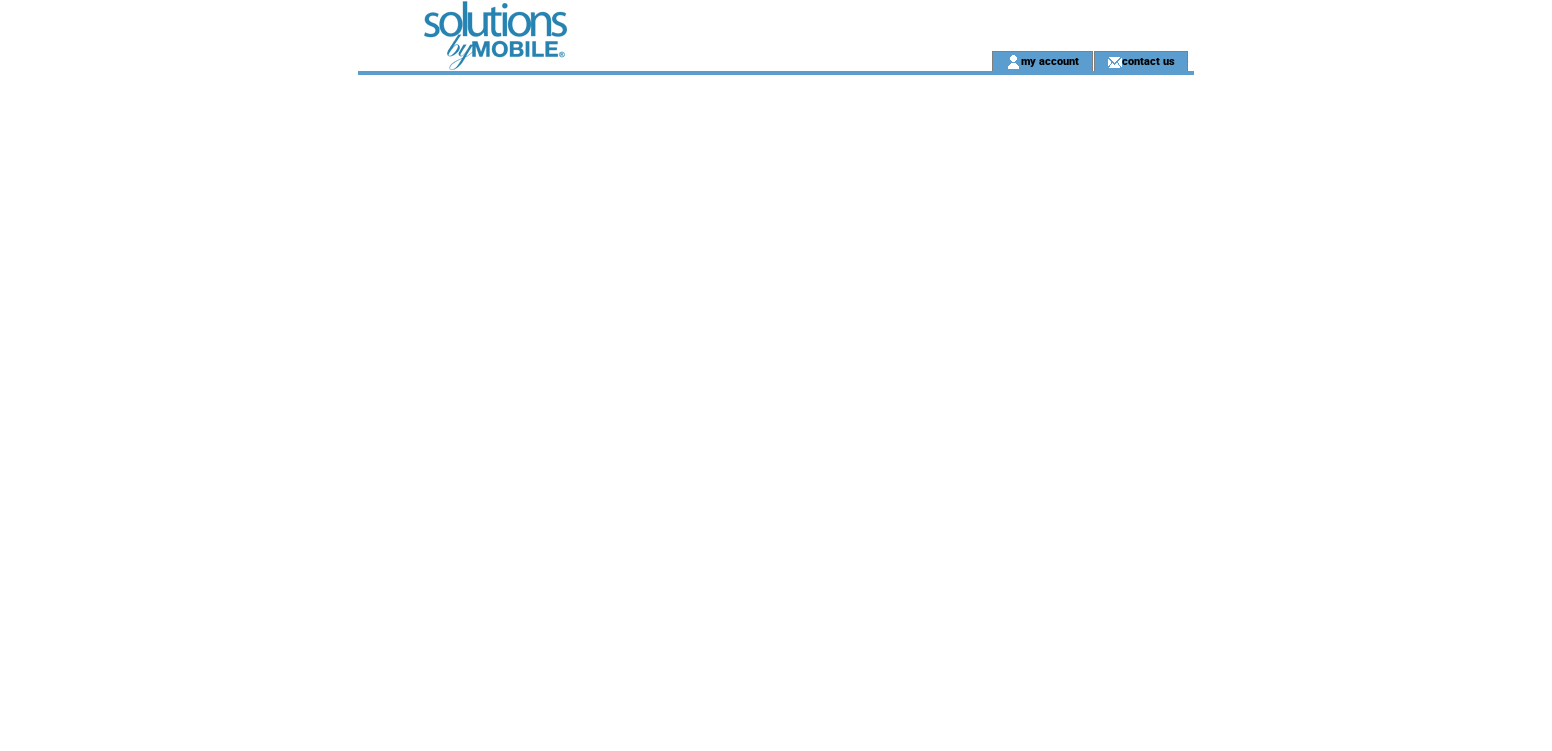 scroll, scrollTop: 0, scrollLeft: 0, axis: both 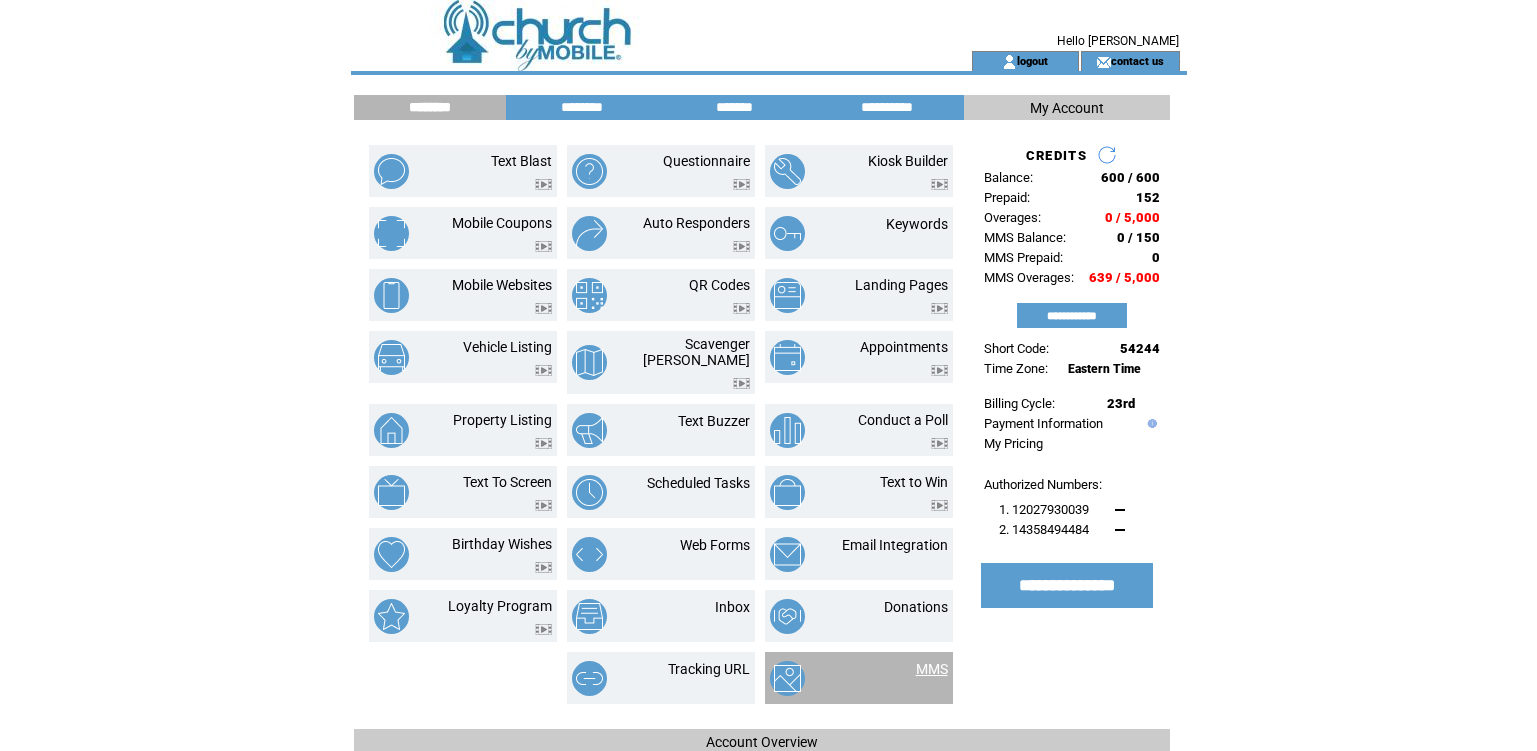click on "MMS" at bounding box center [932, 669] 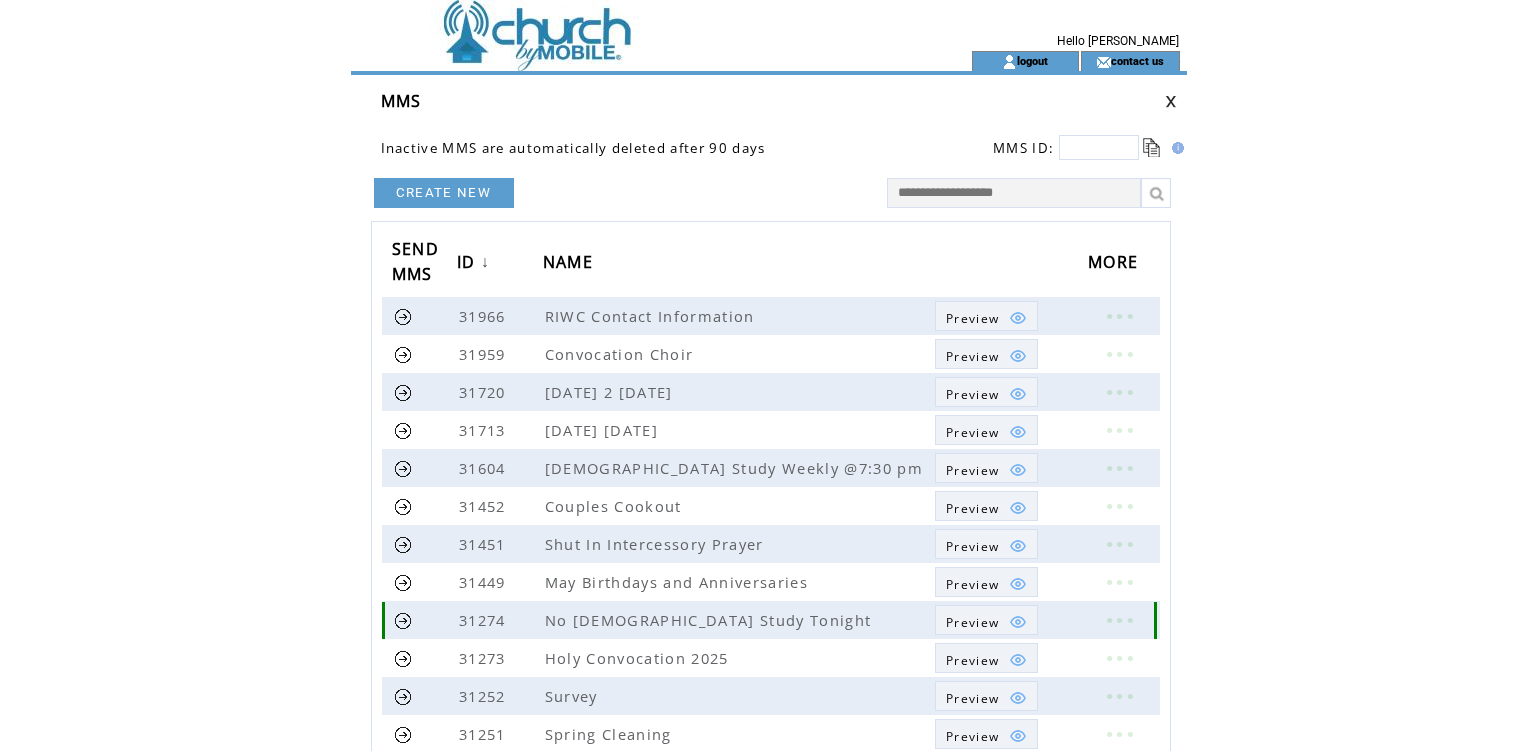 scroll, scrollTop: 0, scrollLeft: 0, axis: both 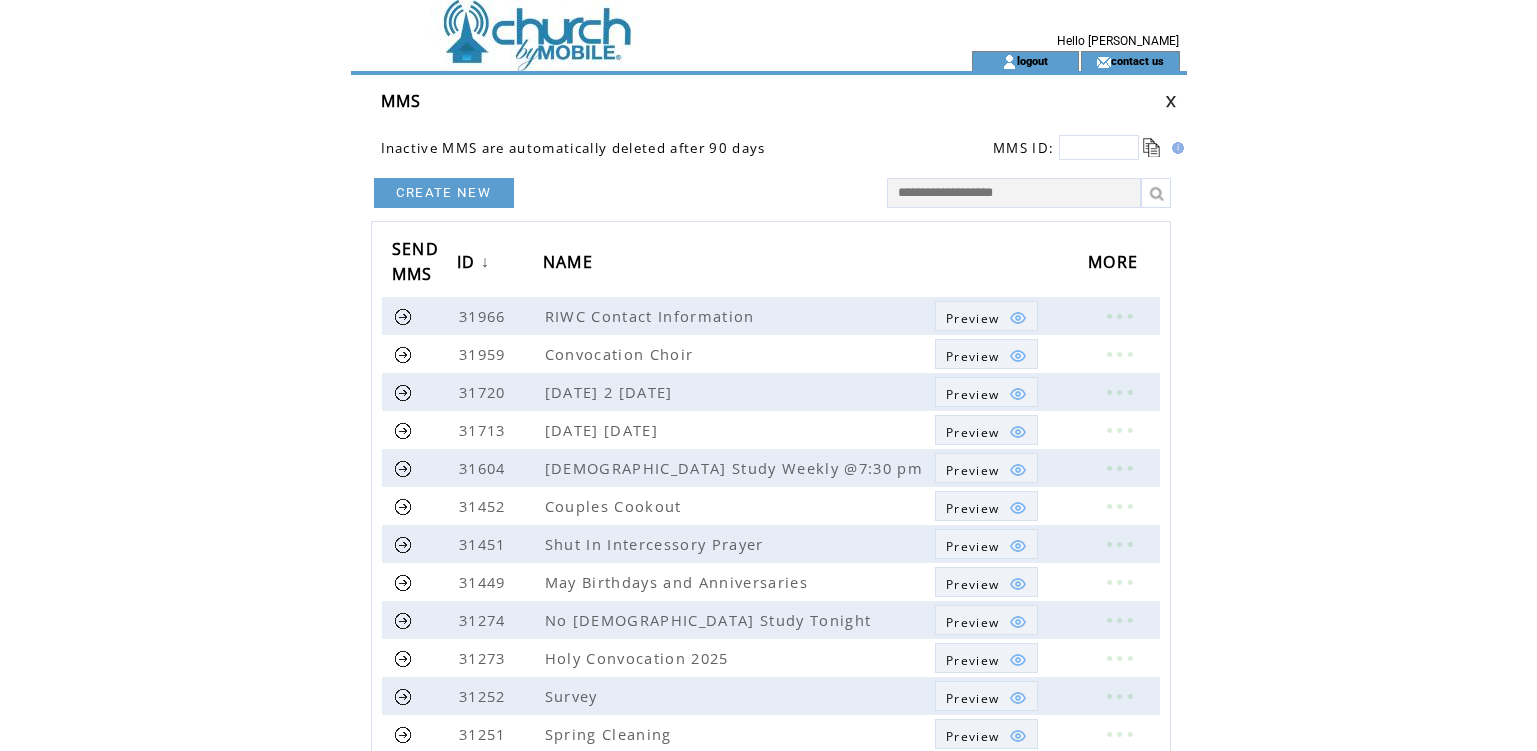 click on "CREATE NEW" at bounding box center [444, 193] 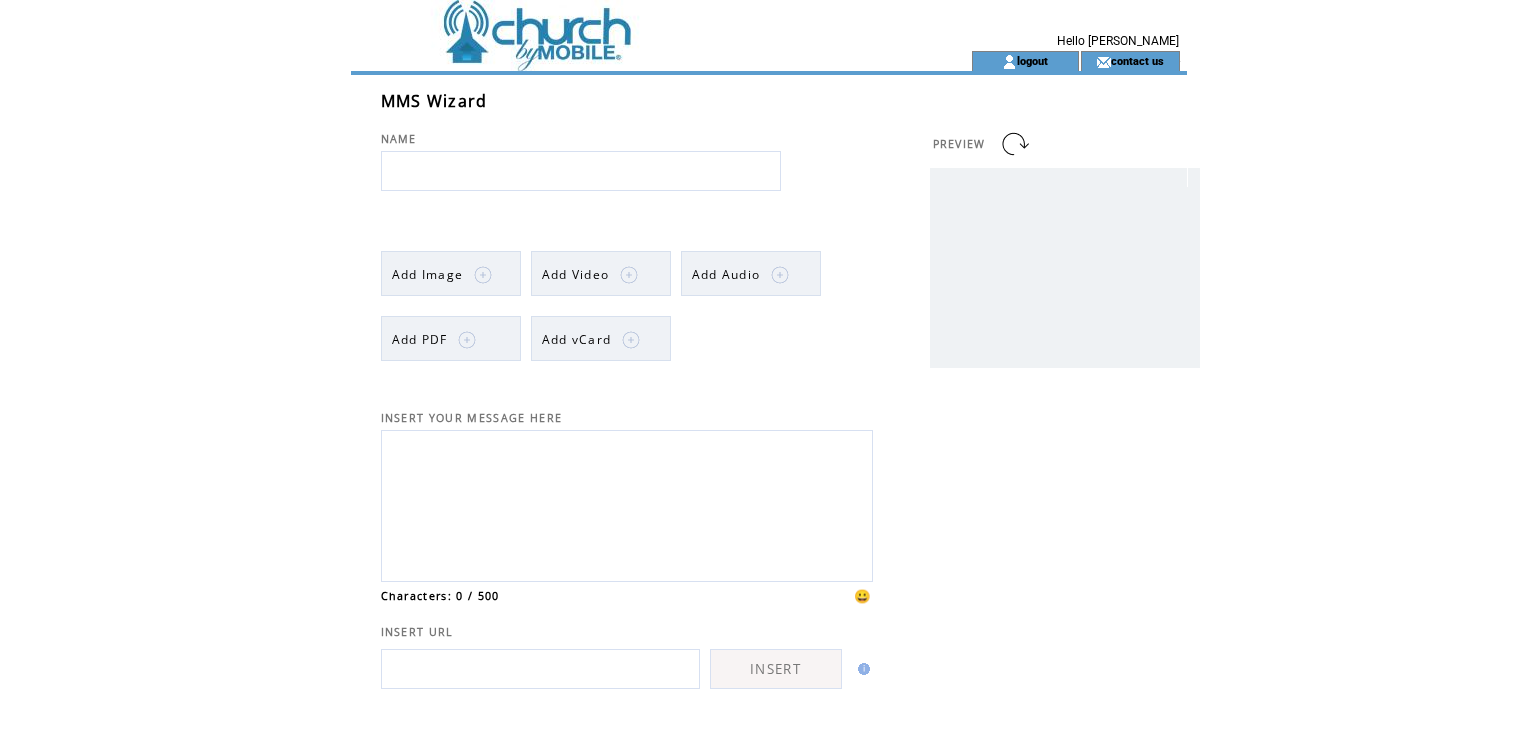 scroll, scrollTop: 0, scrollLeft: 0, axis: both 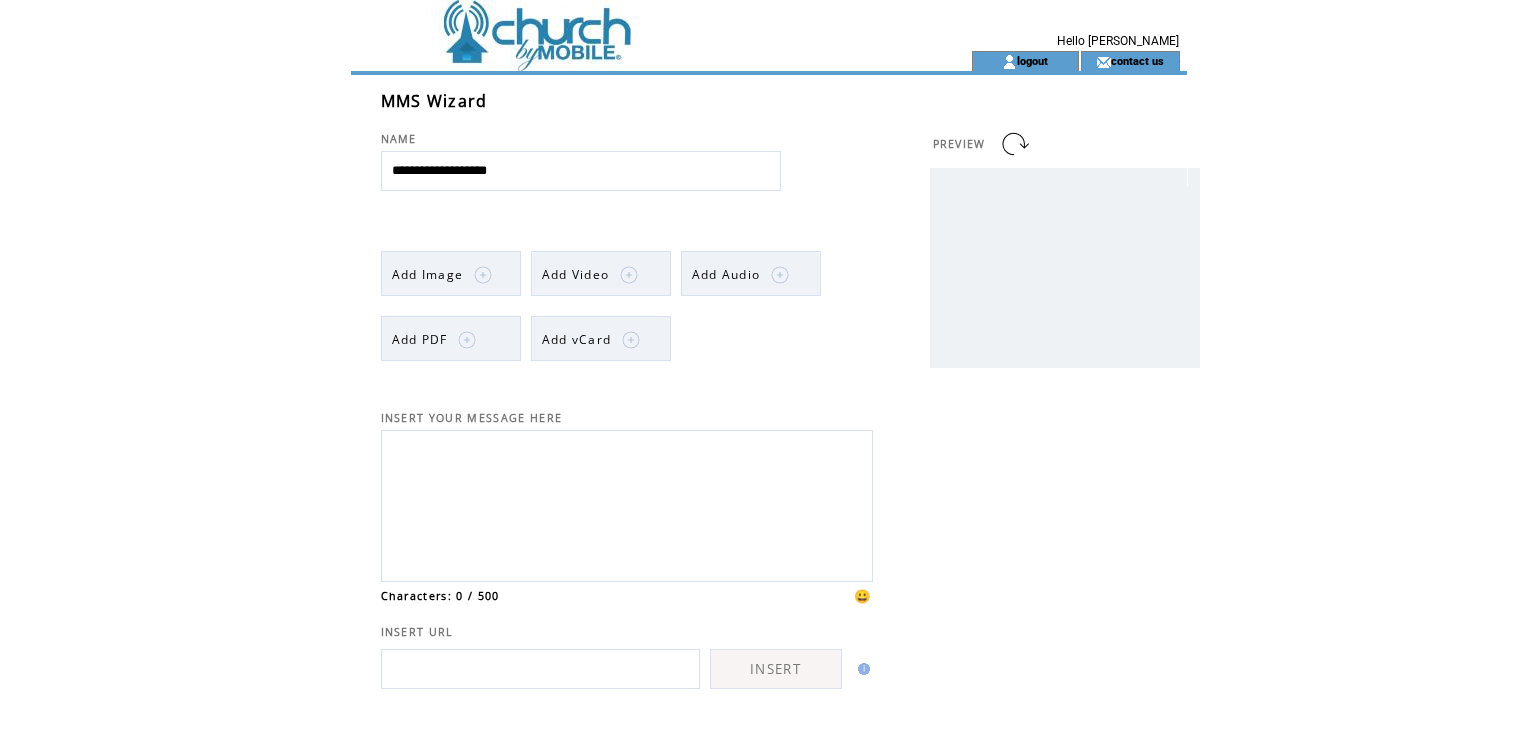 click on "**********" at bounding box center [581, 171] 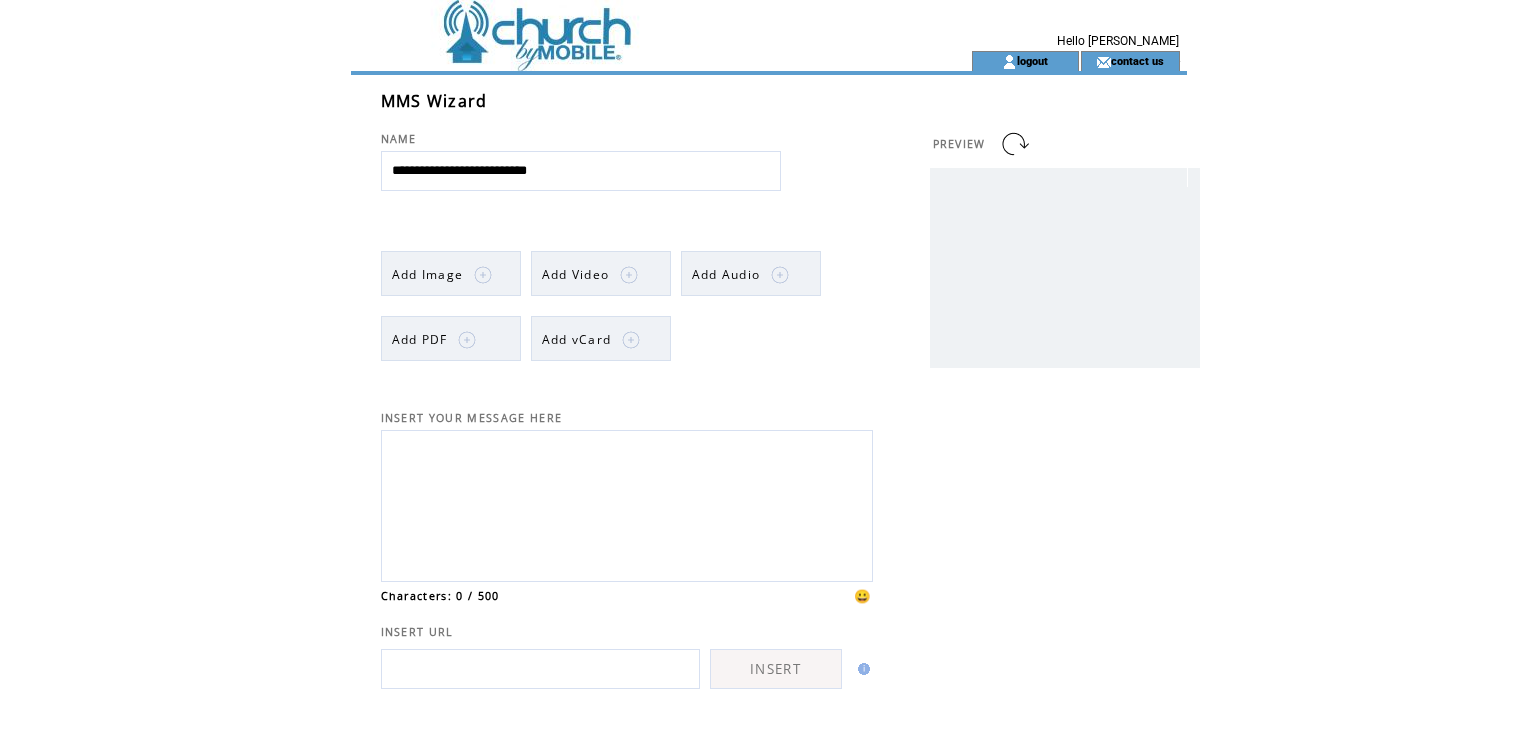 type on "**********" 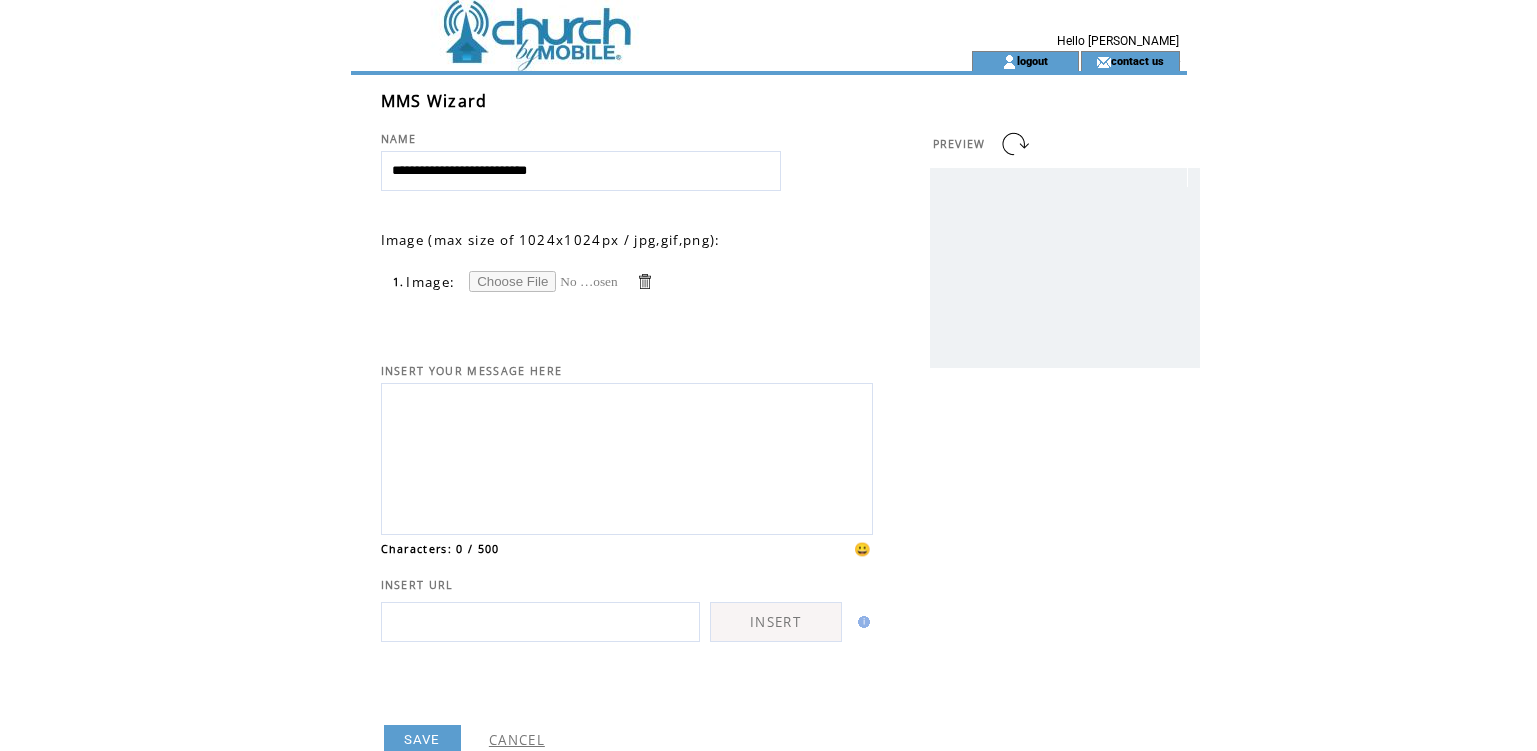 scroll, scrollTop: 0, scrollLeft: 0, axis: both 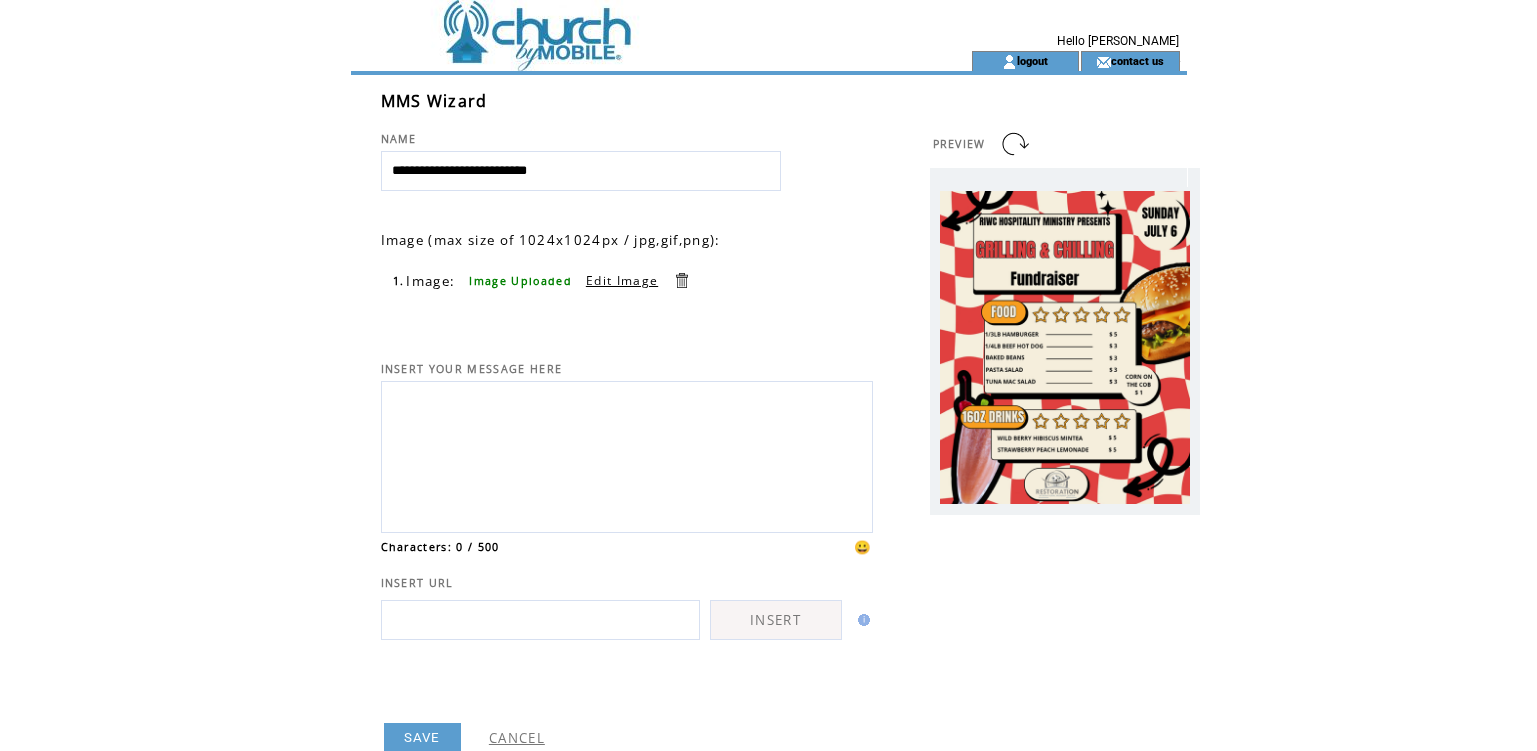 click at bounding box center (627, 454) 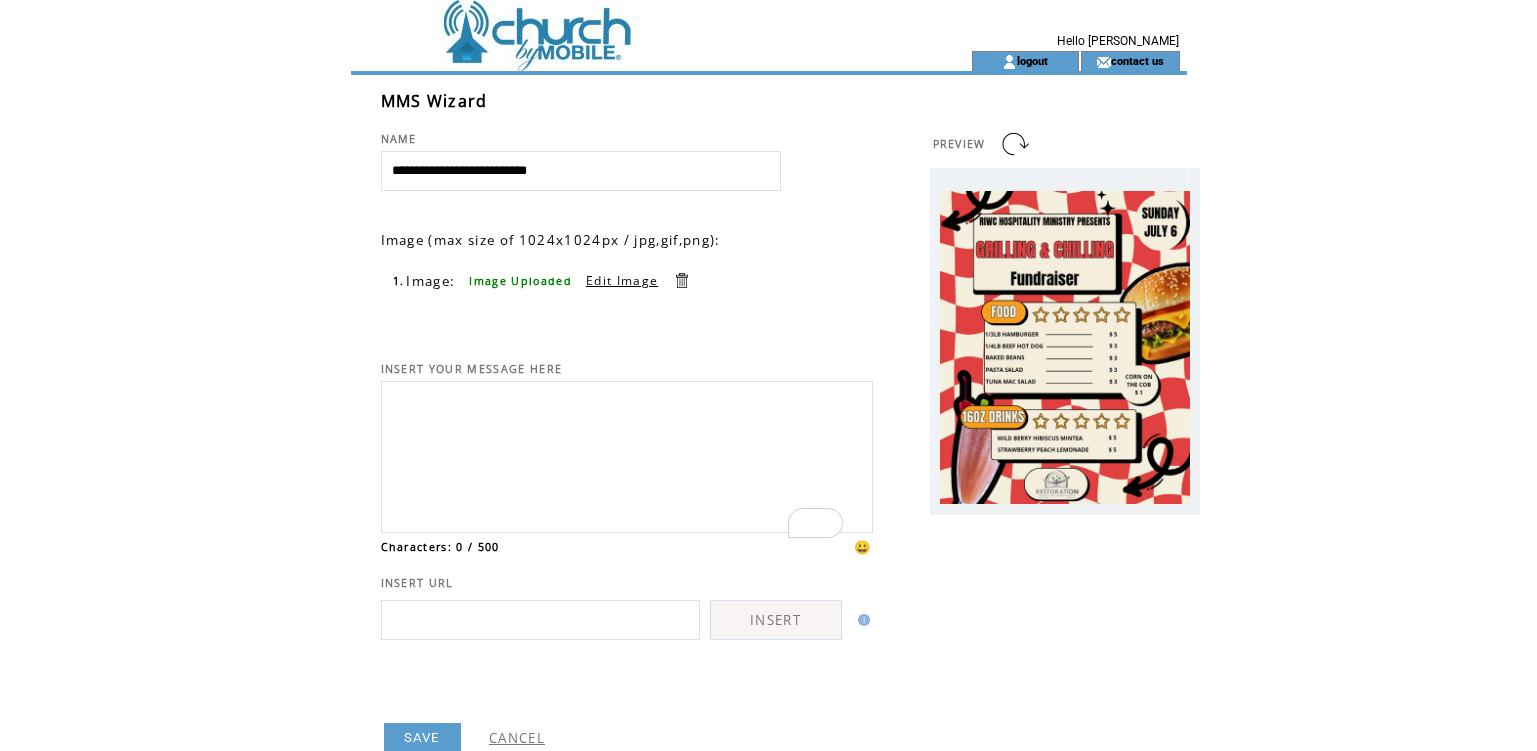 paste on "**********" 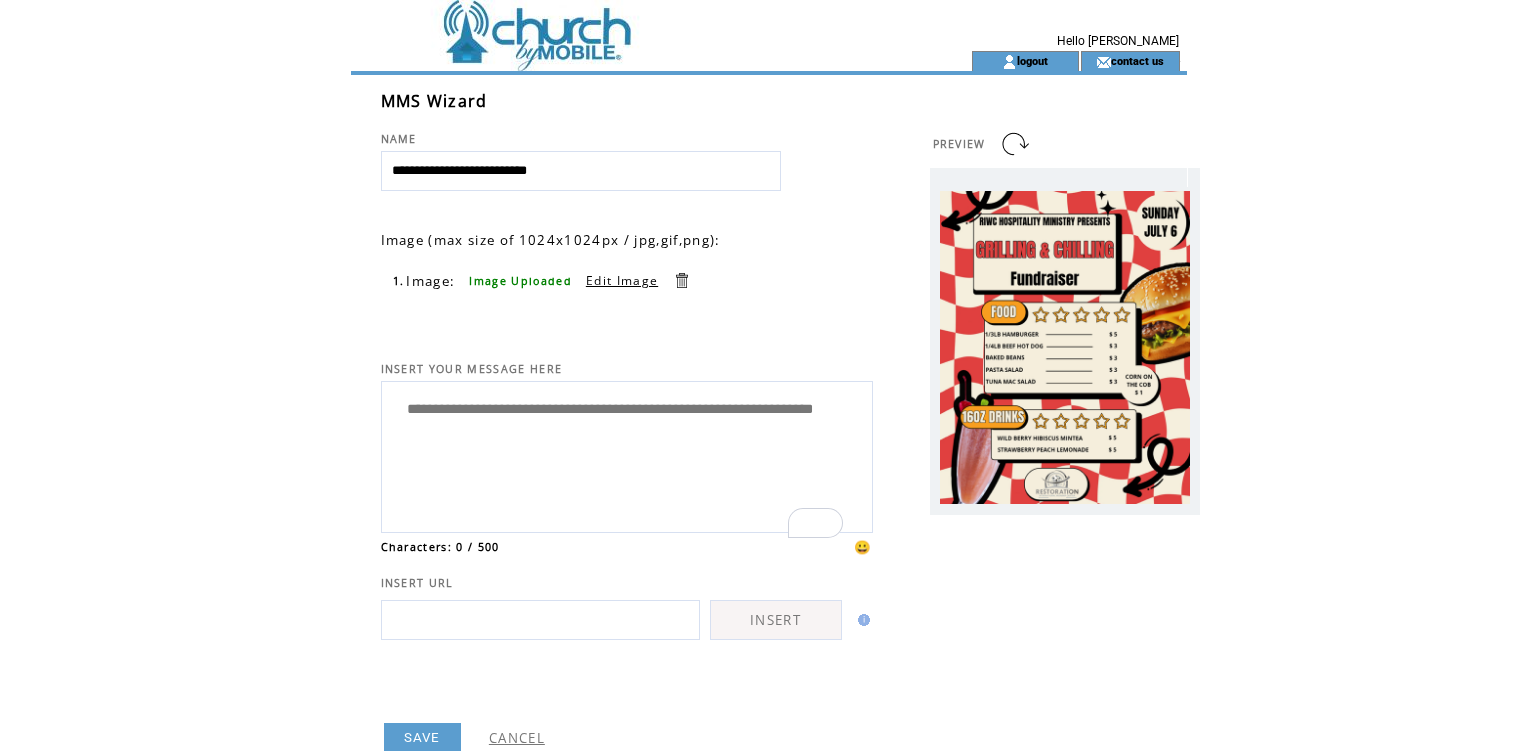 click on "**********" at bounding box center (627, 454) 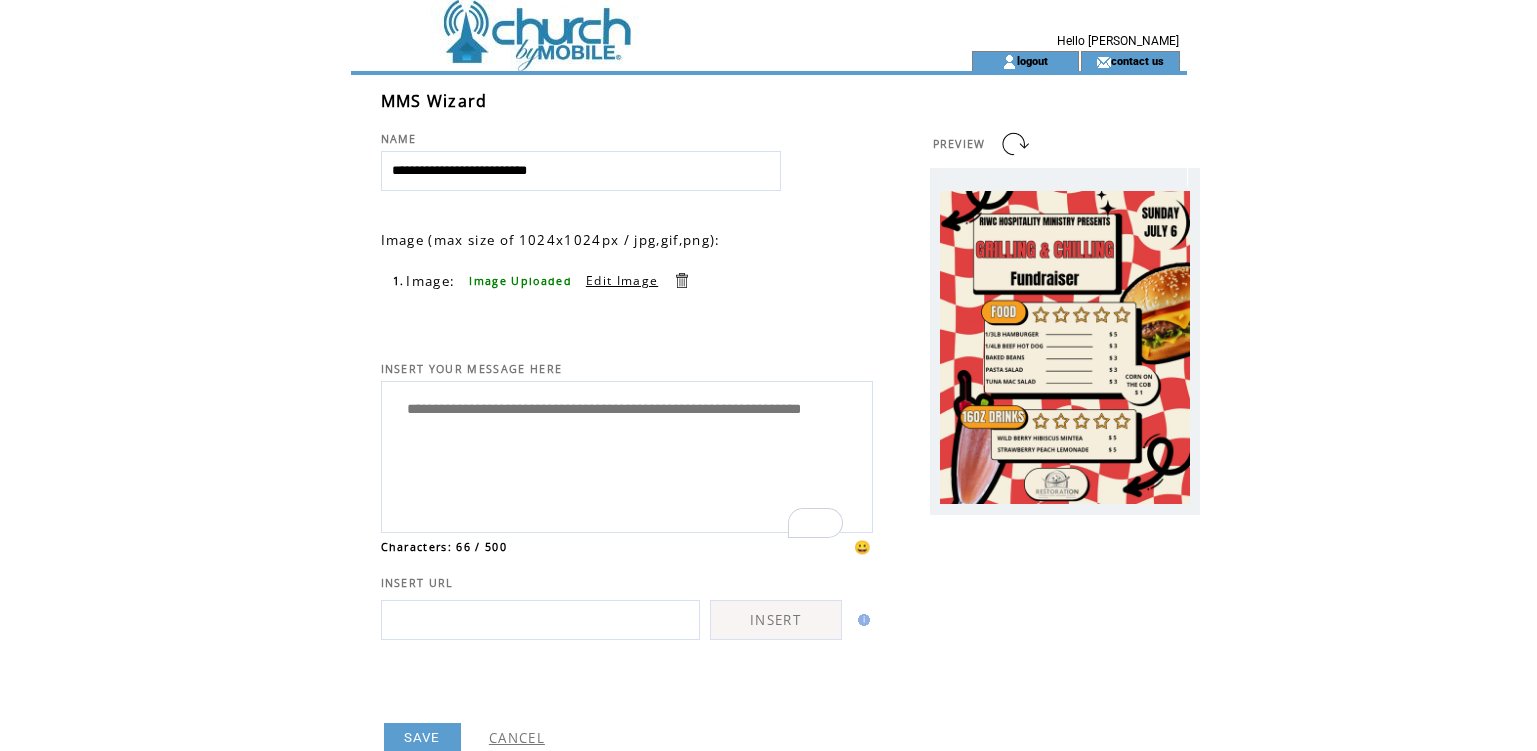 type on "**********" 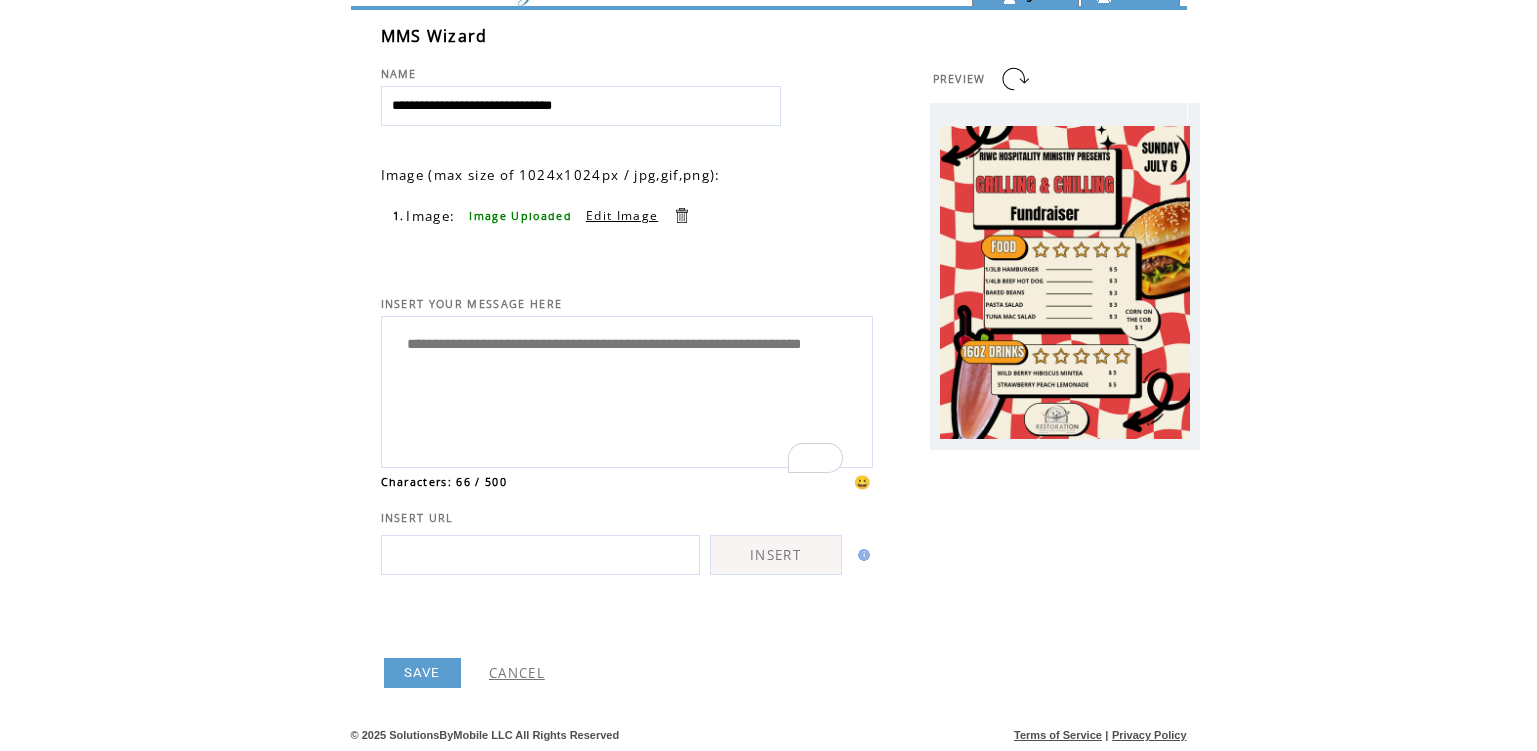 scroll, scrollTop: 100, scrollLeft: 0, axis: vertical 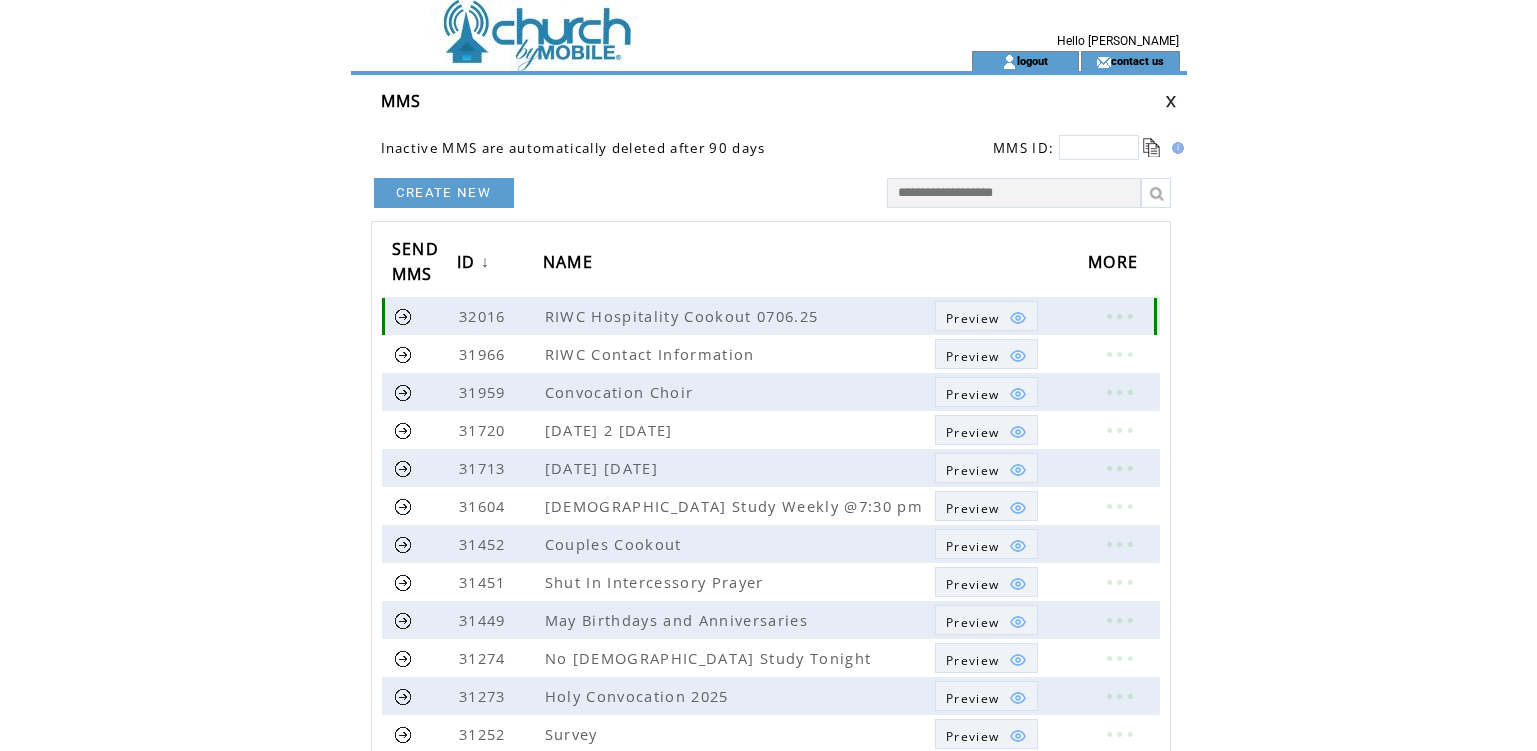 click at bounding box center [403, 316] 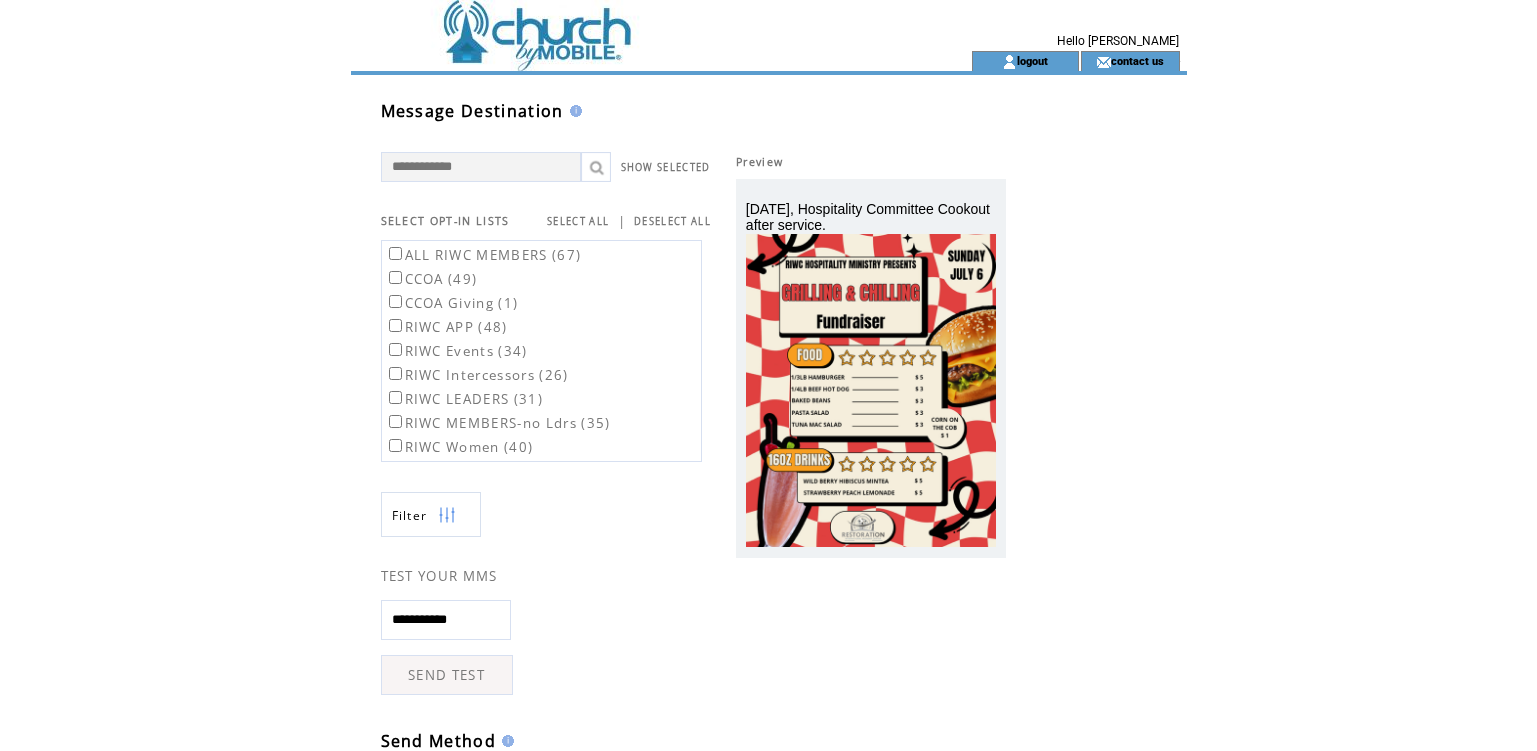 scroll, scrollTop: 0, scrollLeft: 0, axis: both 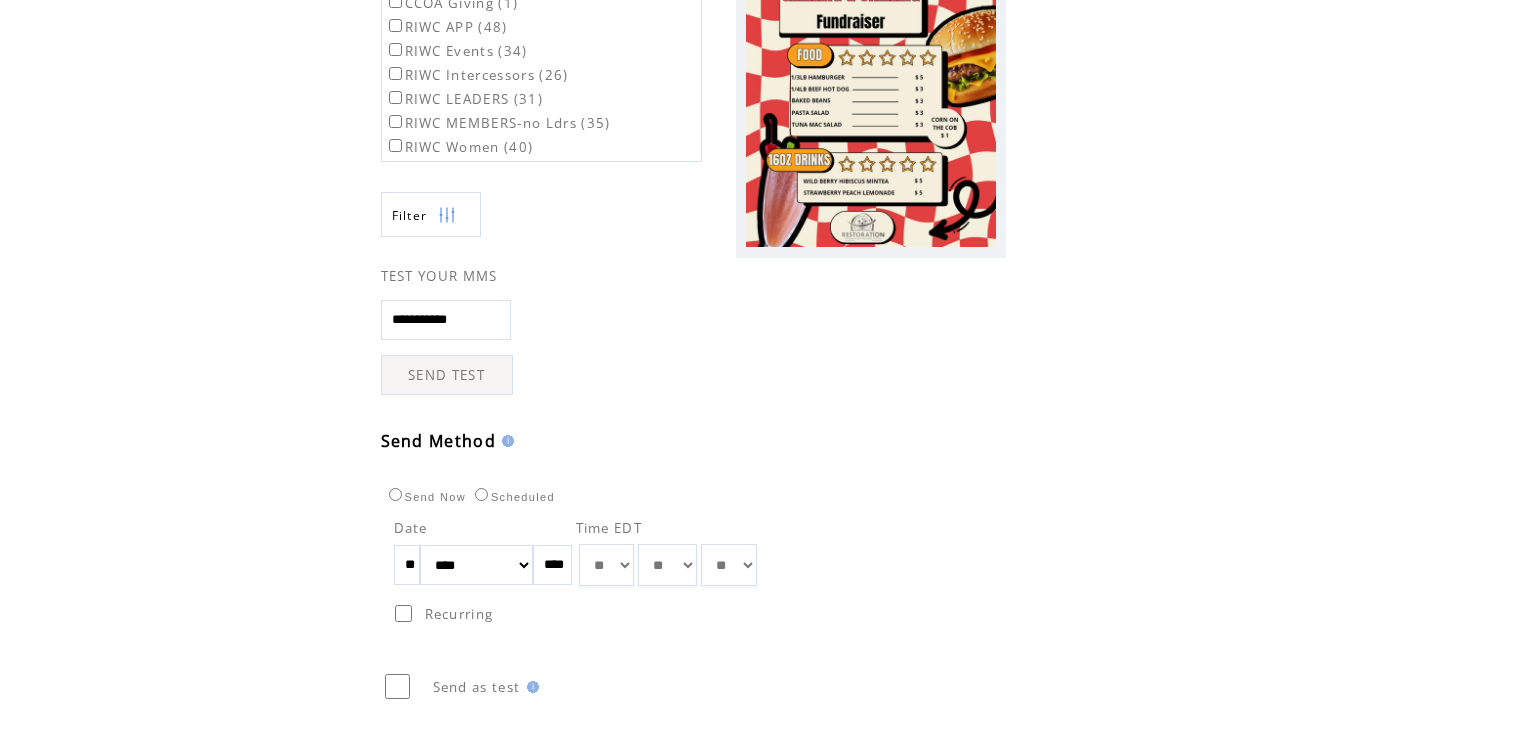 drag, startPoint x: 428, startPoint y: 559, endPoint x: 352, endPoint y: 569, distance: 76.655075 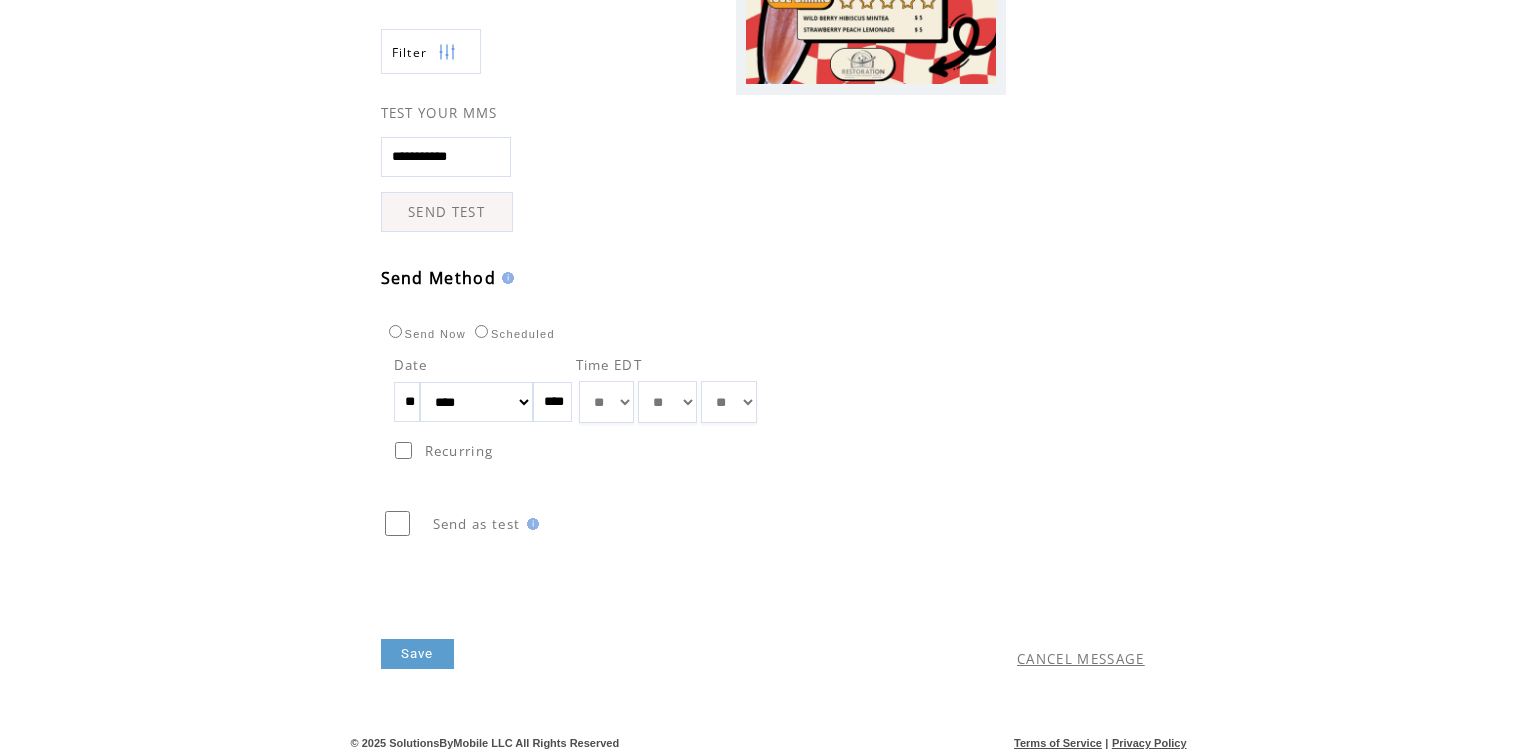 scroll, scrollTop: 471, scrollLeft: 0, axis: vertical 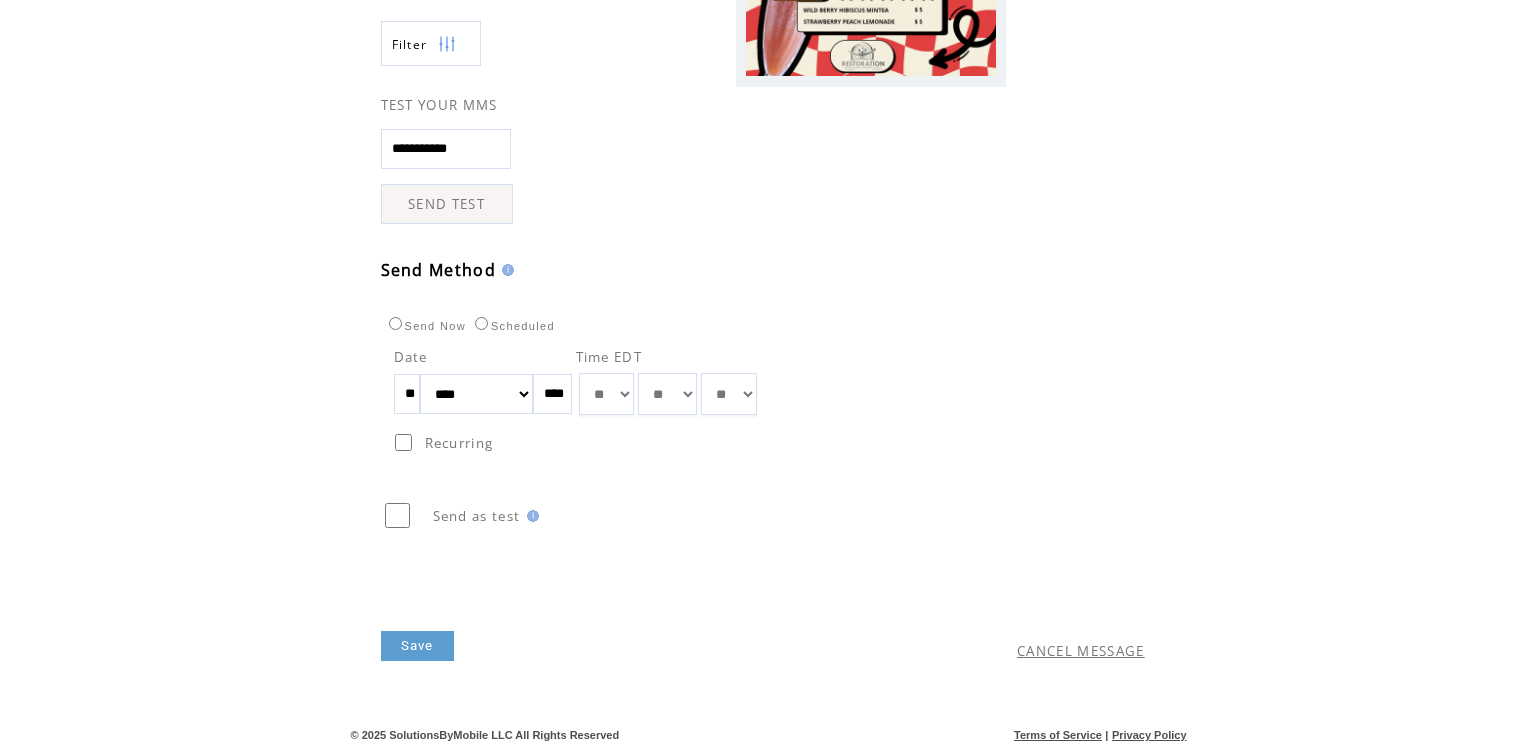 click on "Save" at bounding box center (417, 646) 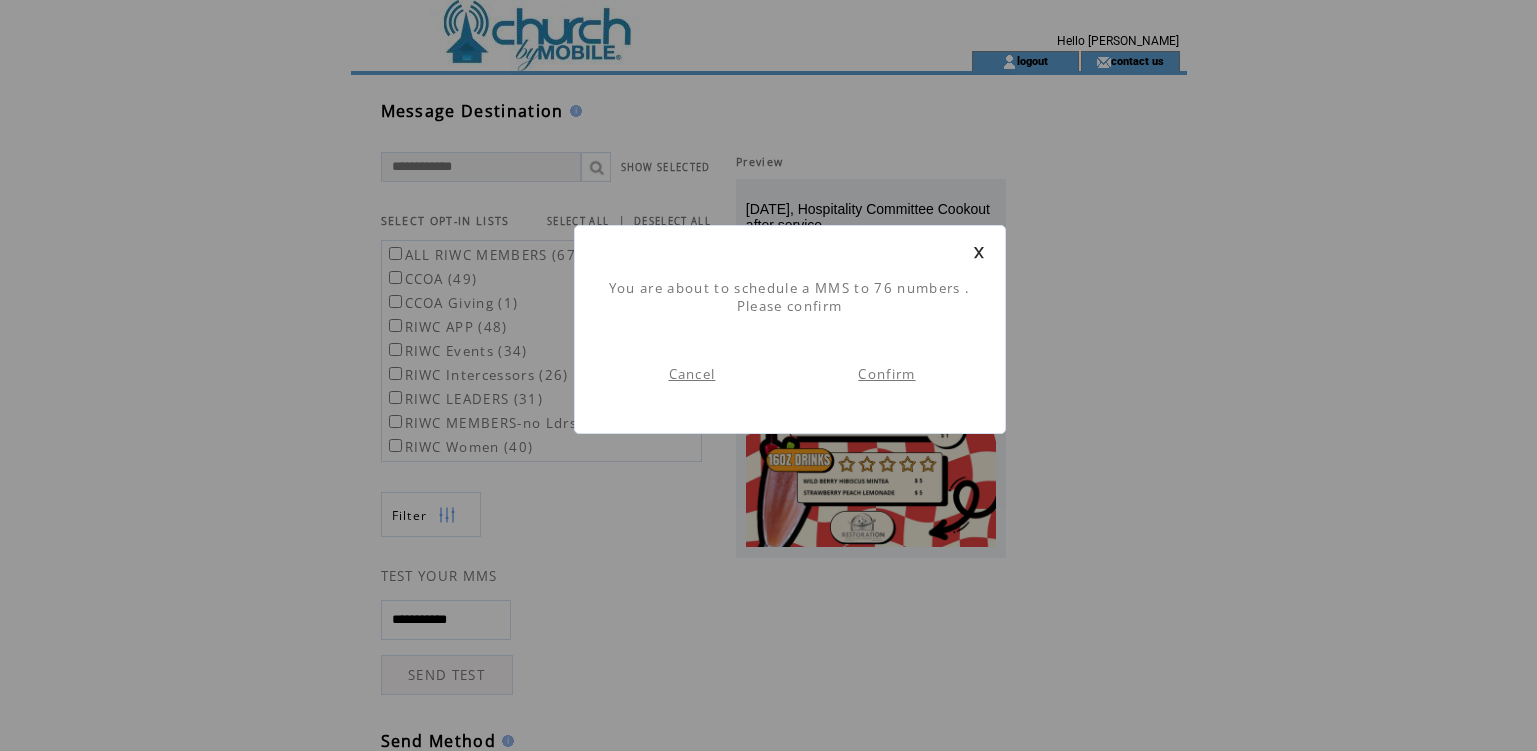 scroll, scrollTop: 1, scrollLeft: 0, axis: vertical 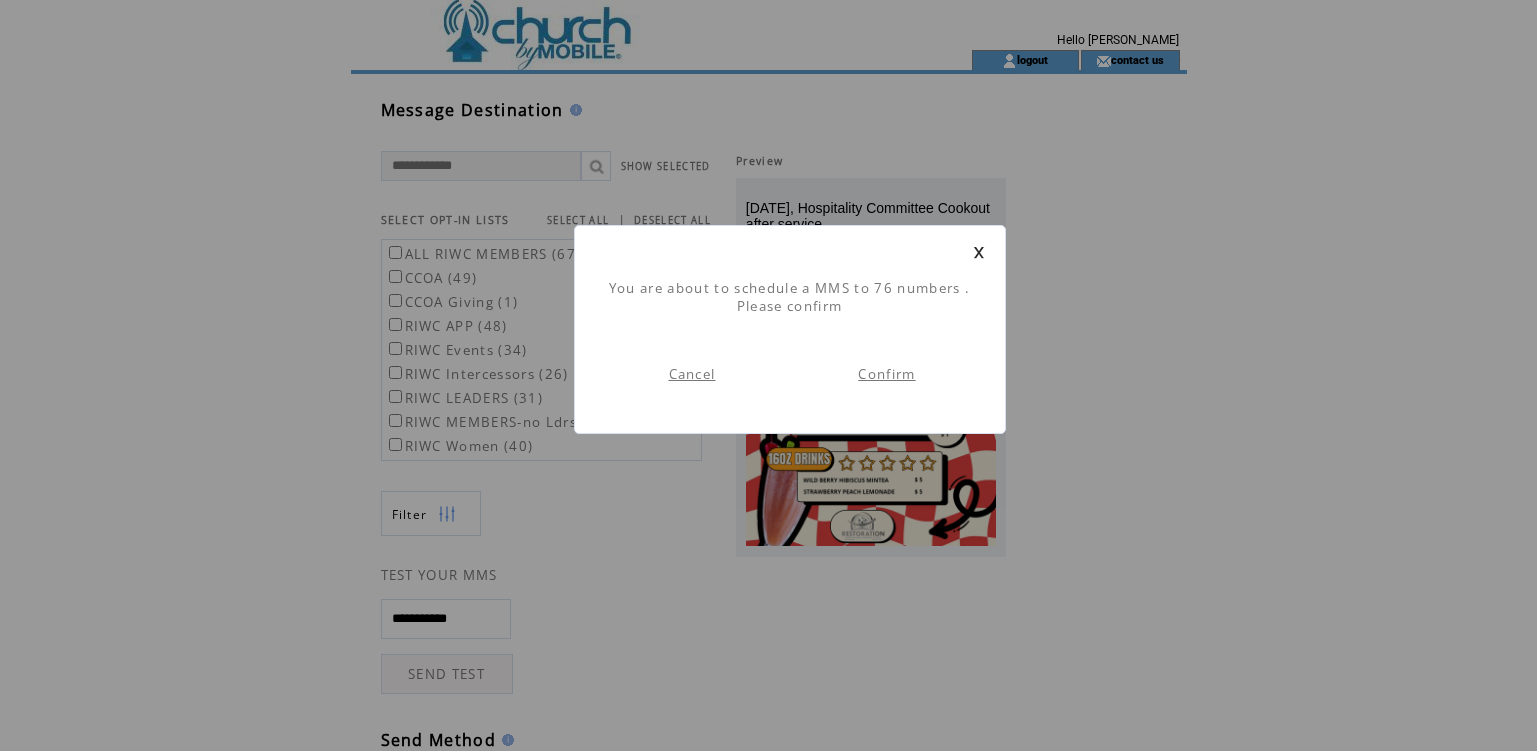 click on "Confirm" at bounding box center (886, 374) 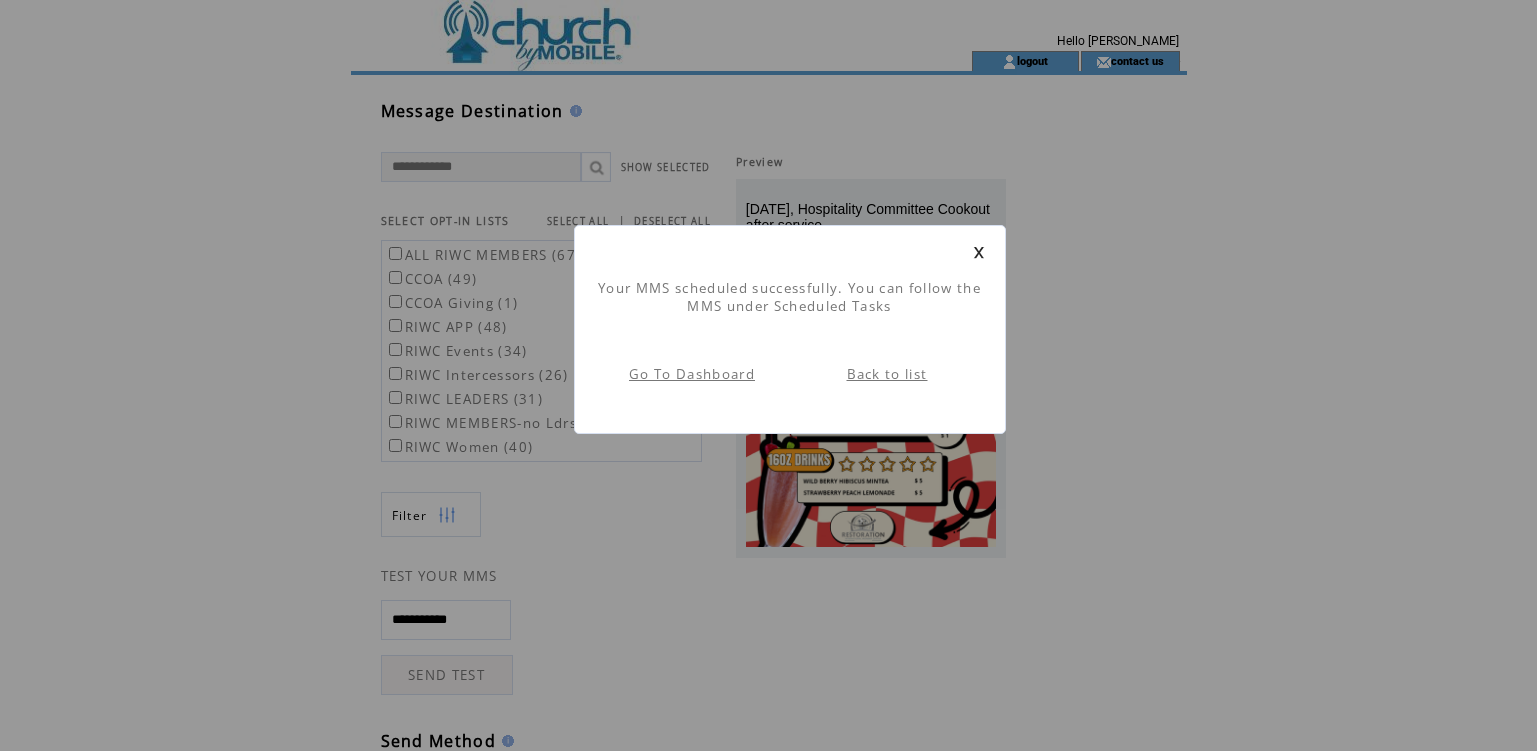 scroll, scrollTop: 1, scrollLeft: 0, axis: vertical 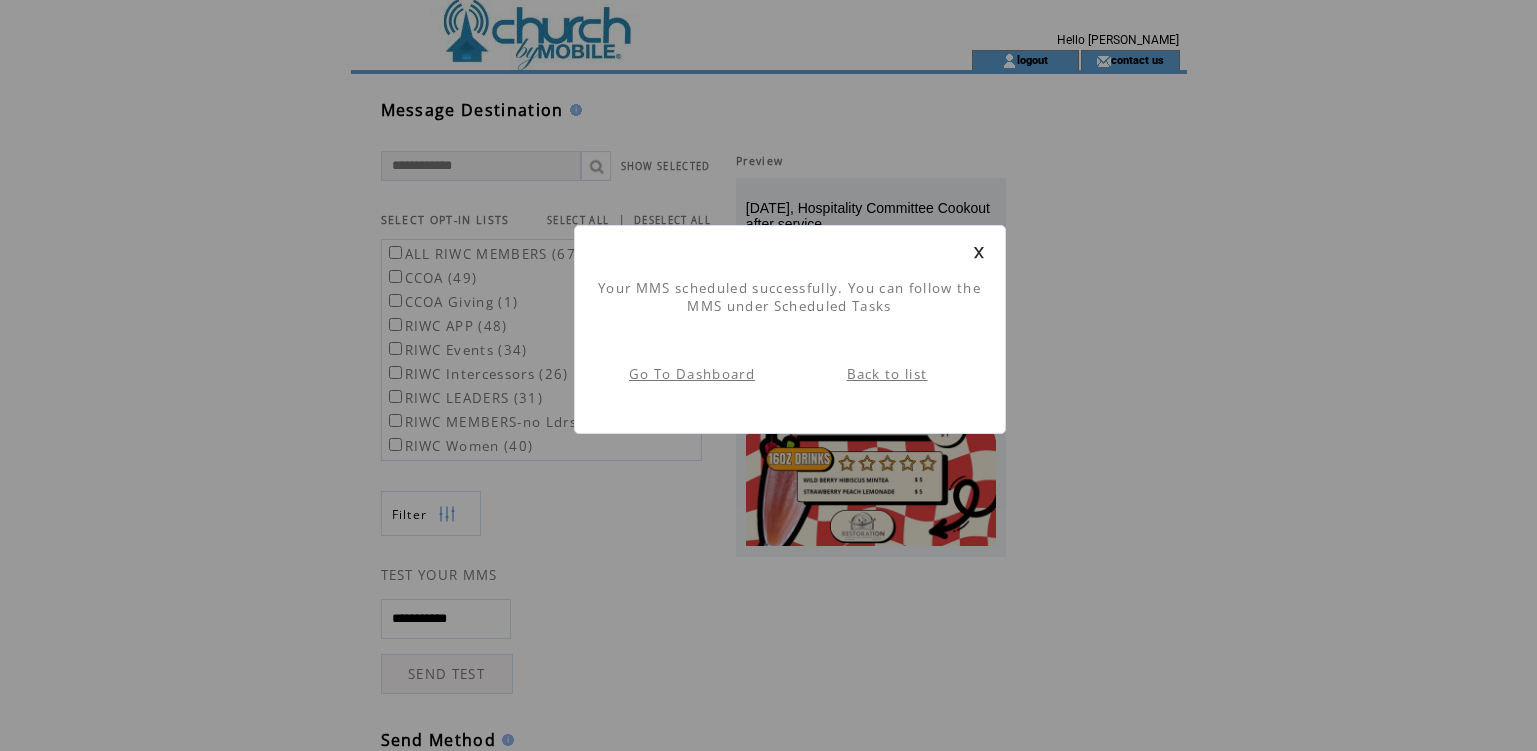 click on "Back to list" at bounding box center (887, 374) 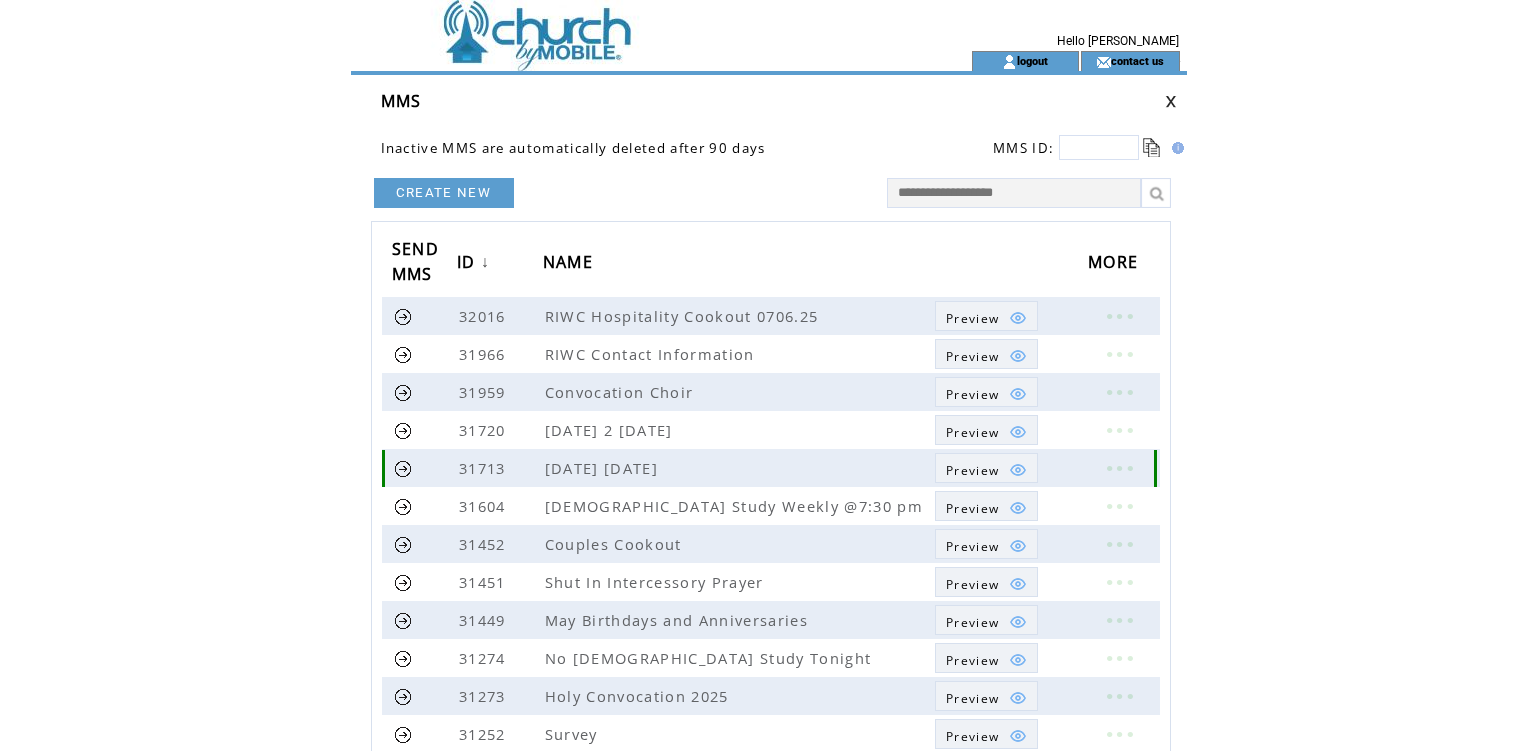 scroll, scrollTop: 0, scrollLeft: 0, axis: both 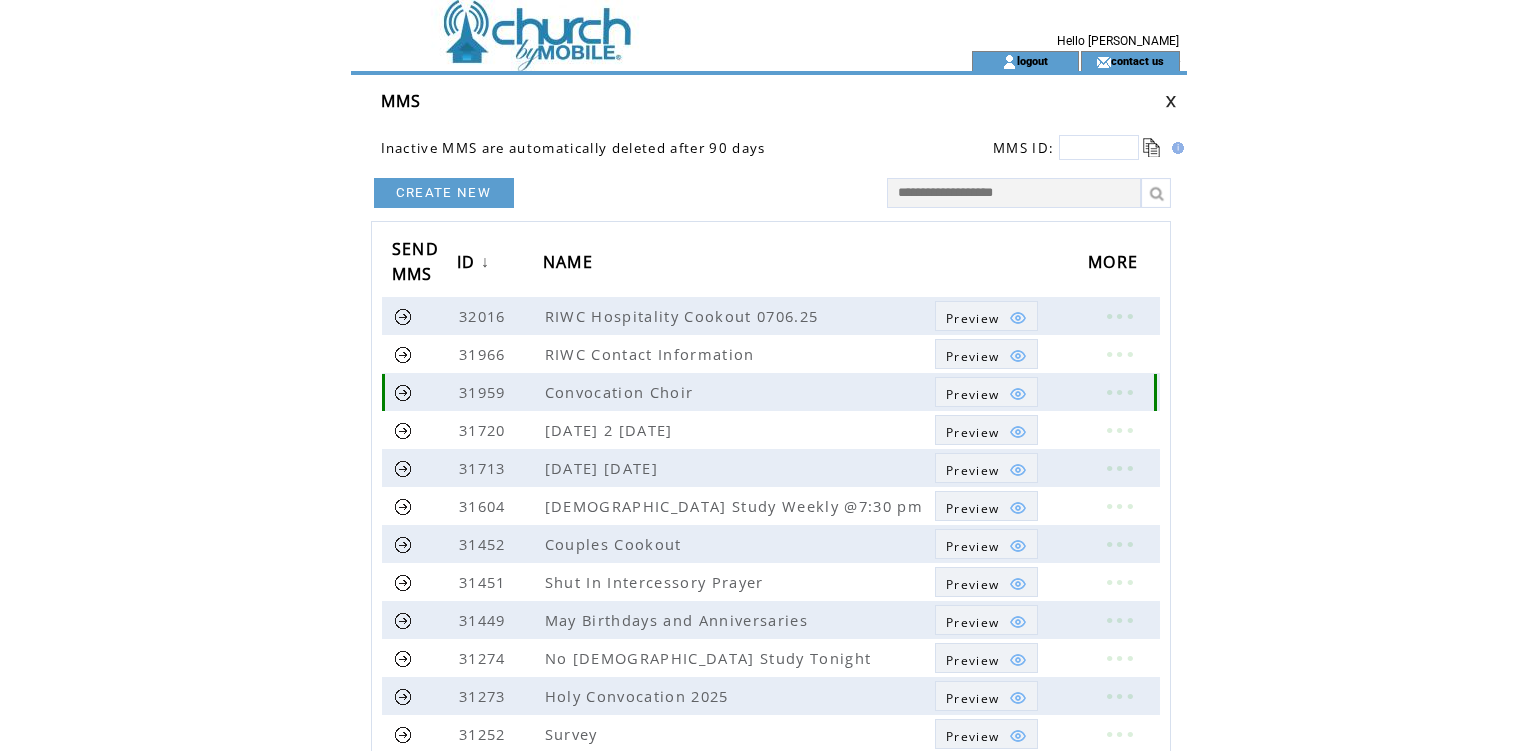 click at bounding box center [403, 392] 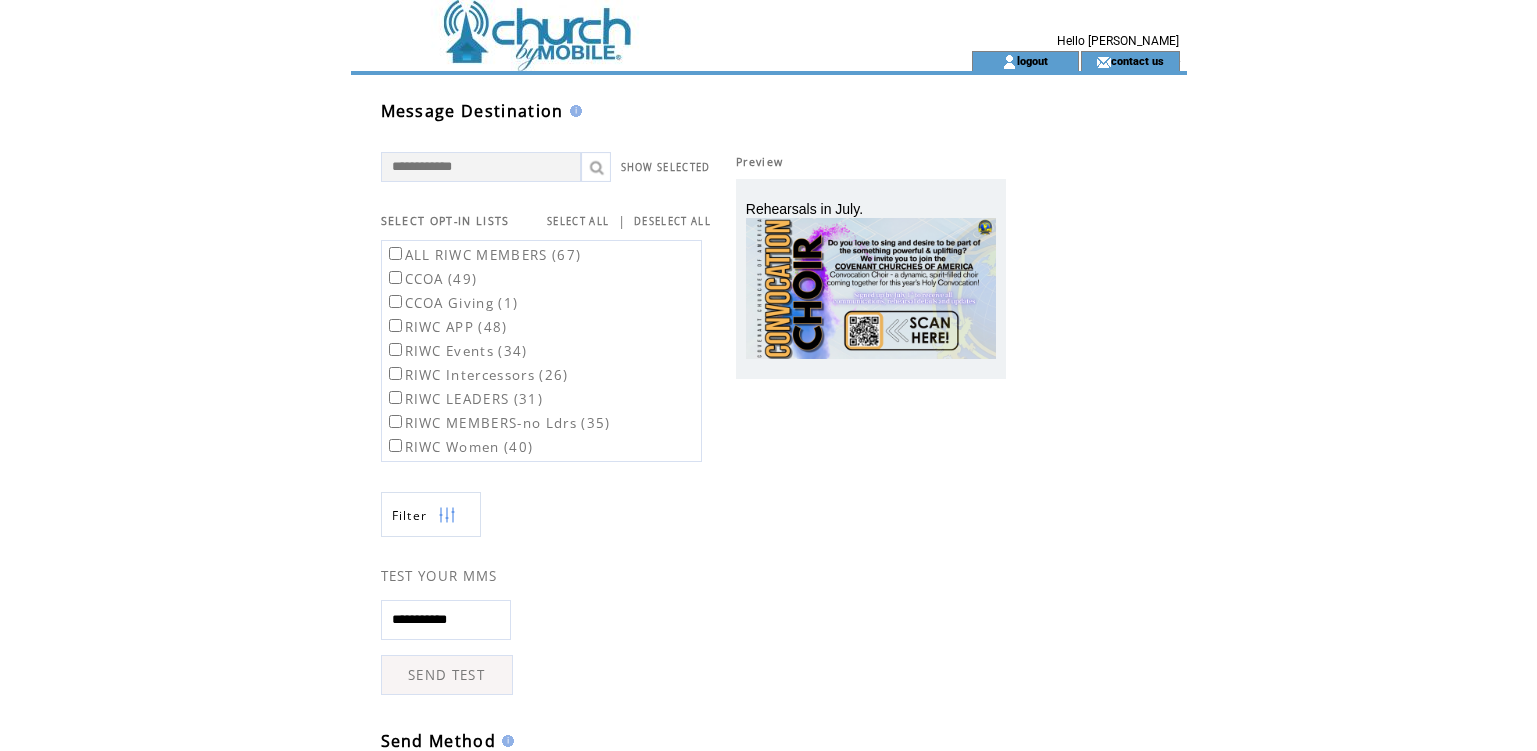 scroll, scrollTop: 0, scrollLeft: 0, axis: both 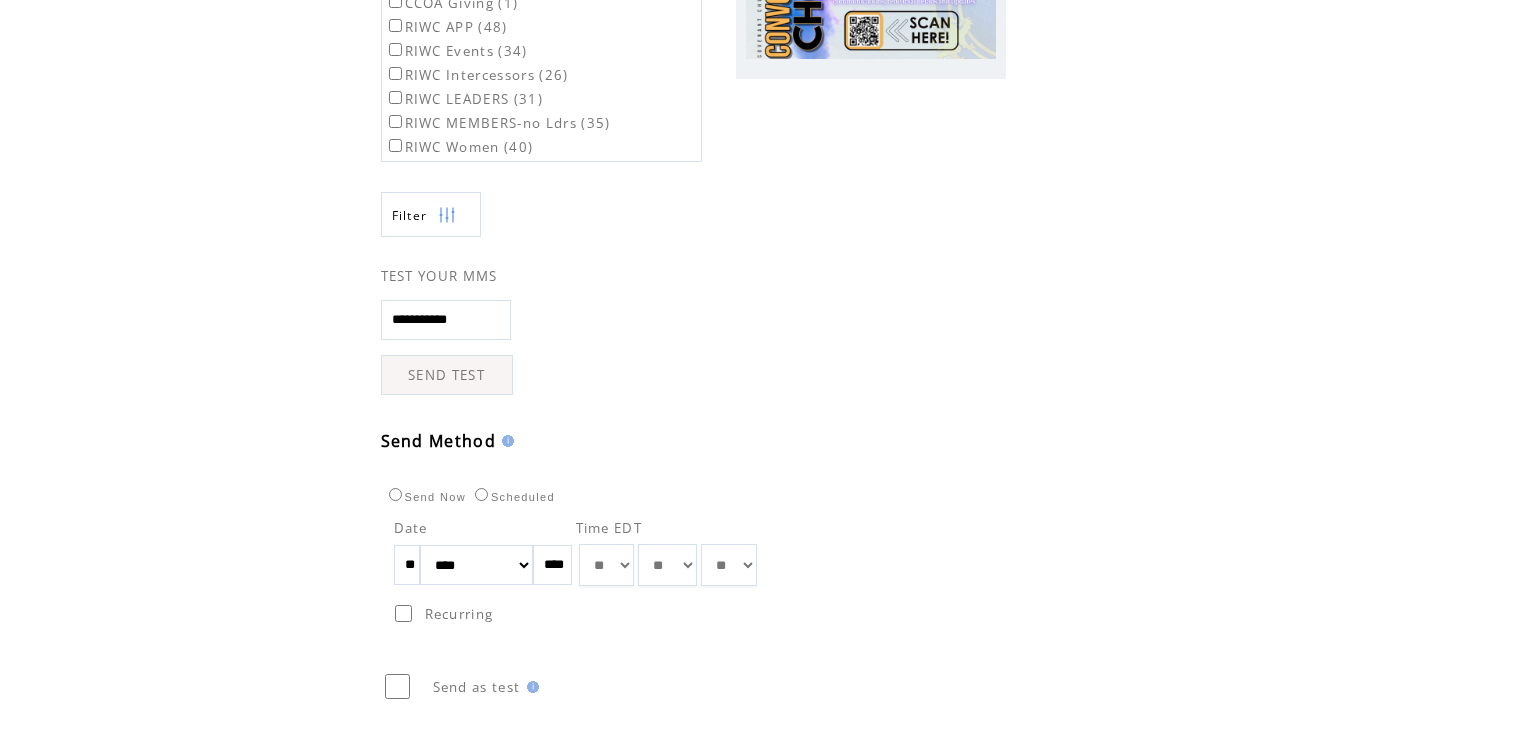 drag, startPoint x: 422, startPoint y: 561, endPoint x: 391, endPoint y: 561, distance: 31 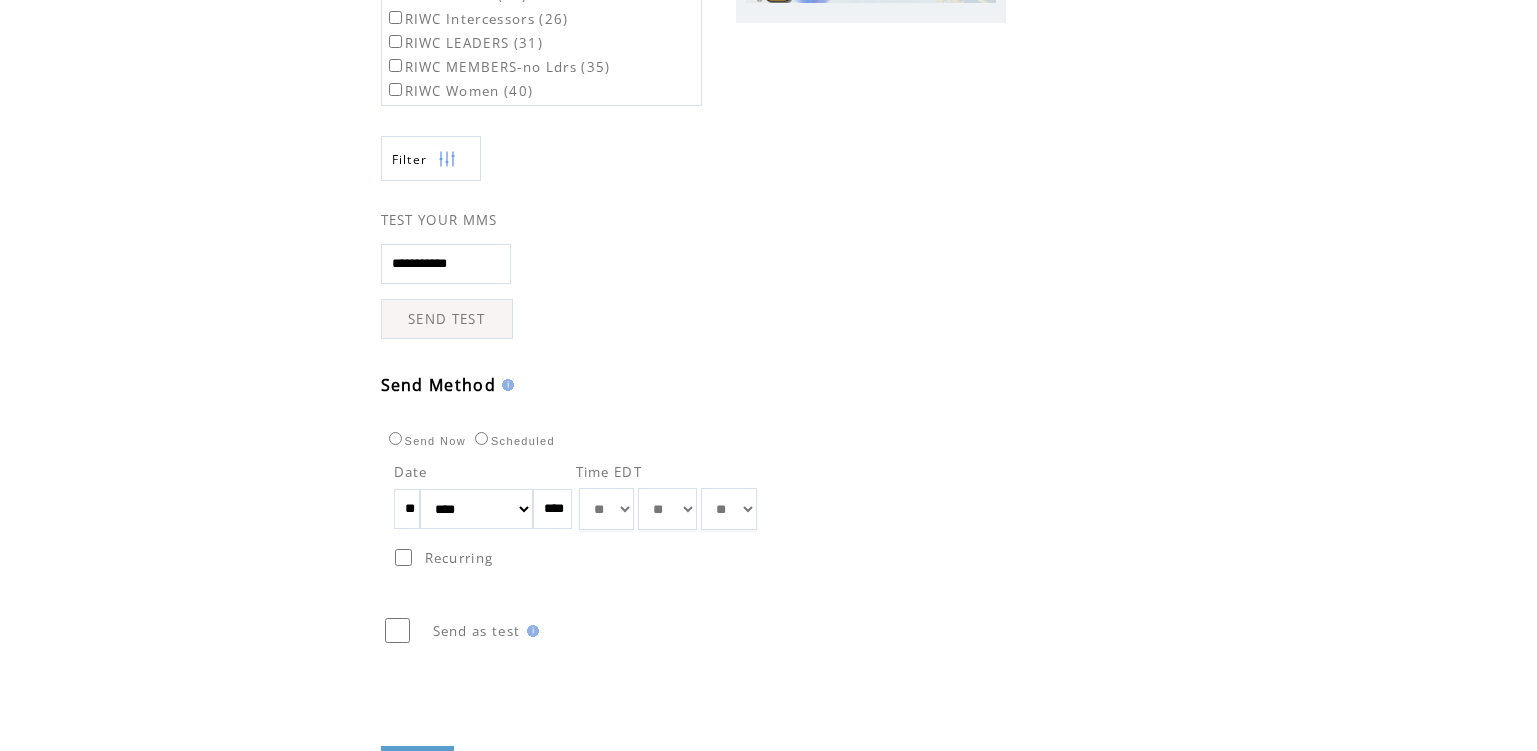 scroll, scrollTop: 471, scrollLeft: 0, axis: vertical 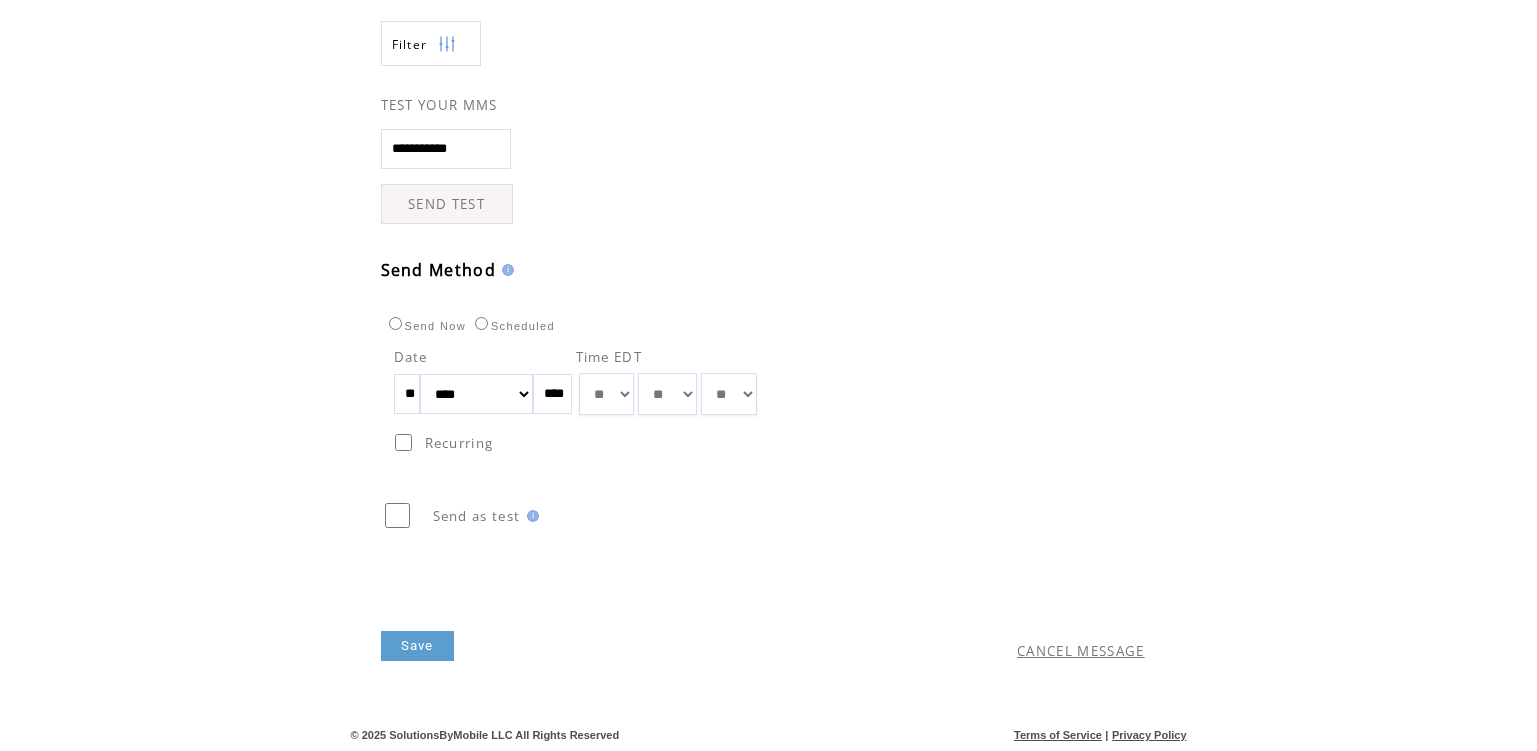 click on "Save" at bounding box center [417, 646] 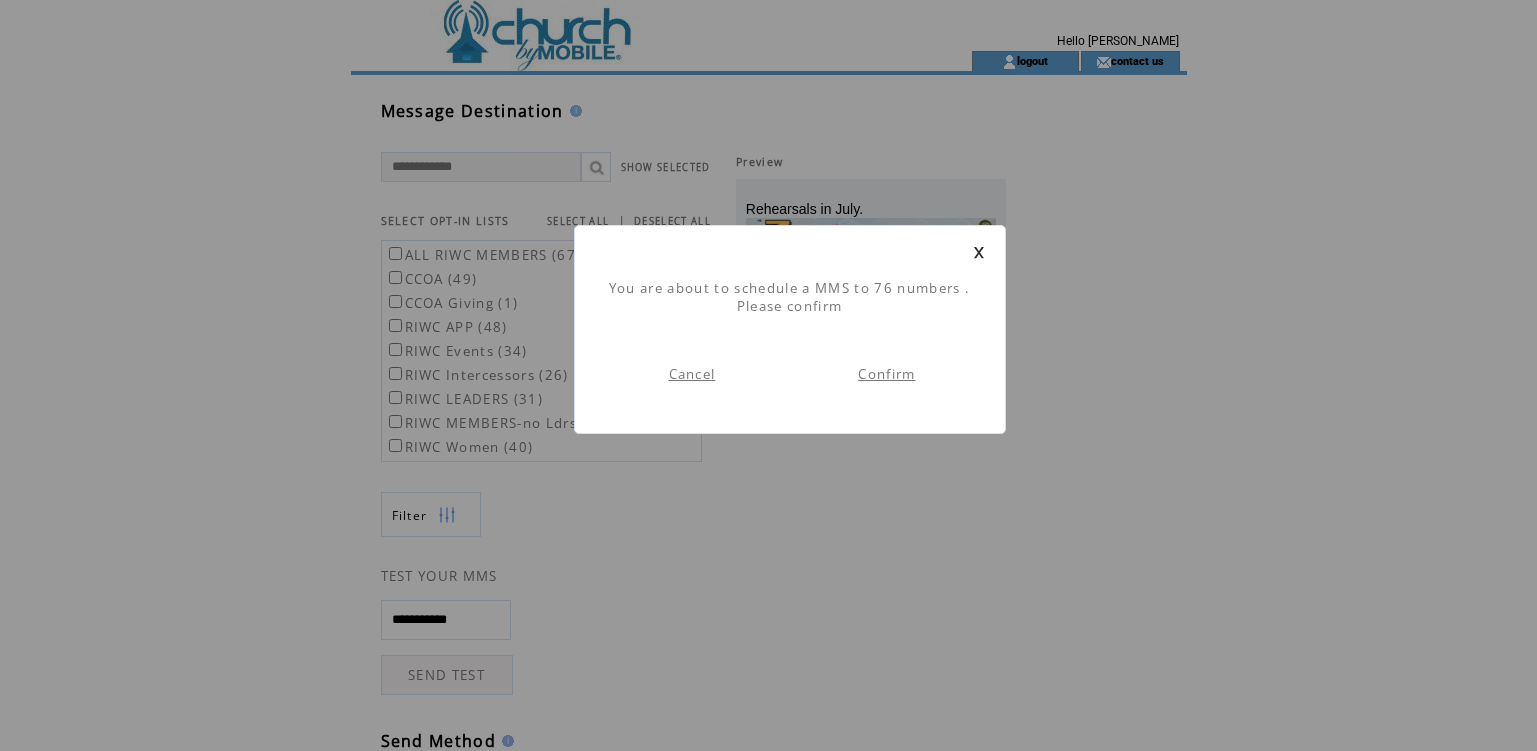 scroll, scrollTop: 1, scrollLeft: 0, axis: vertical 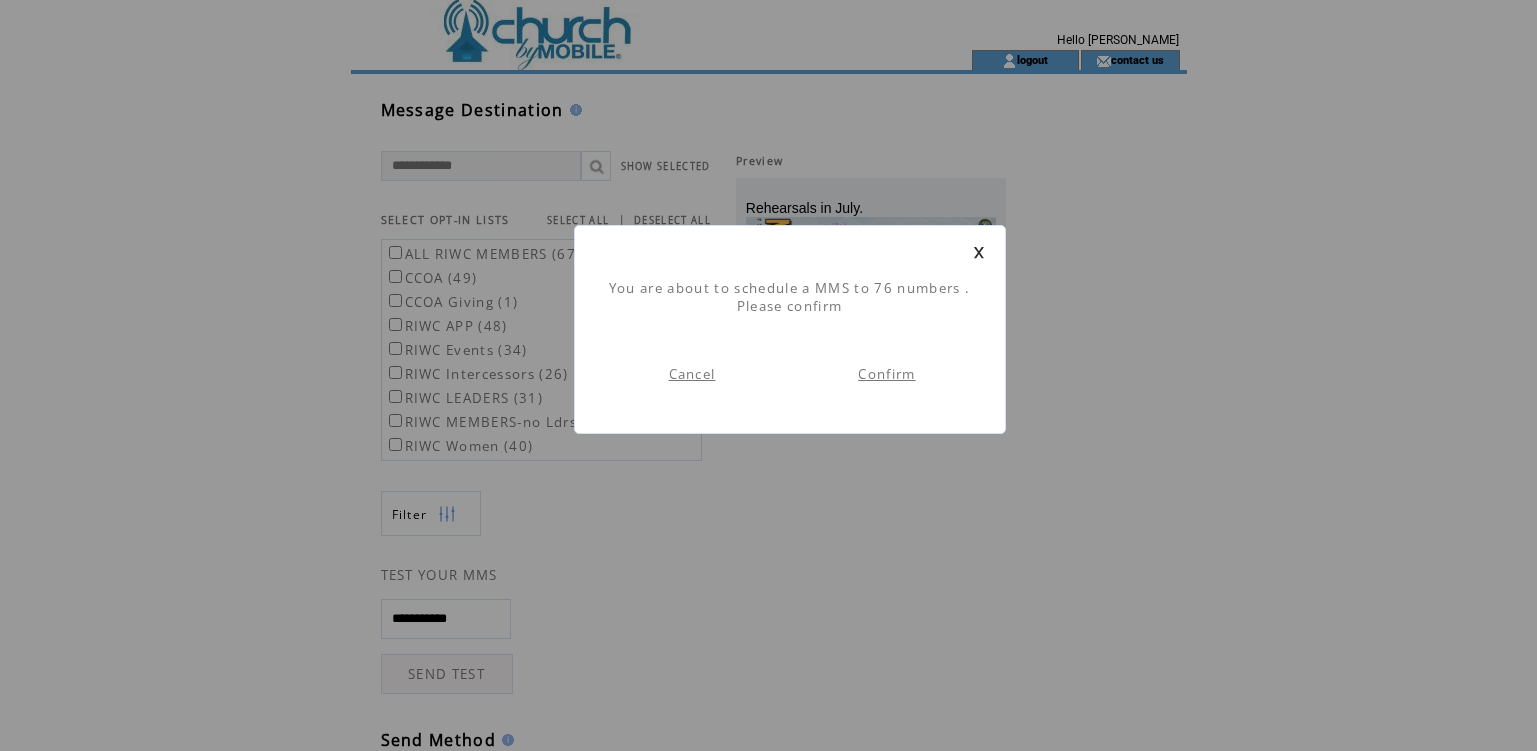 click on "Confirm" at bounding box center (886, 374) 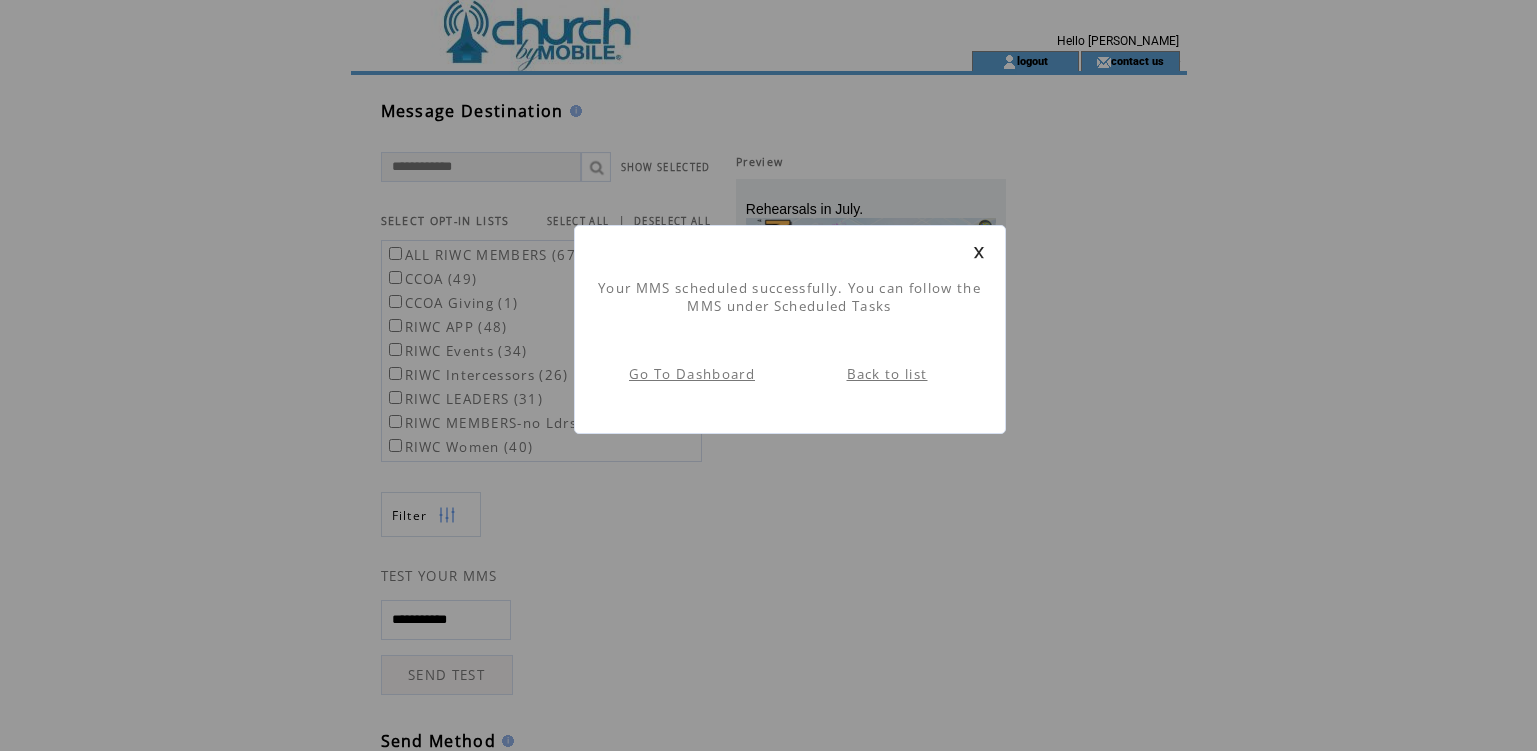 scroll, scrollTop: 1, scrollLeft: 0, axis: vertical 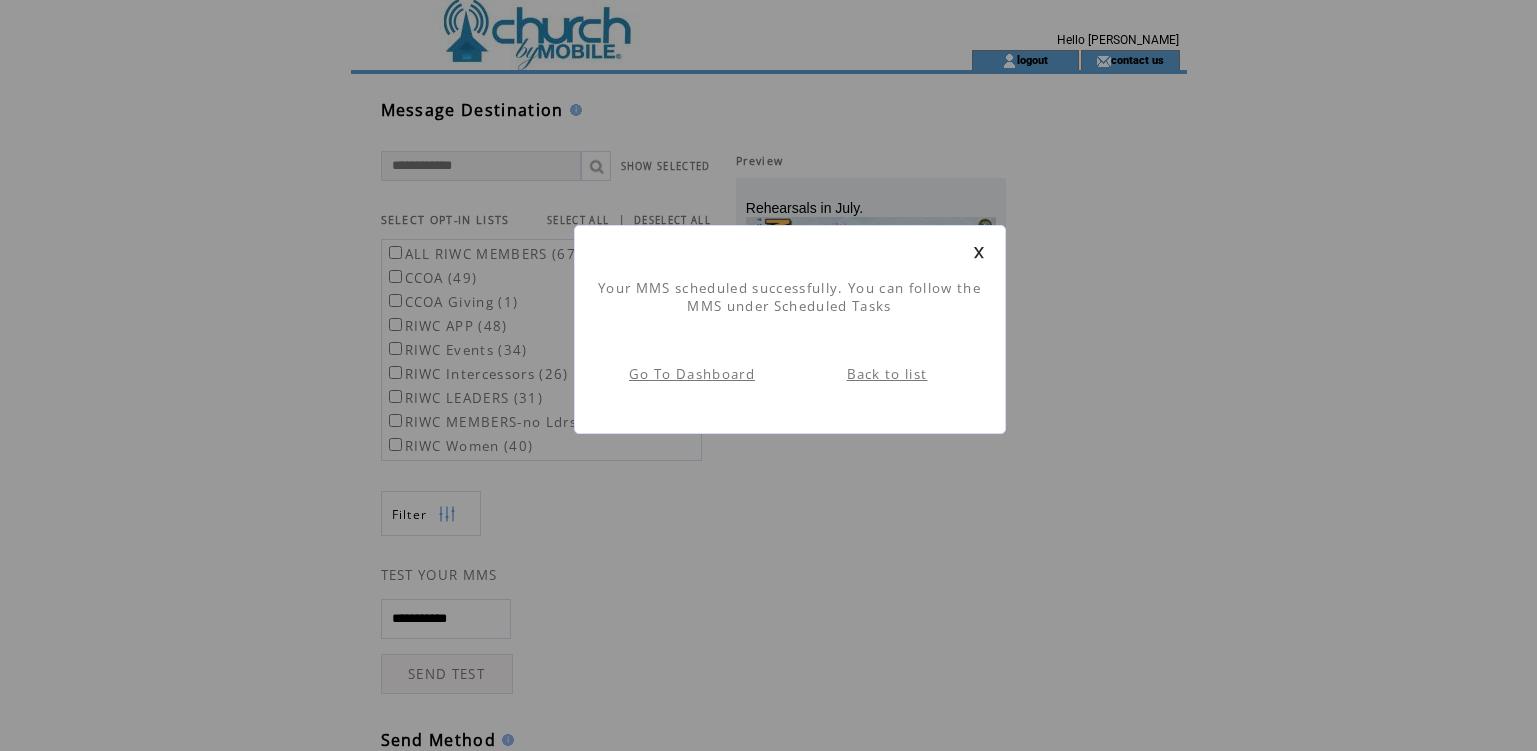 click on "Back to list" at bounding box center (887, 374) 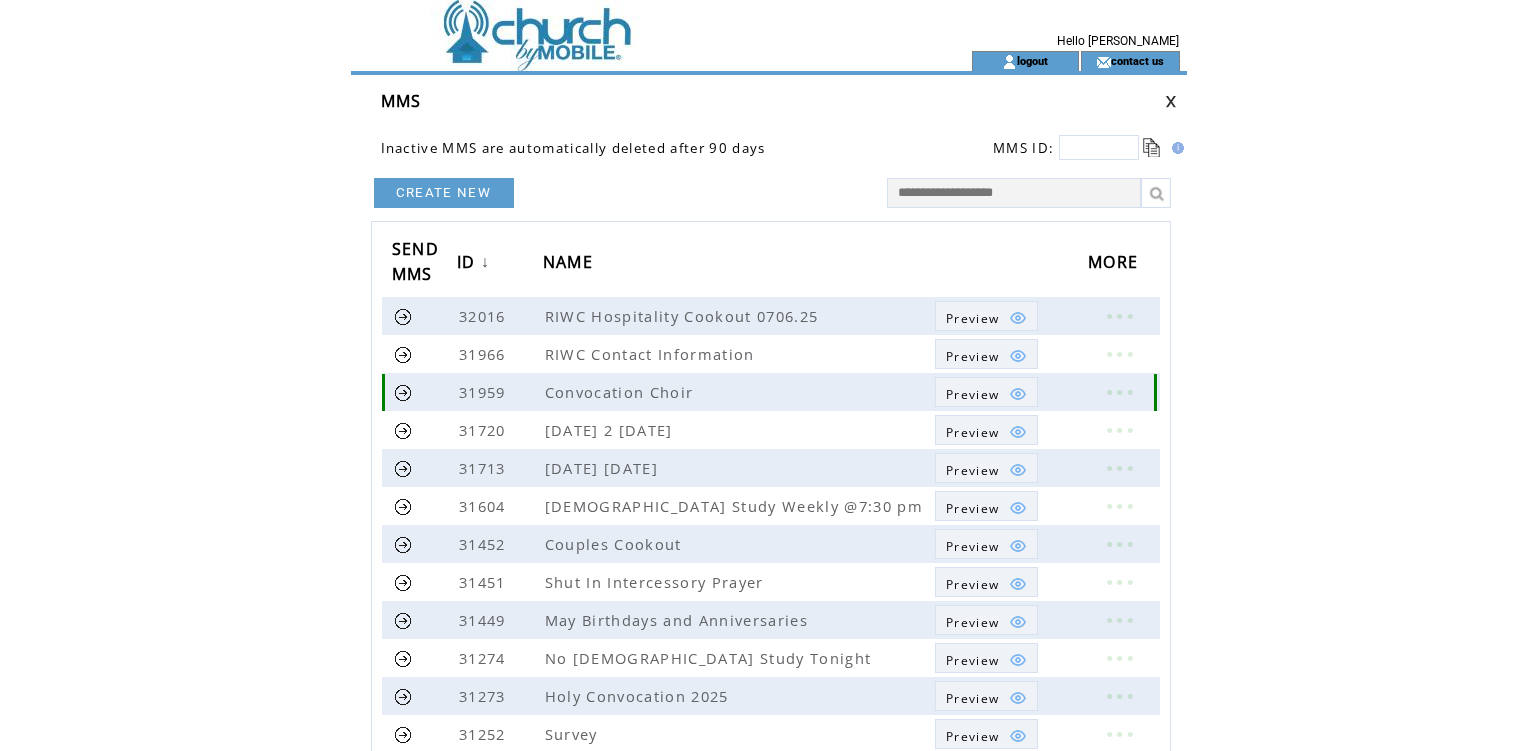 scroll, scrollTop: 0, scrollLeft: 0, axis: both 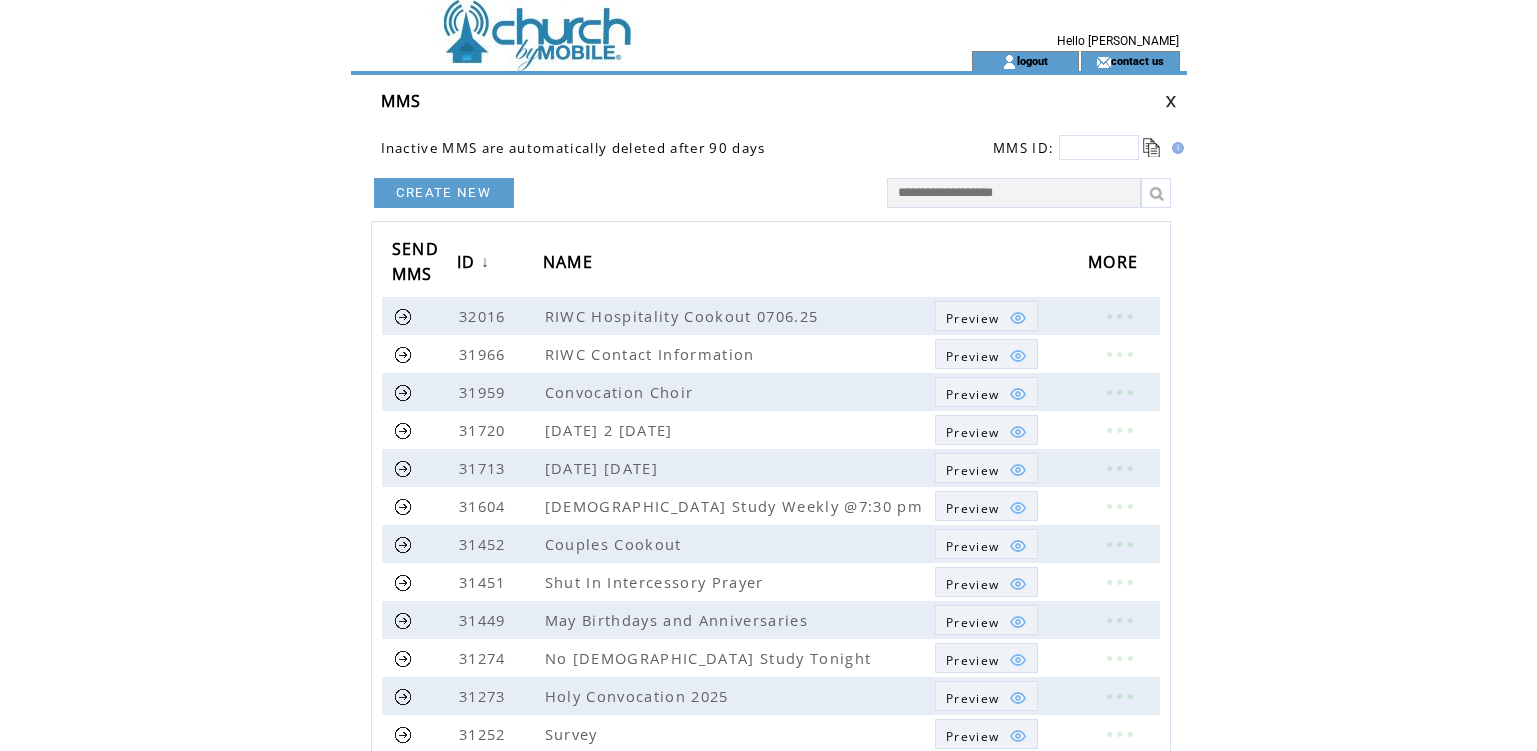 click on "CREATE NEW" at bounding box center [444, 193] 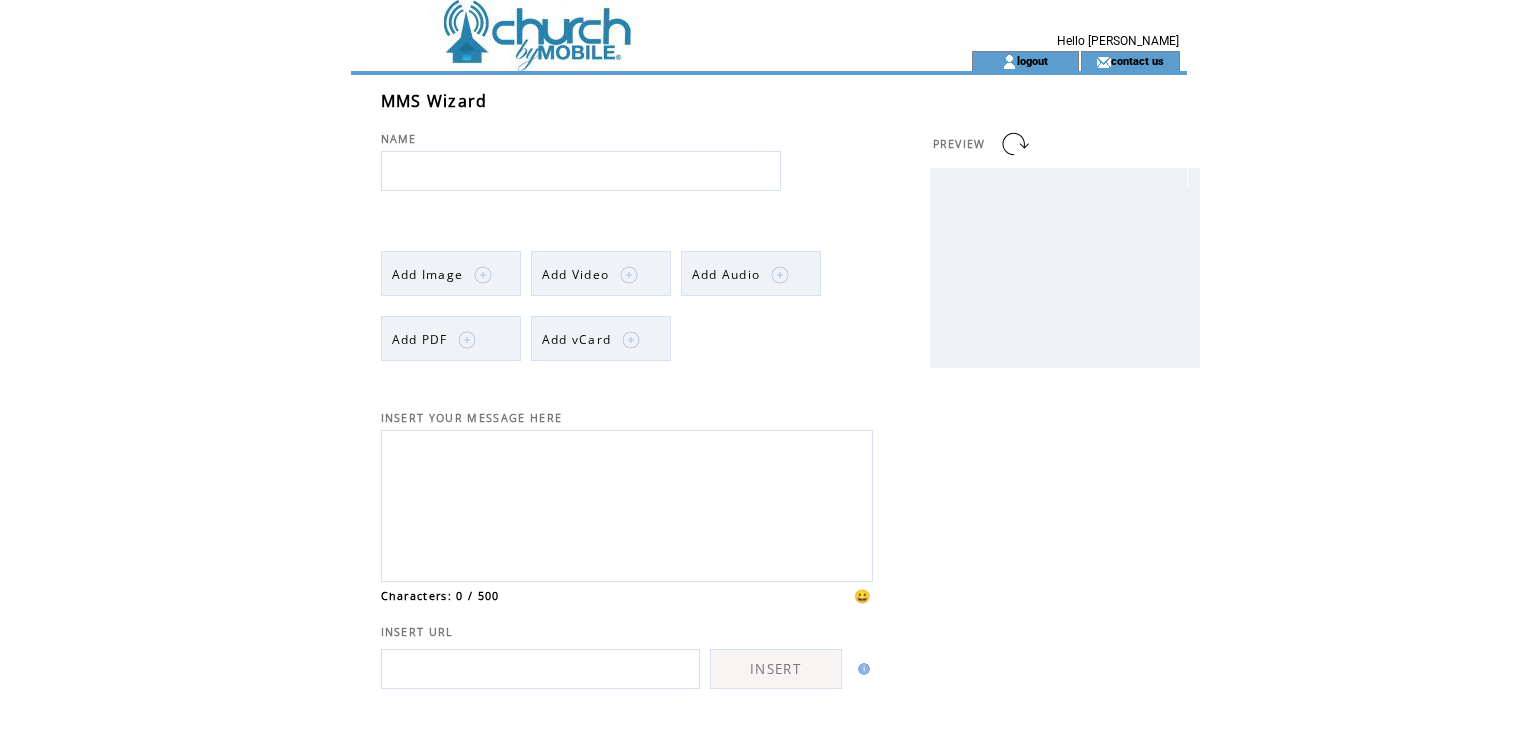 scroll, scrollTop: 0, scrollLeft: 0, axis: both 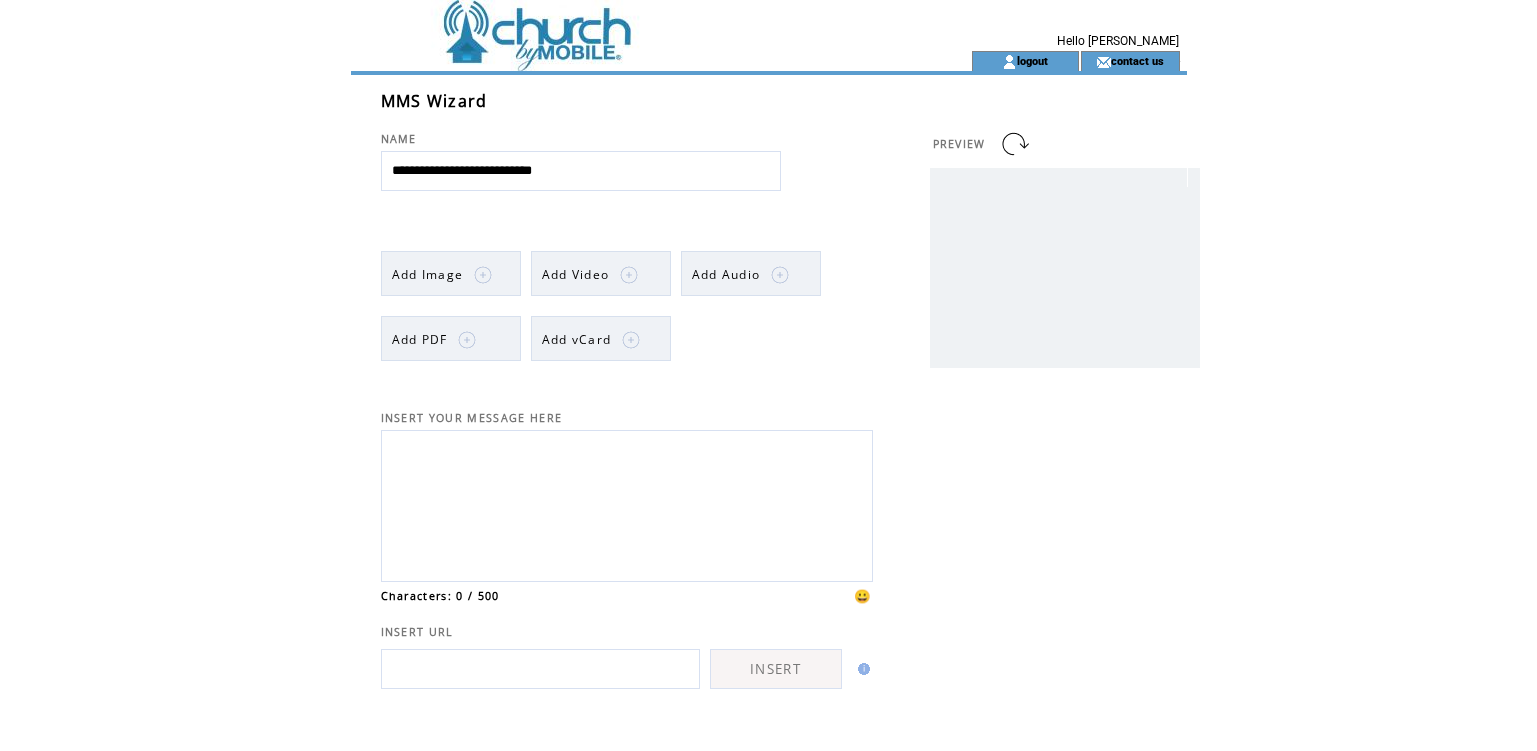 click on "**********" at bounding box center [581, 171] 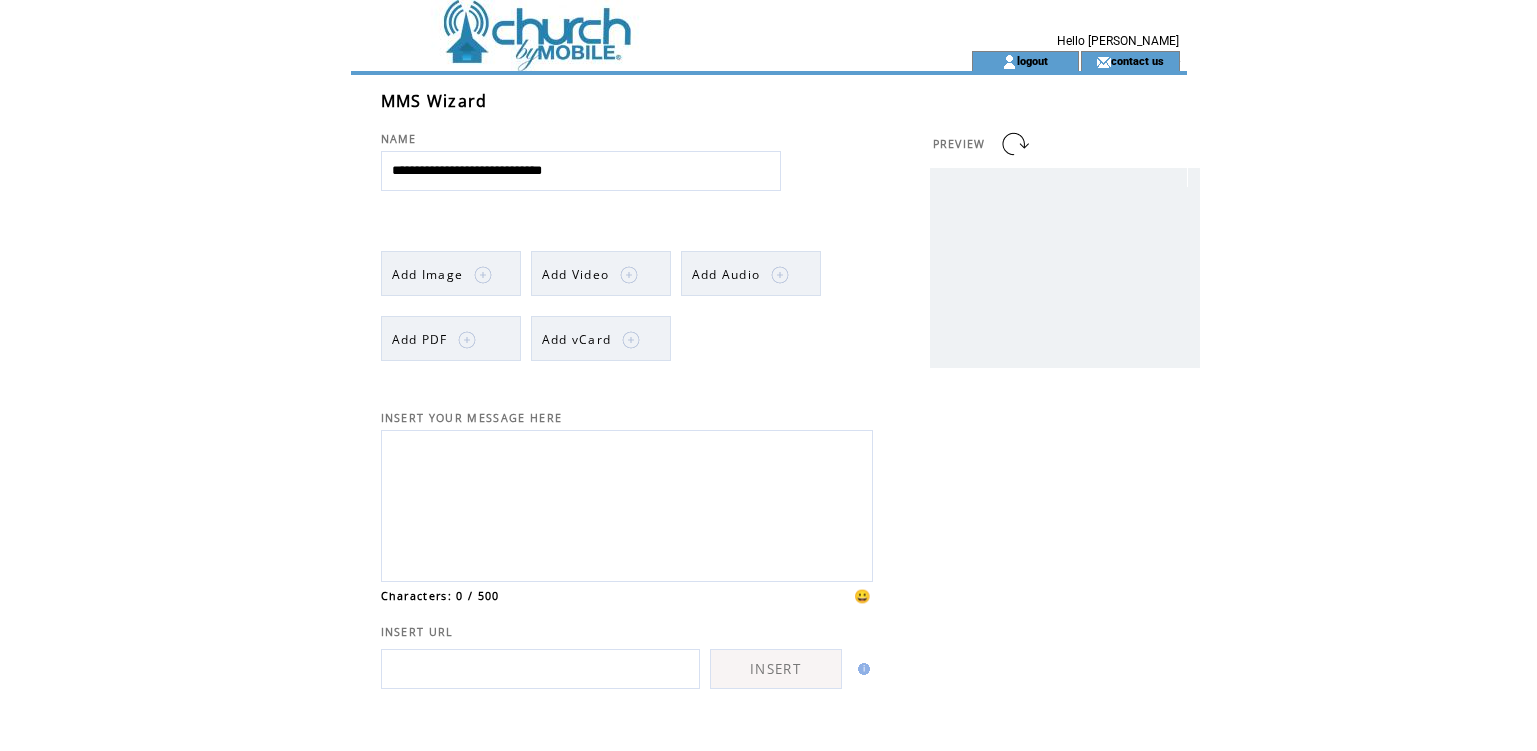 type on "**********" 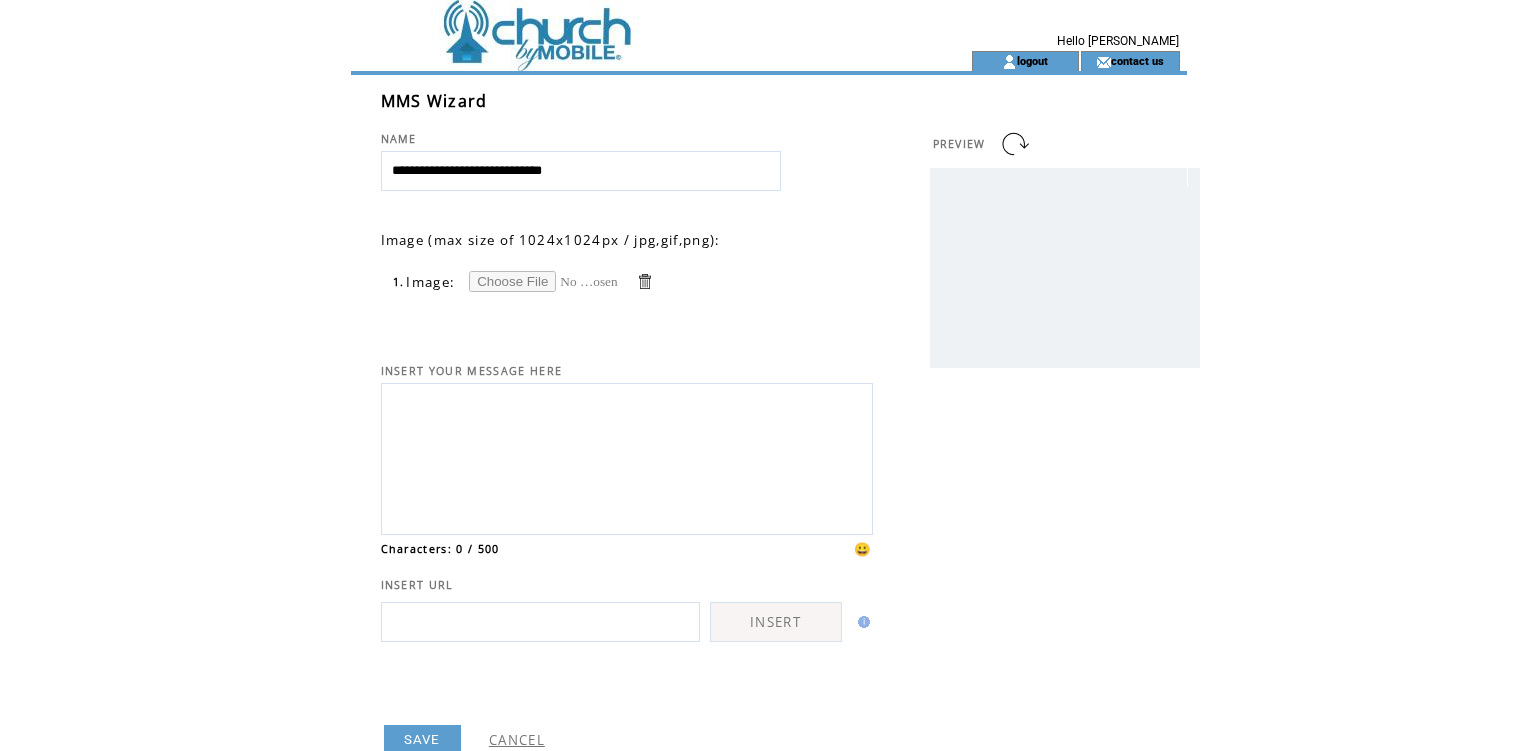 scroll, scrollTop: 0, scrollLeft: 0, axis: both 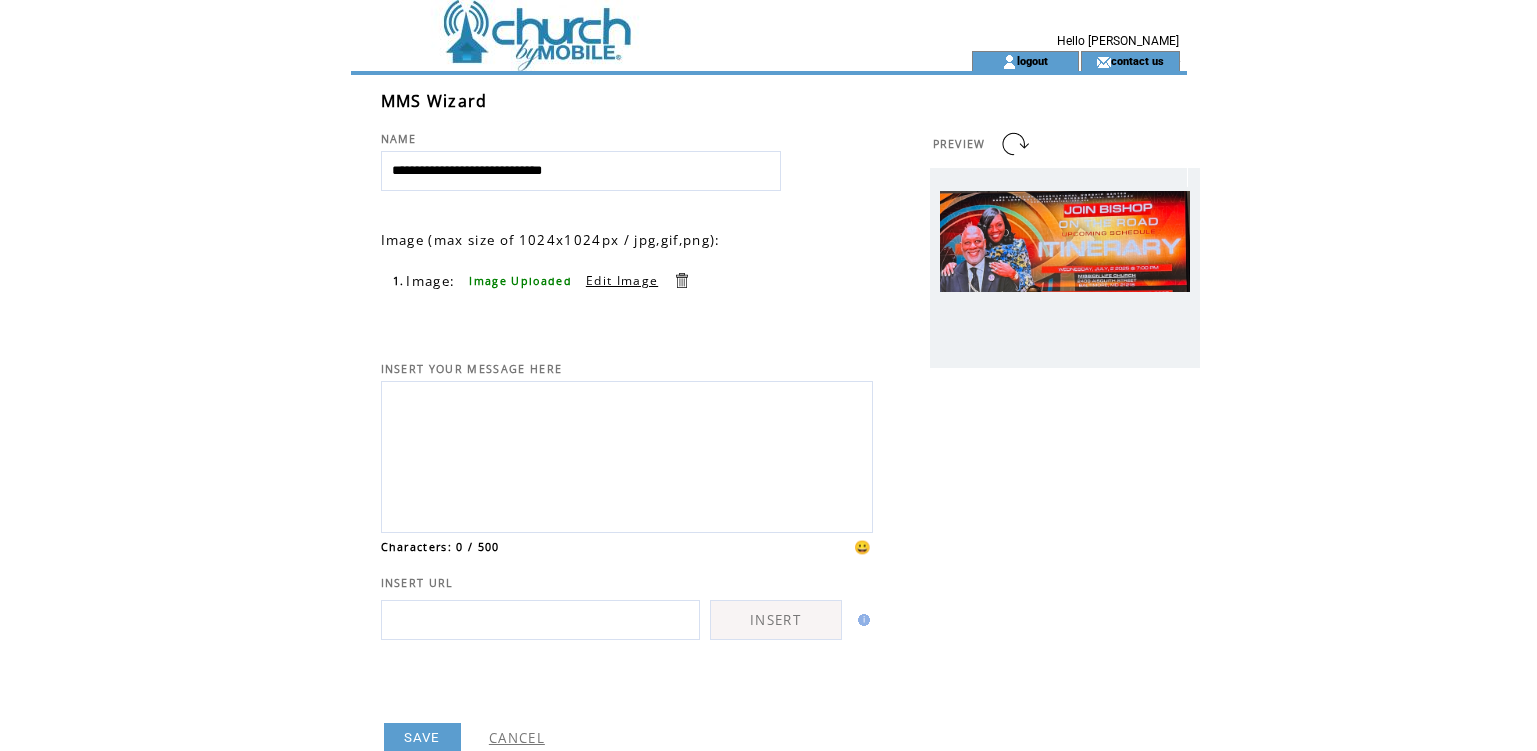 click at bounding box center (627, 454) 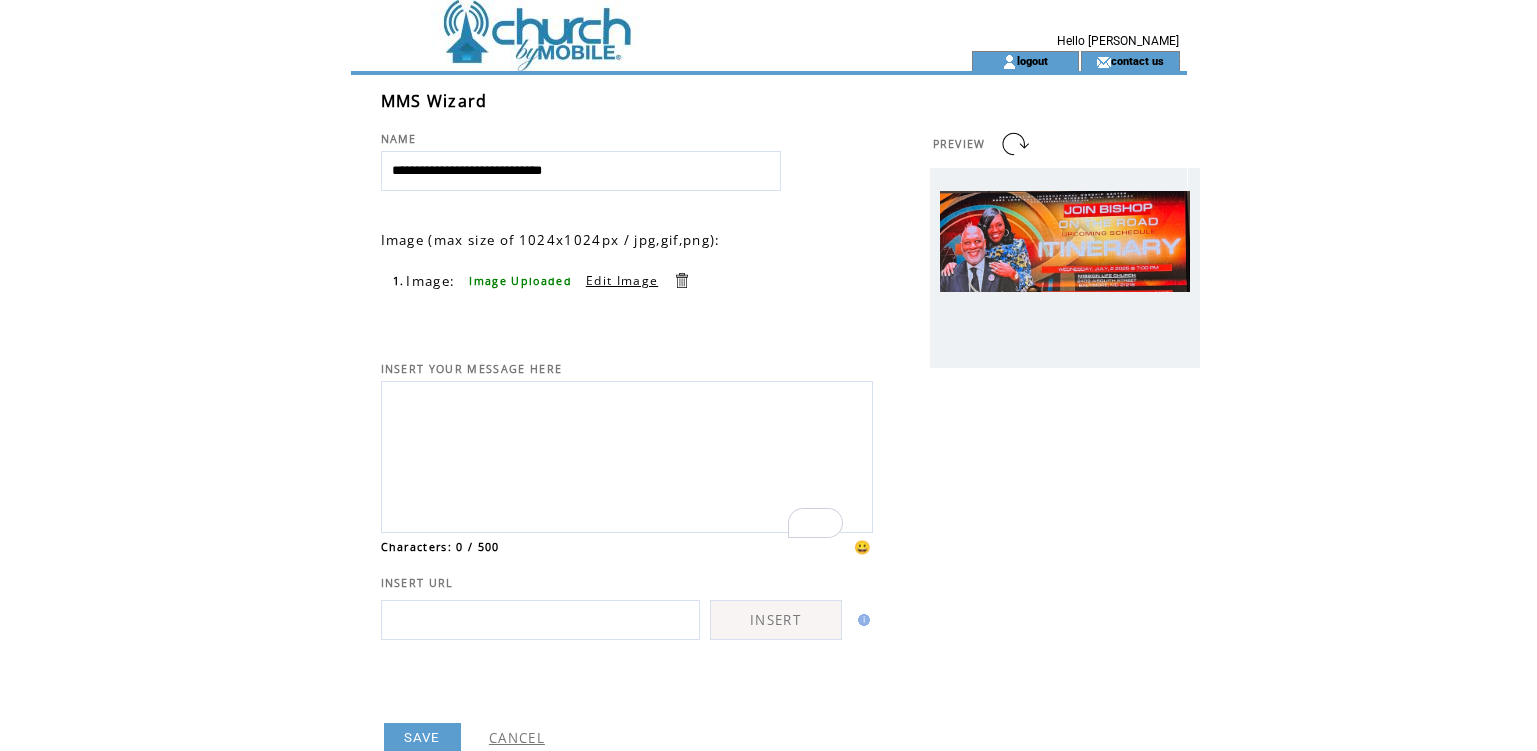 click at bounding box center (627, 454) 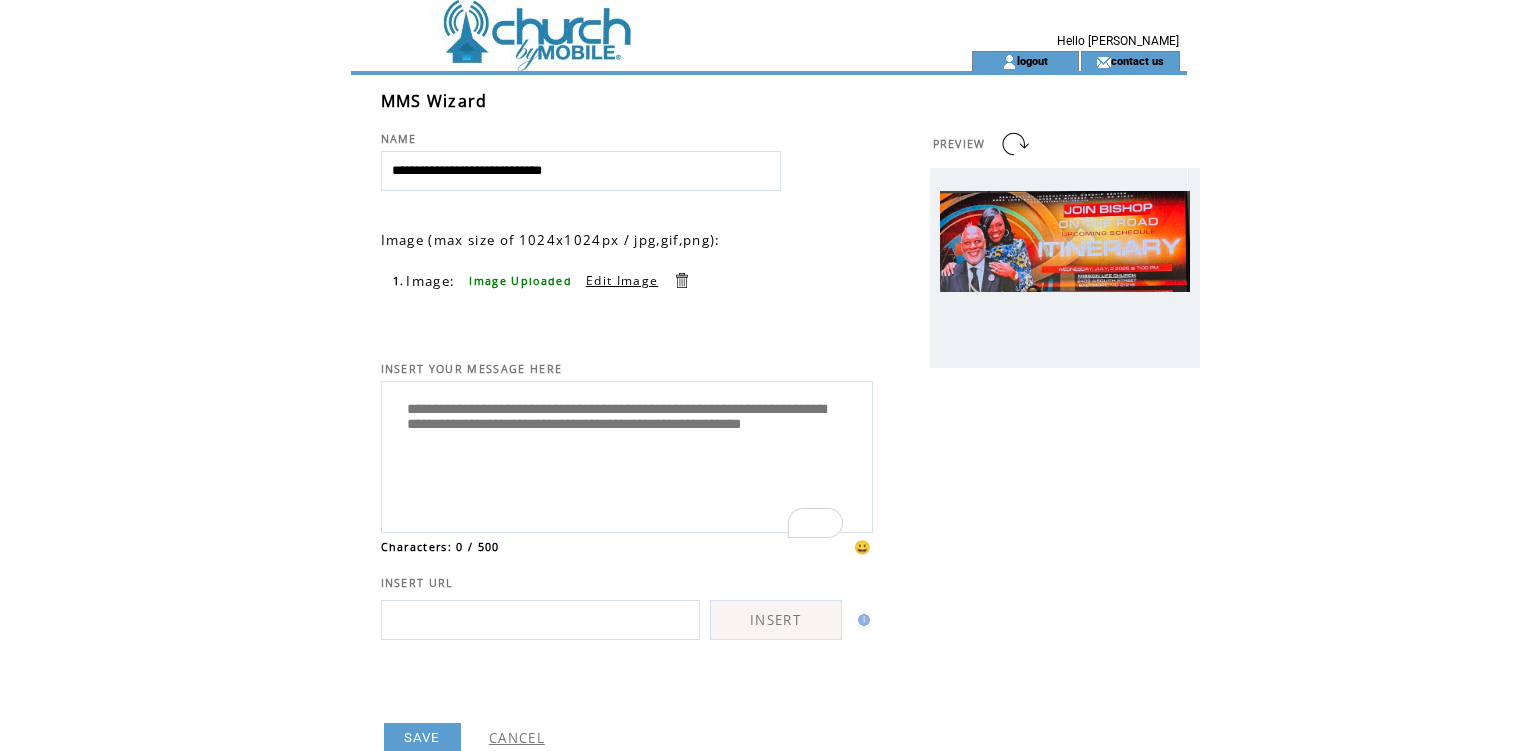 click on "**********" at bounding box center (627, 454) 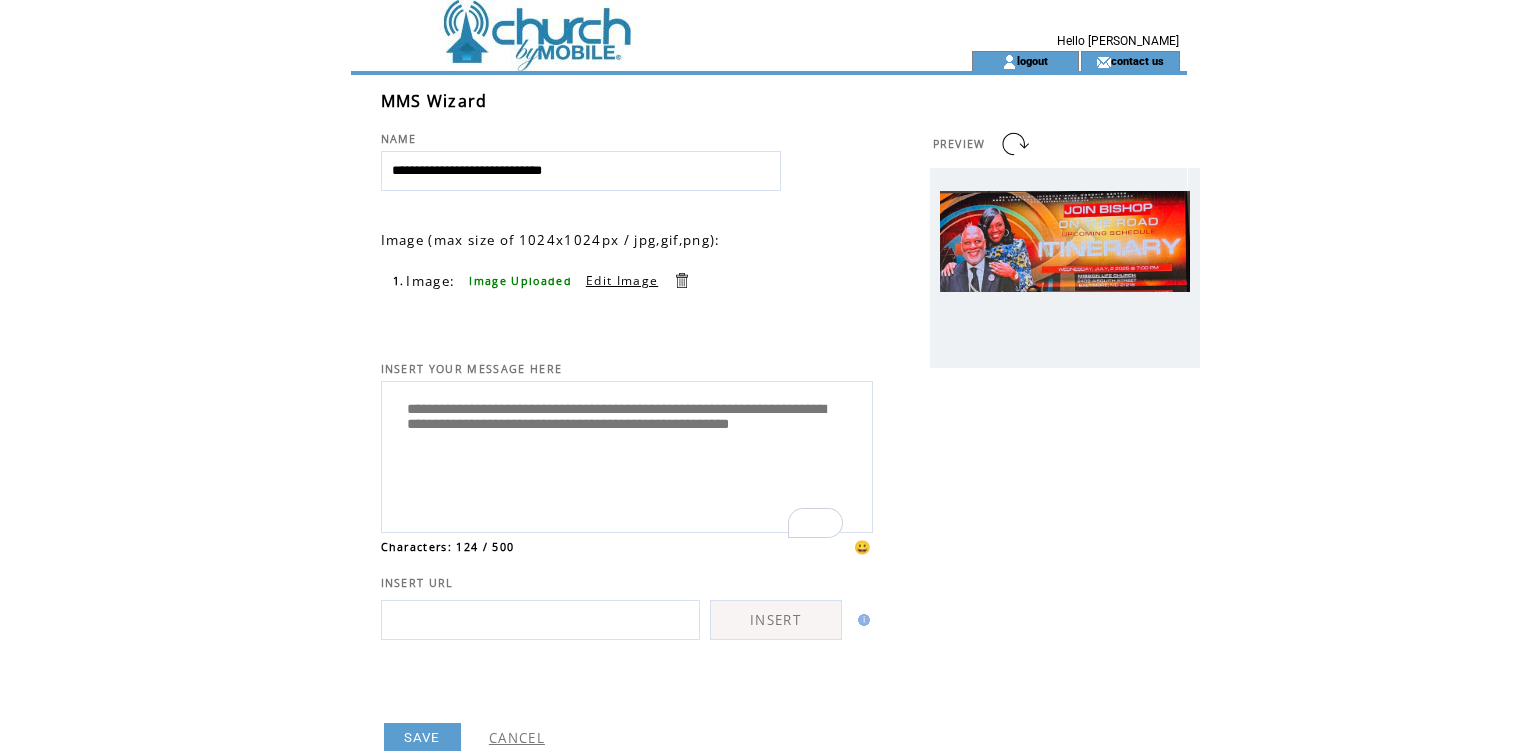 click on "**********" at bounding box center [627, 454] 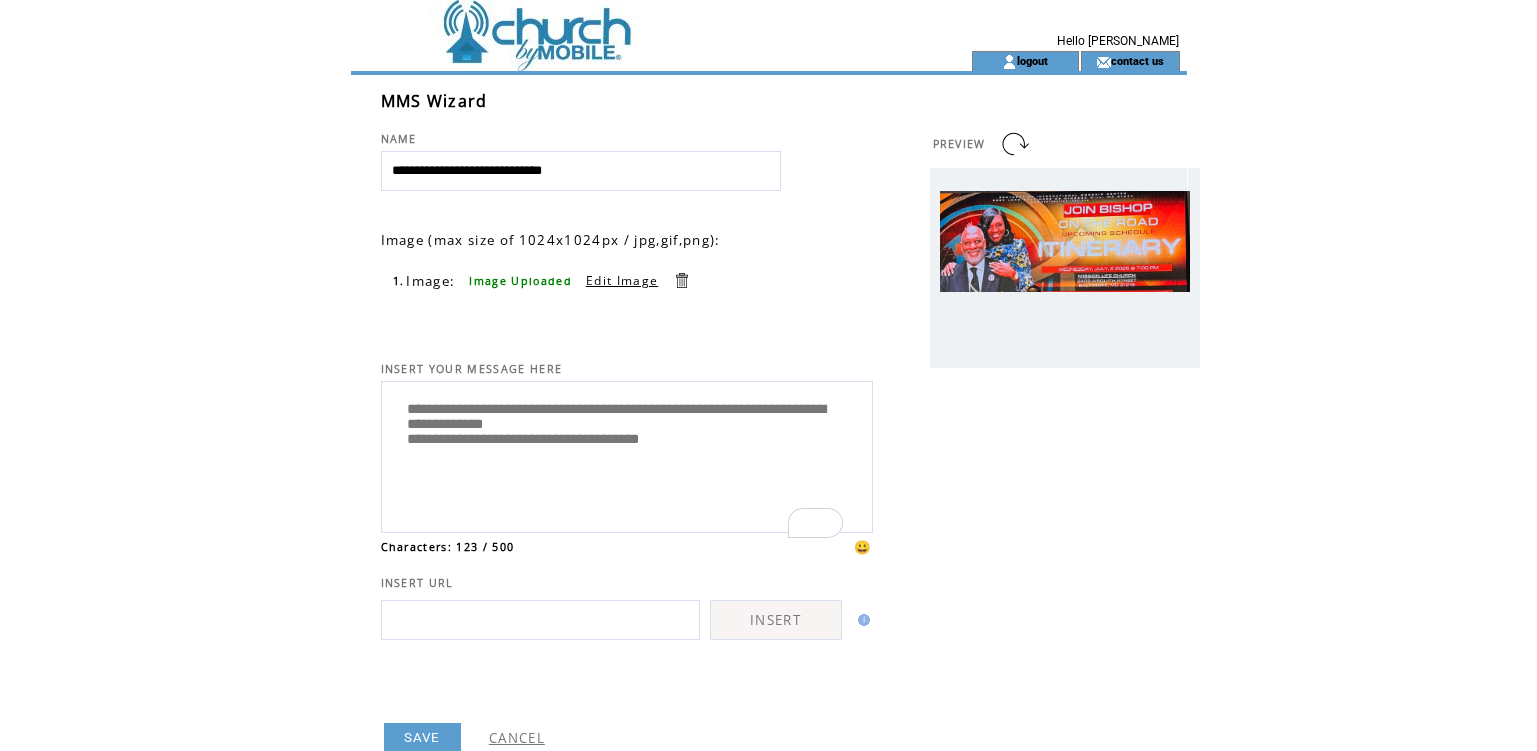drag, startPoint x: 685, startPoint y: 411, endPoint x: 518, endPoint y: 432, distance: 168.31519 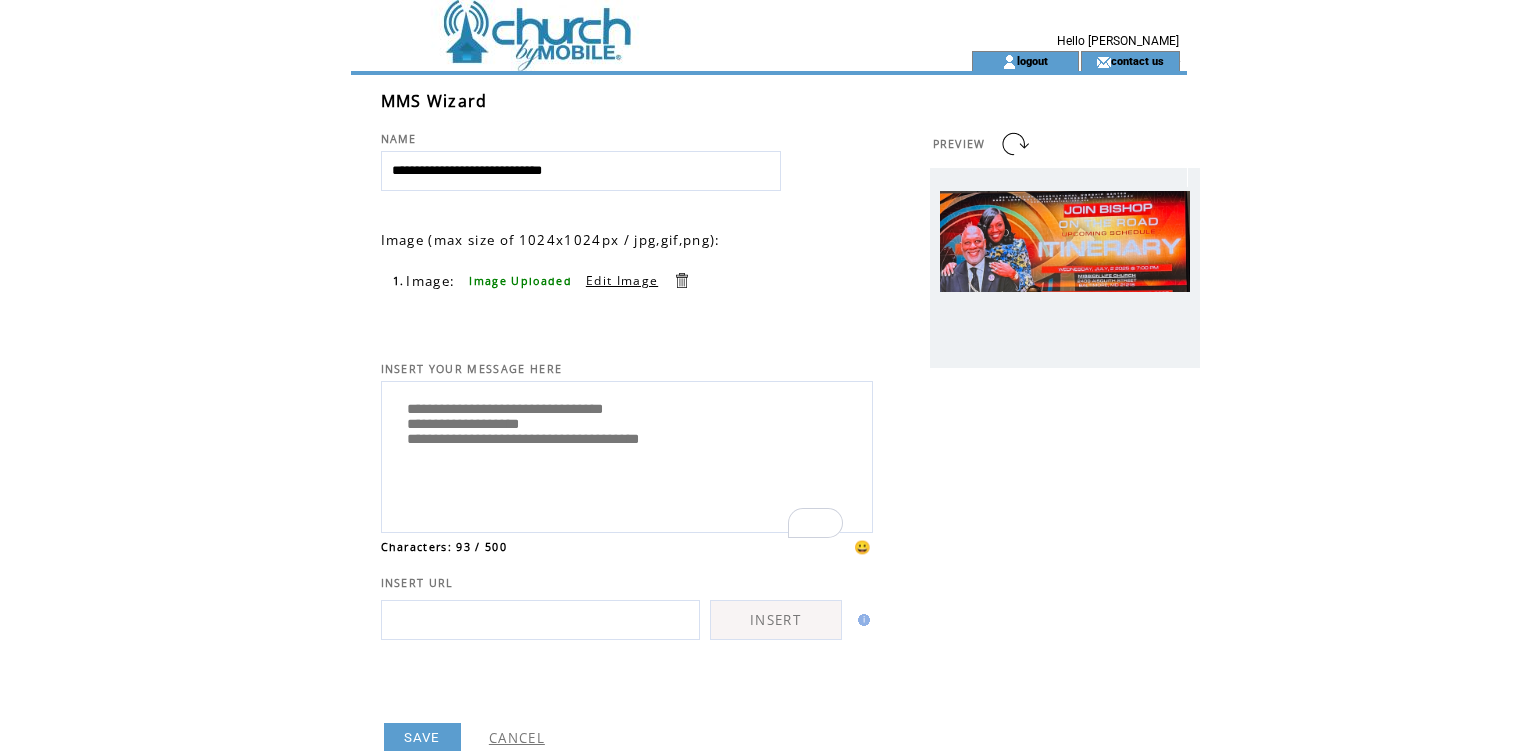 click on "**********" at bounding box center [627, 454] 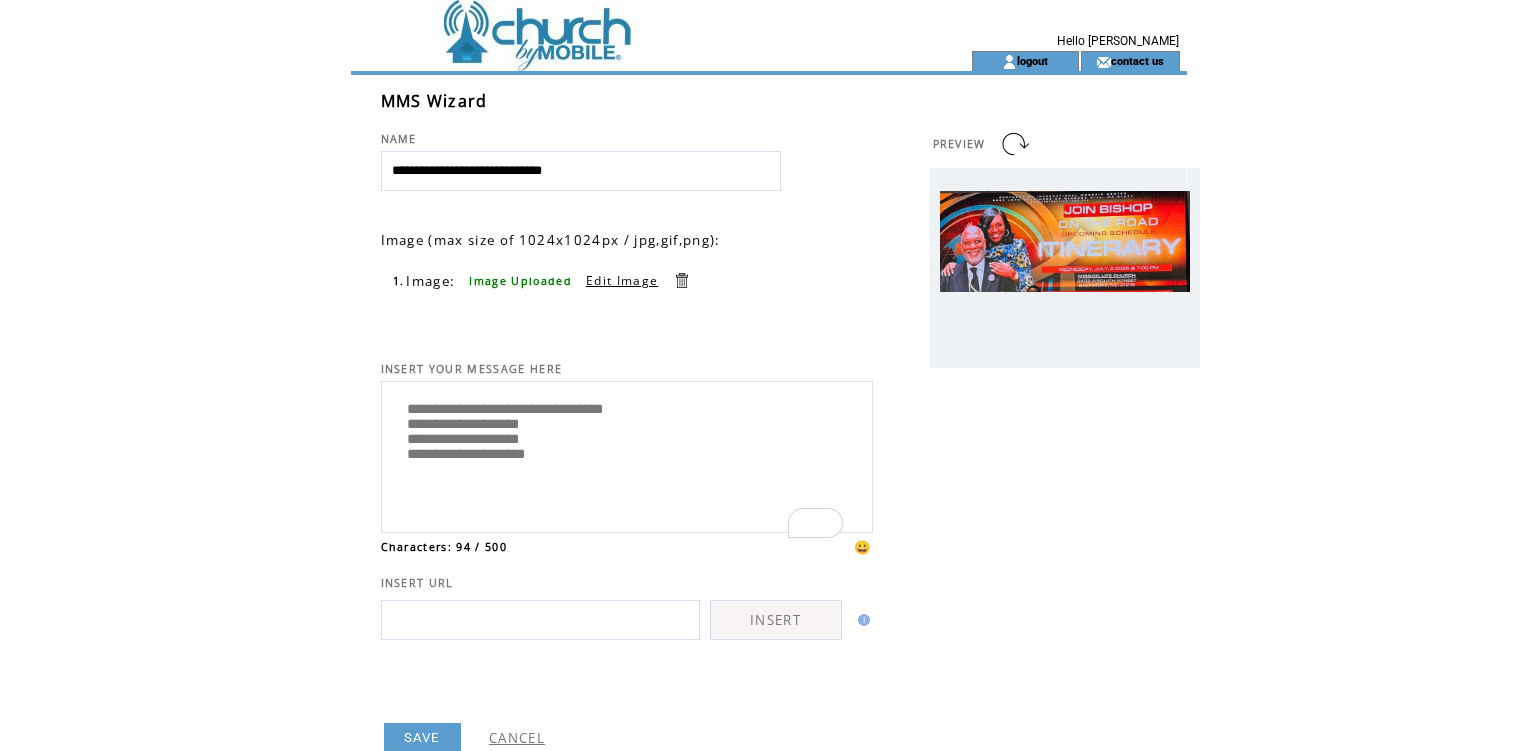 click on "**********" at bounding box center [627, 454] 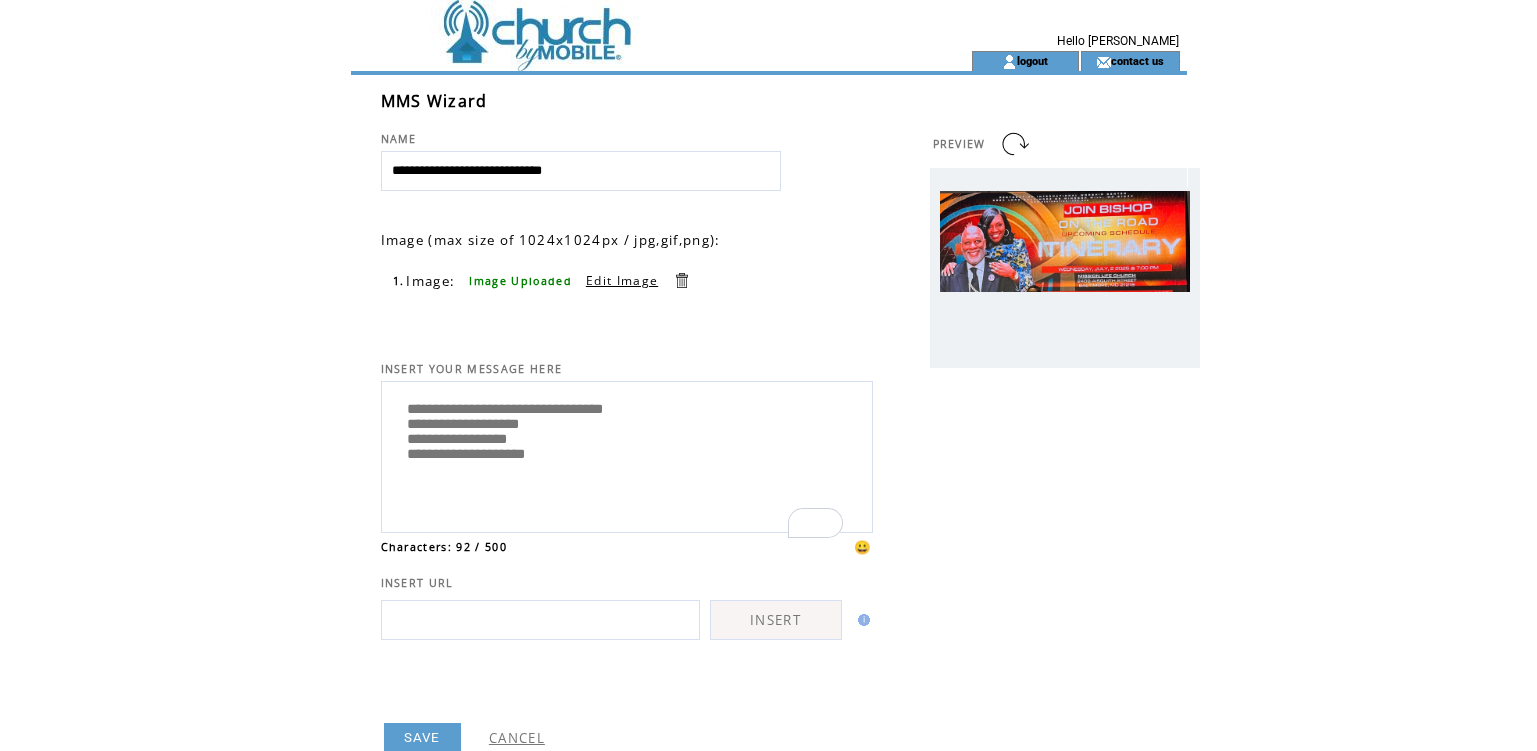 click on "**********" at bounding box center (627, 454) 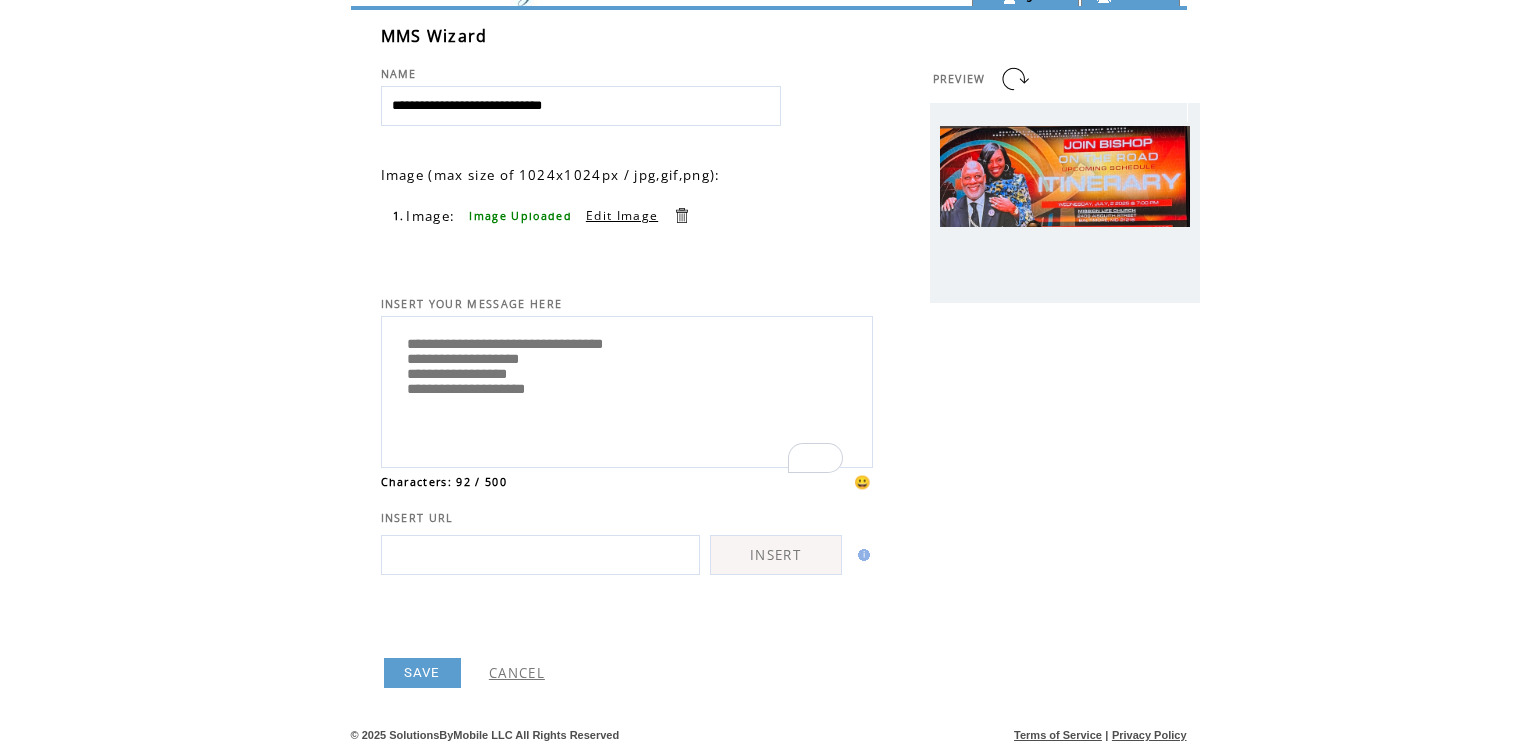 scroll, scrollTop: 0, scrollLeft: 0, axis: both 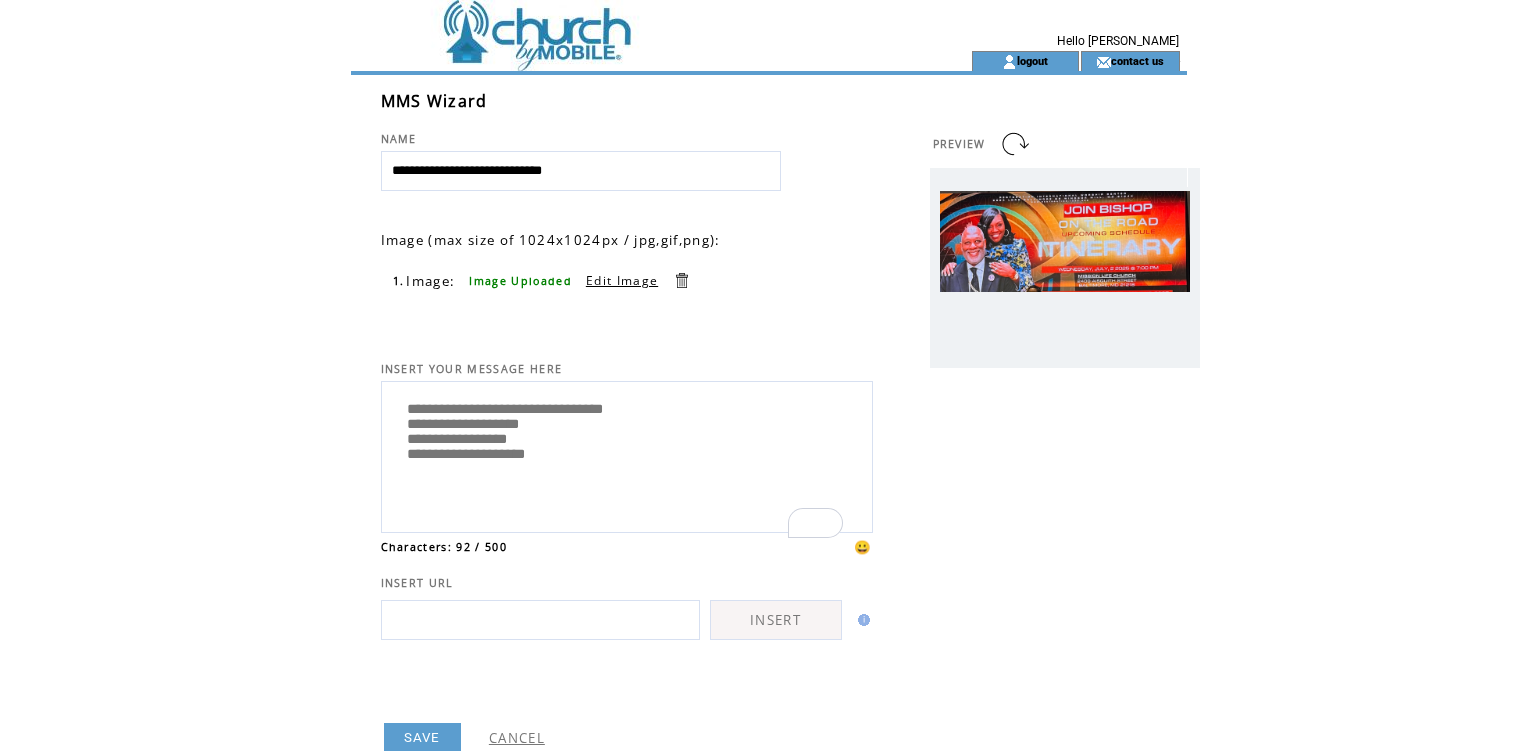 click on "**********" at bounding box center (627, 454) 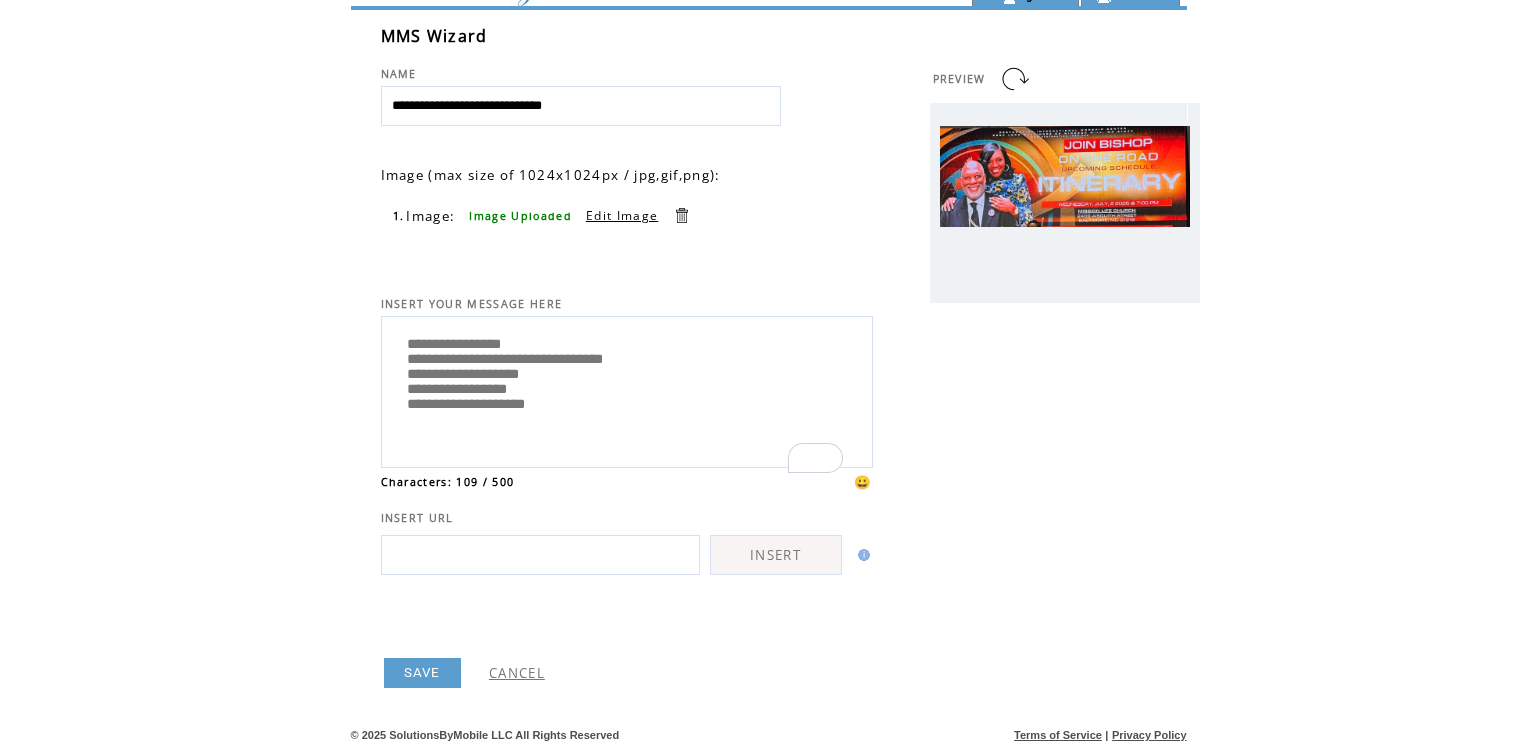 scroll, scrollTop: 100, scrollLeft: 0, axis: vertical 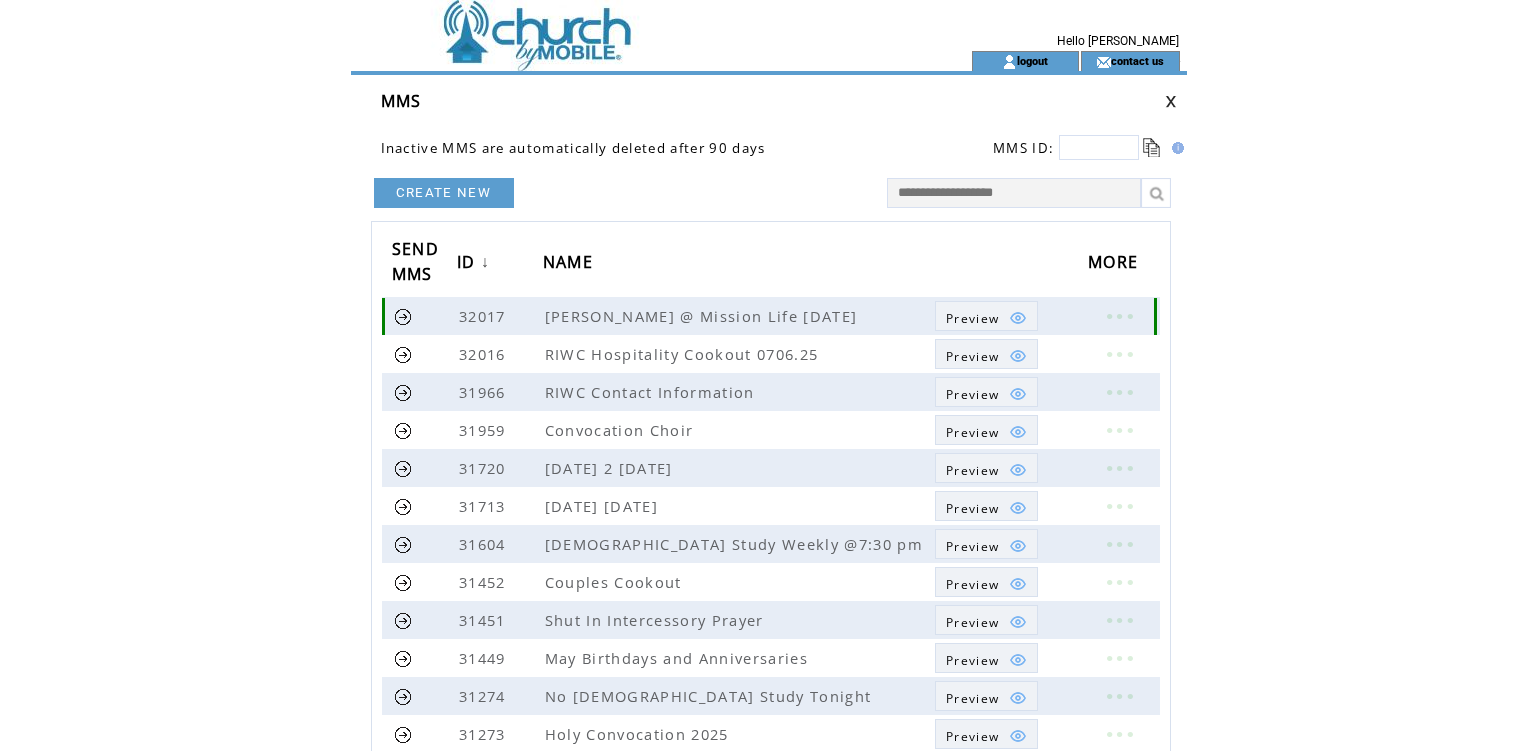 click at bounding box center [403, 316] 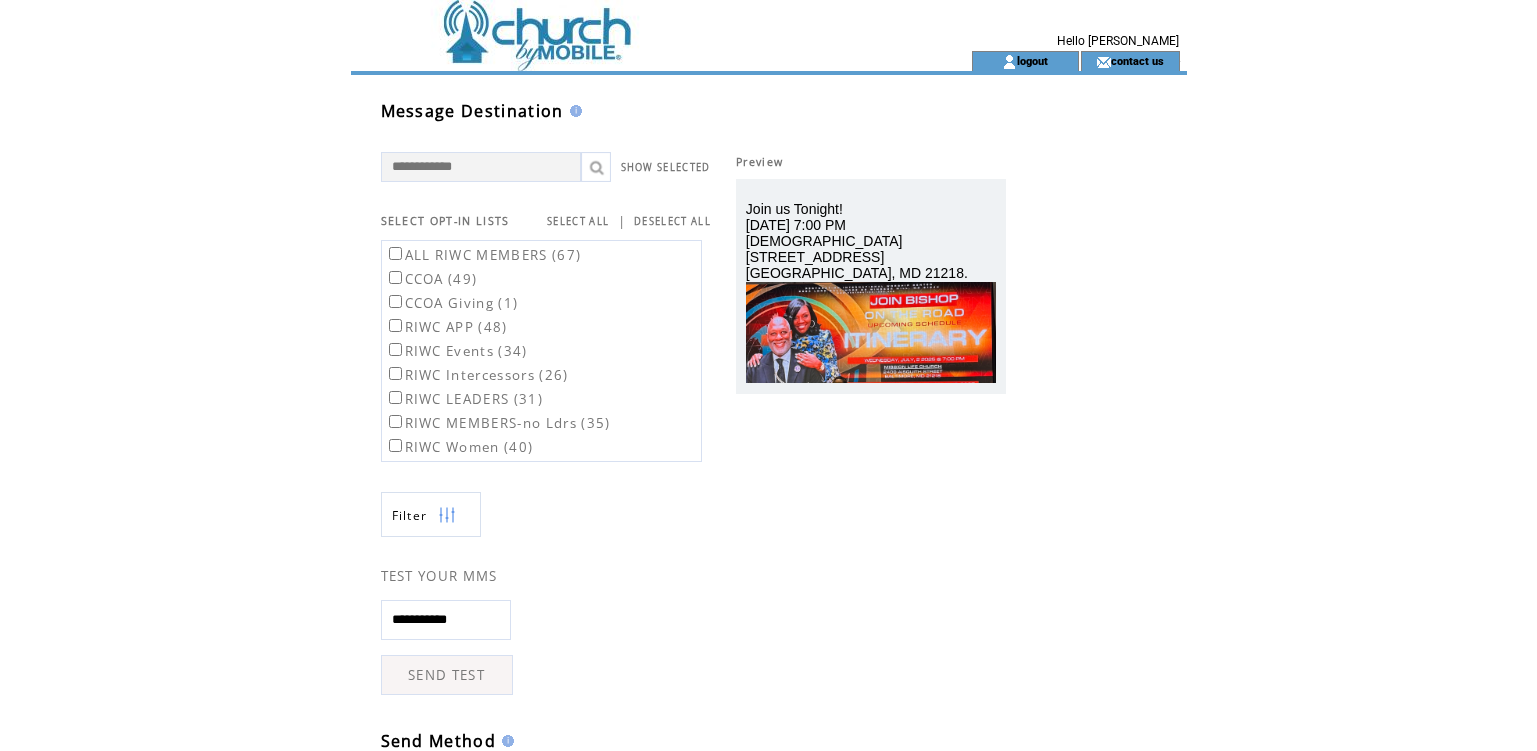 scroll, scrollTop: 0, scrollLeft: 0, axis: both 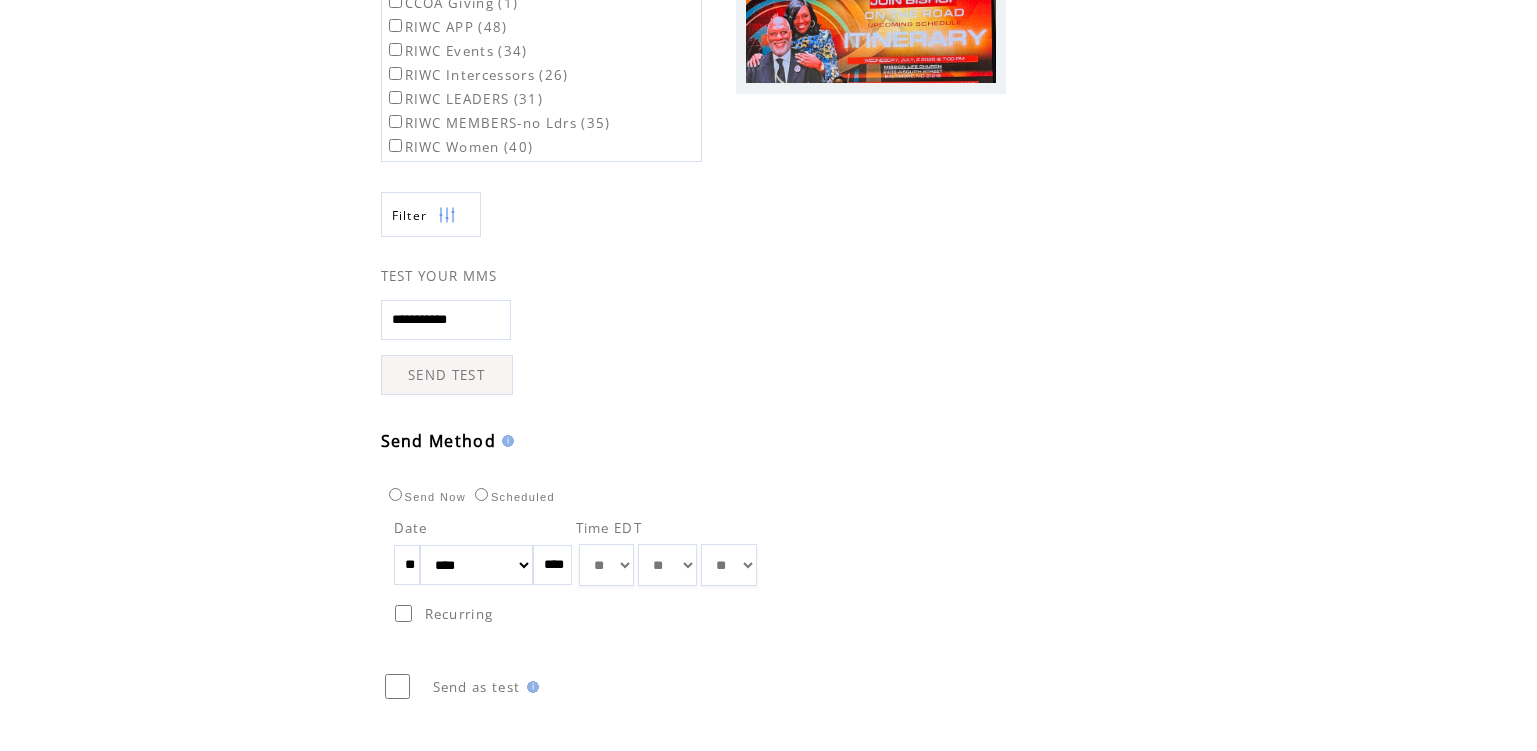 drag, startPoint x: 423, startPoint y: 564, endPoint x: 373, endPoint y: 566, distance: 50.039986 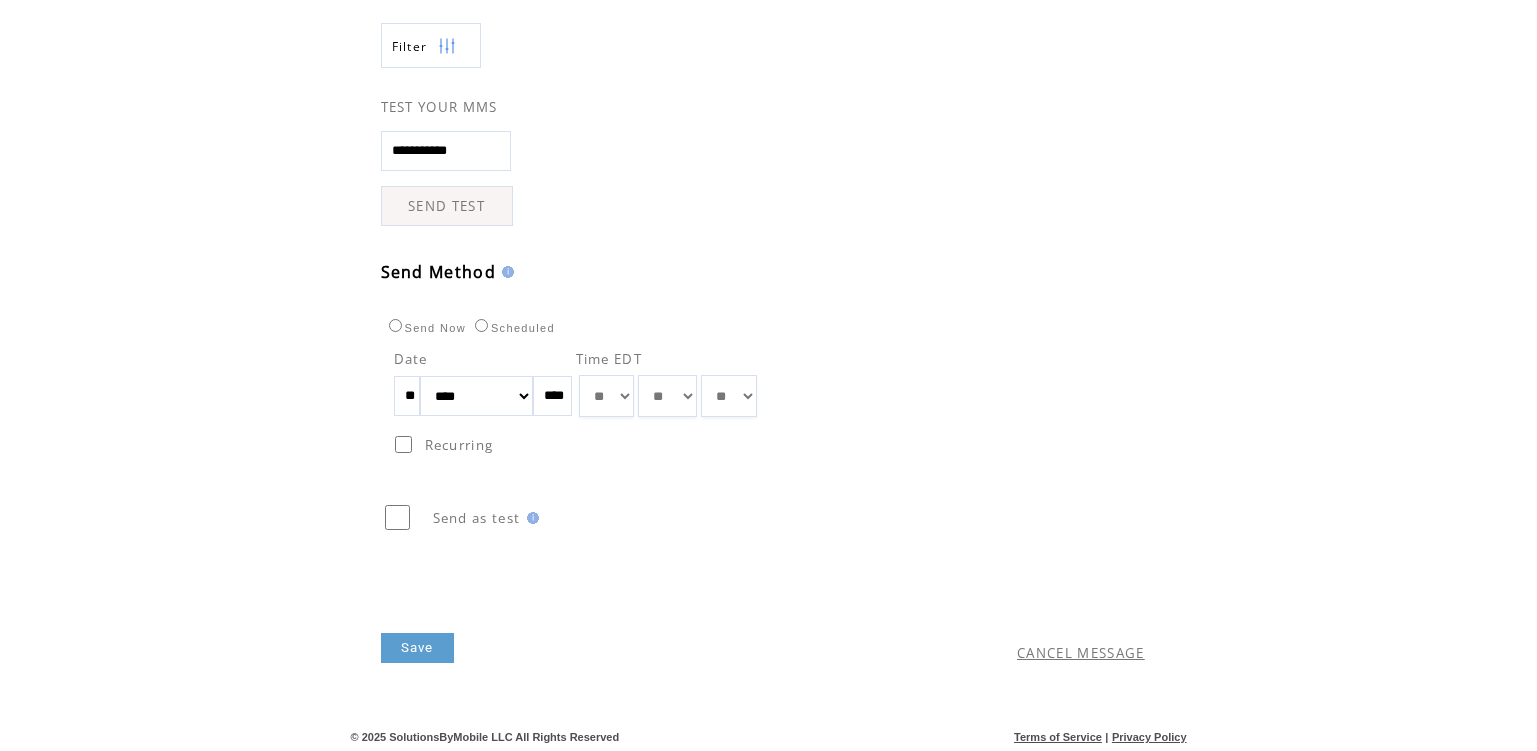 scroll, scrollTop: 471, scrollLeft: 0, axis: vertical 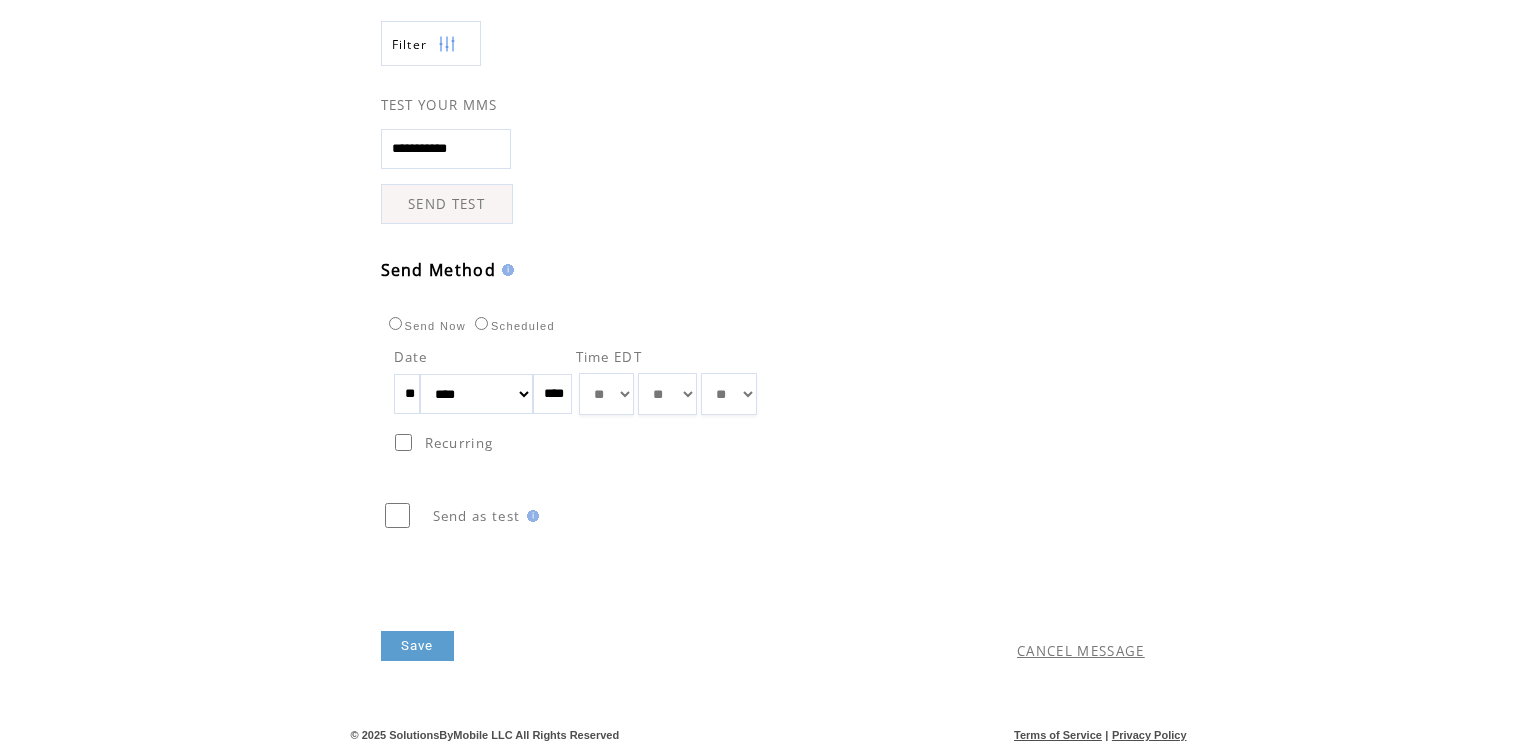 click on "Save" at bounding box center [417, 646] 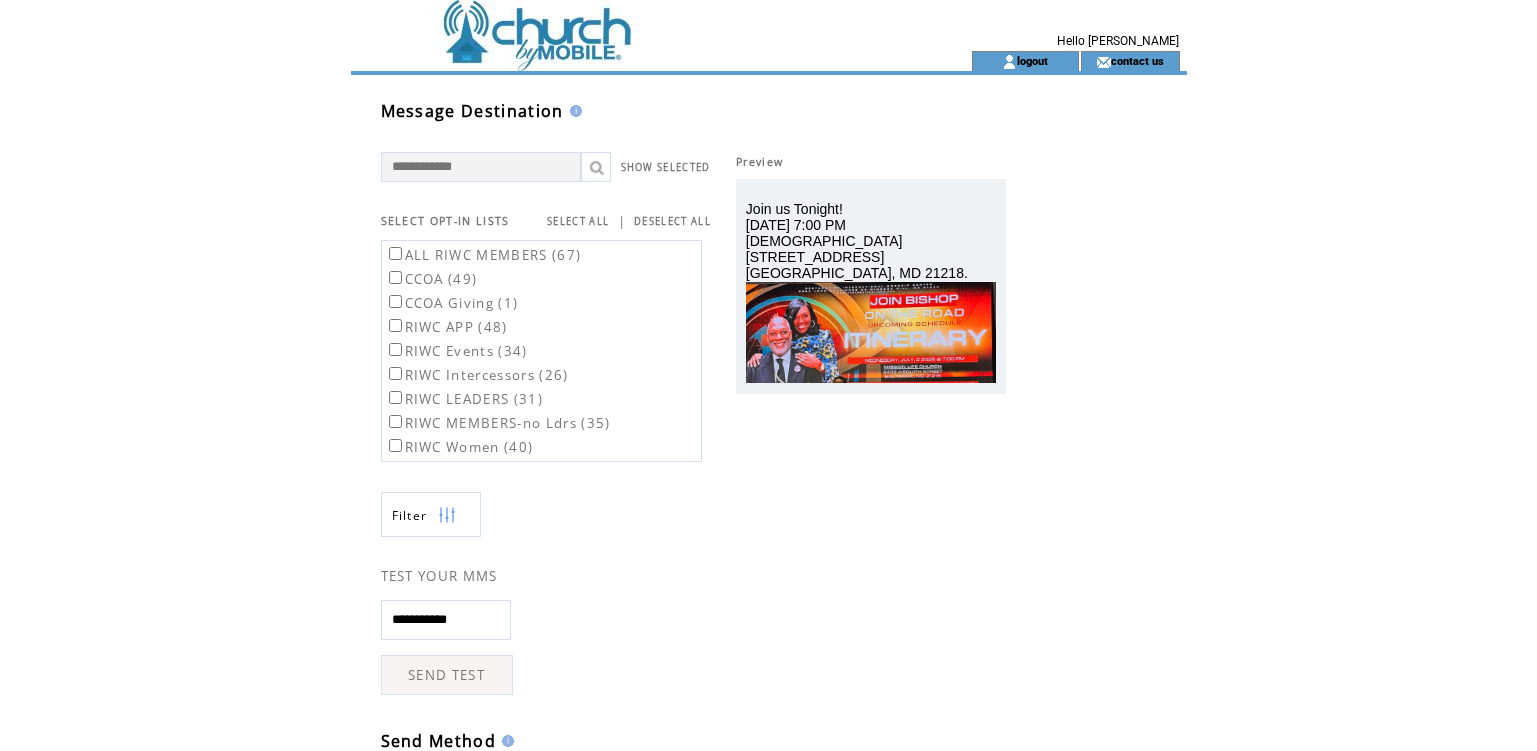 scroll, scrollTop: 1, scrollLeft: 0, axis: vertical 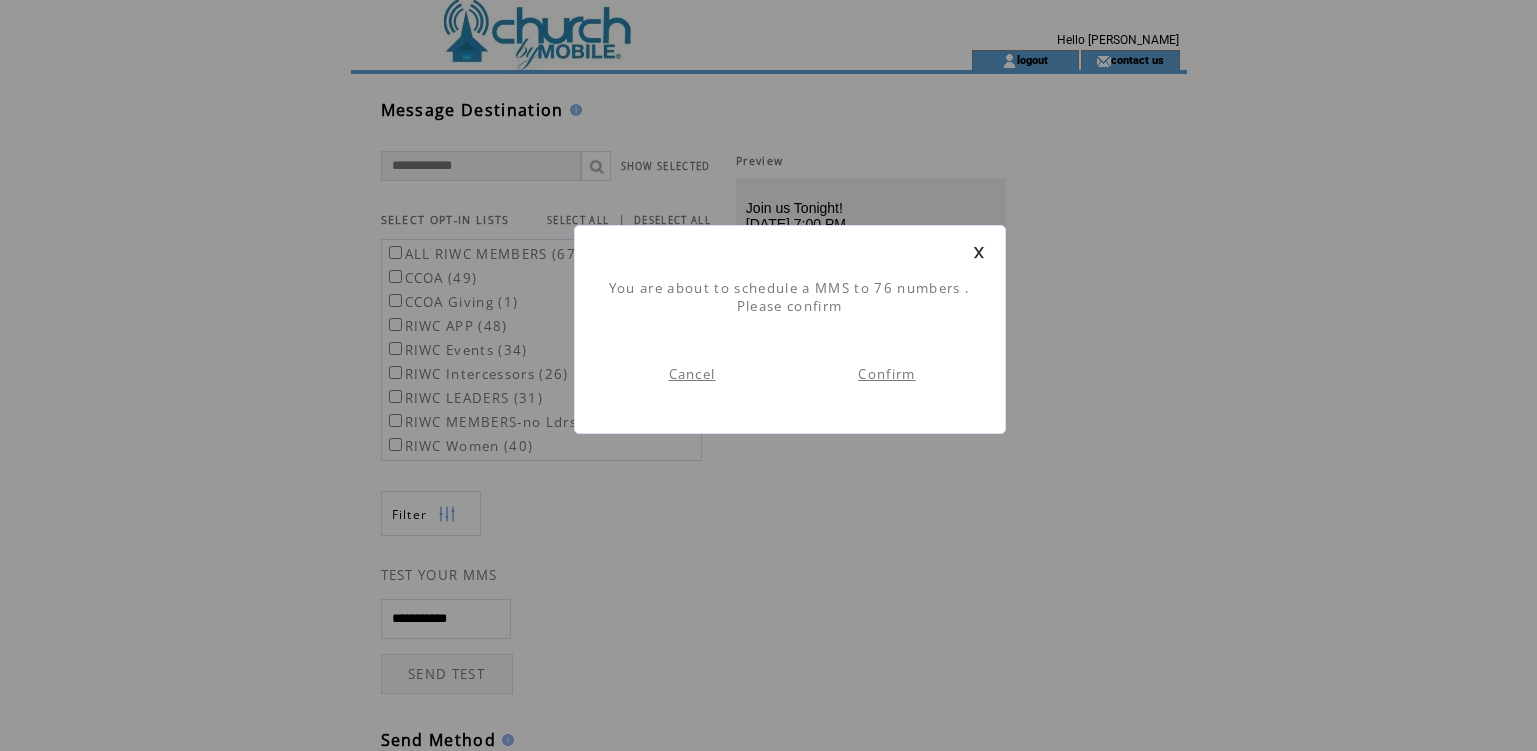 click on "Confirm" at bounding box center (886, 374) 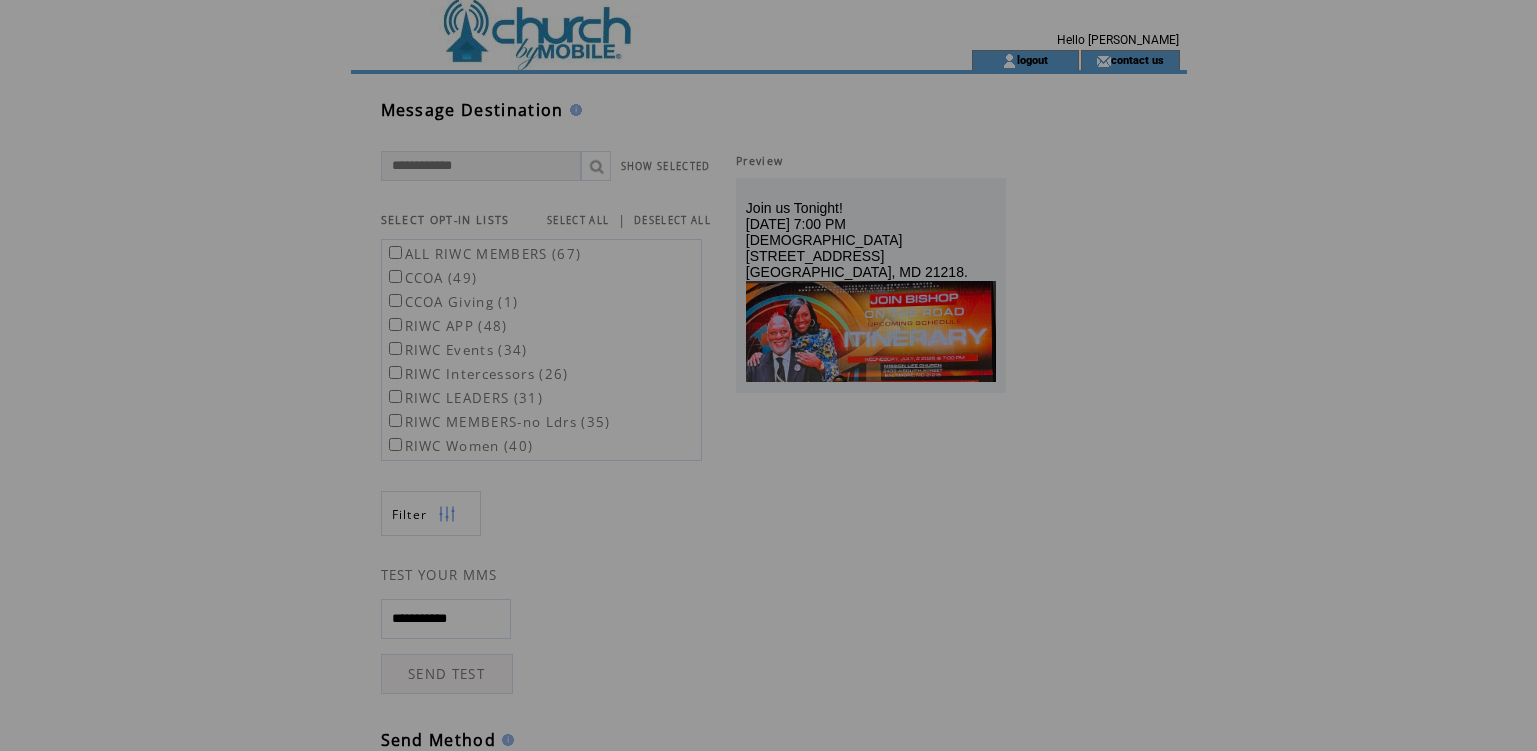 scroll, scrollTop: 0, scrollLeft: 0, axis: both 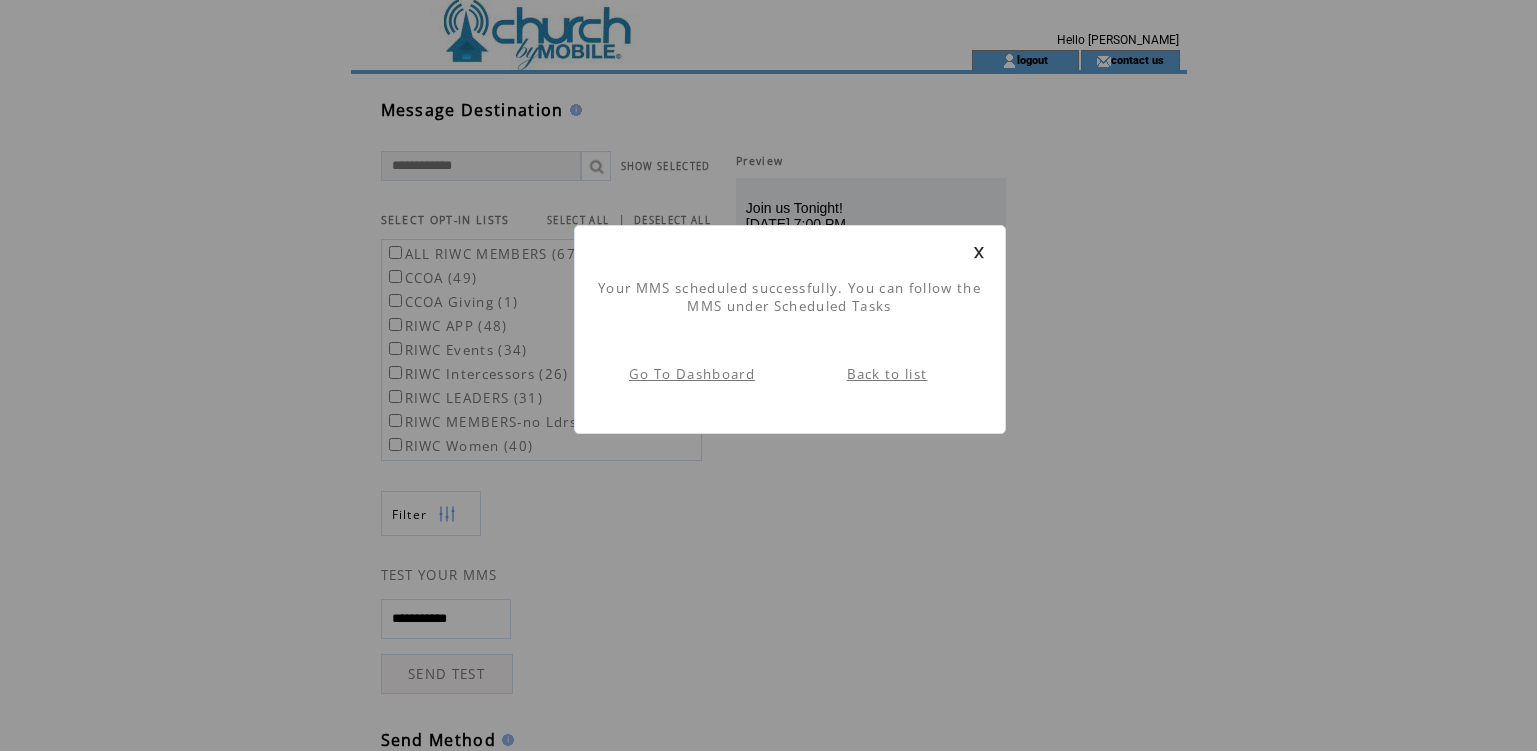 click on "Back to list" at bounding box center [887, 374] 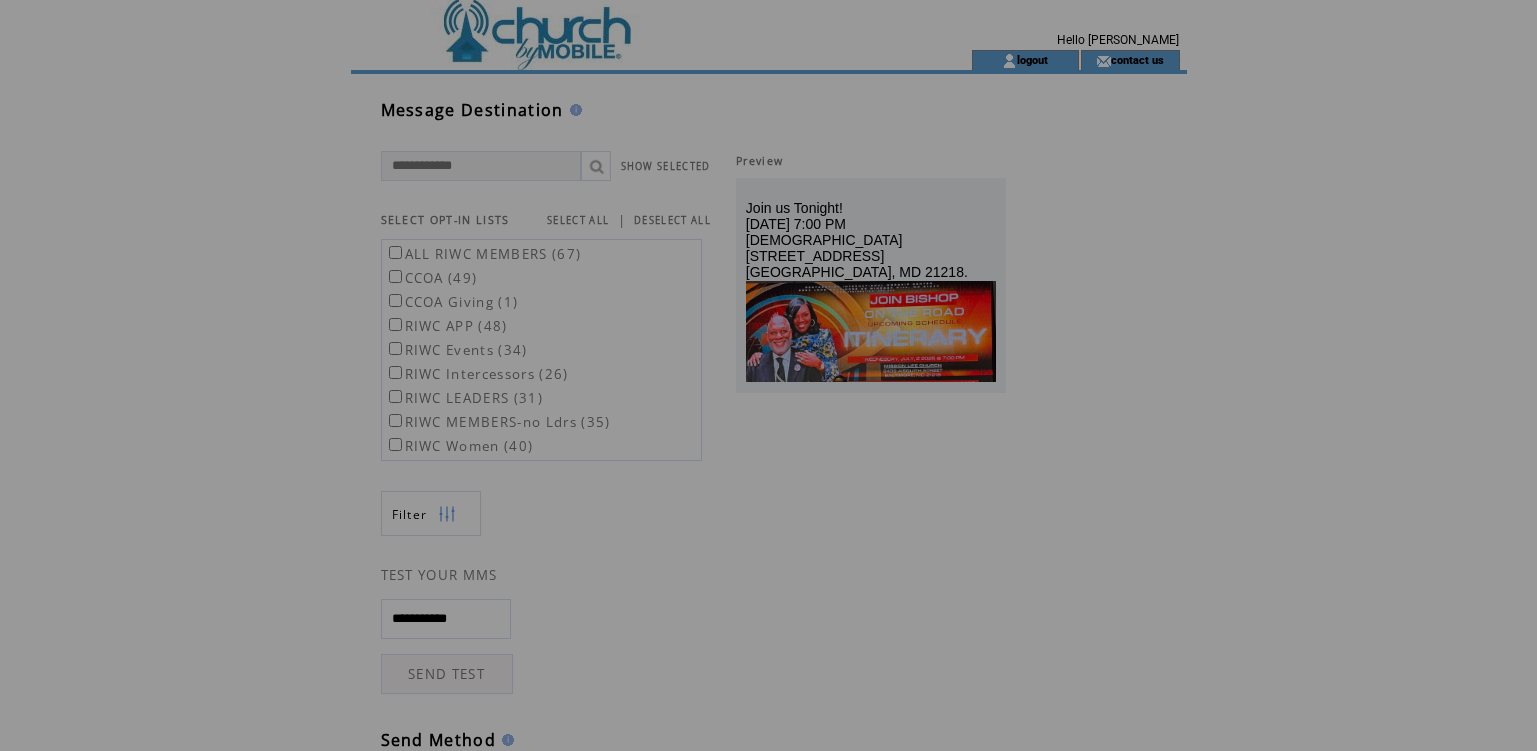 scroll, scrollTop: 0, scrollLeft: 0, axis: both 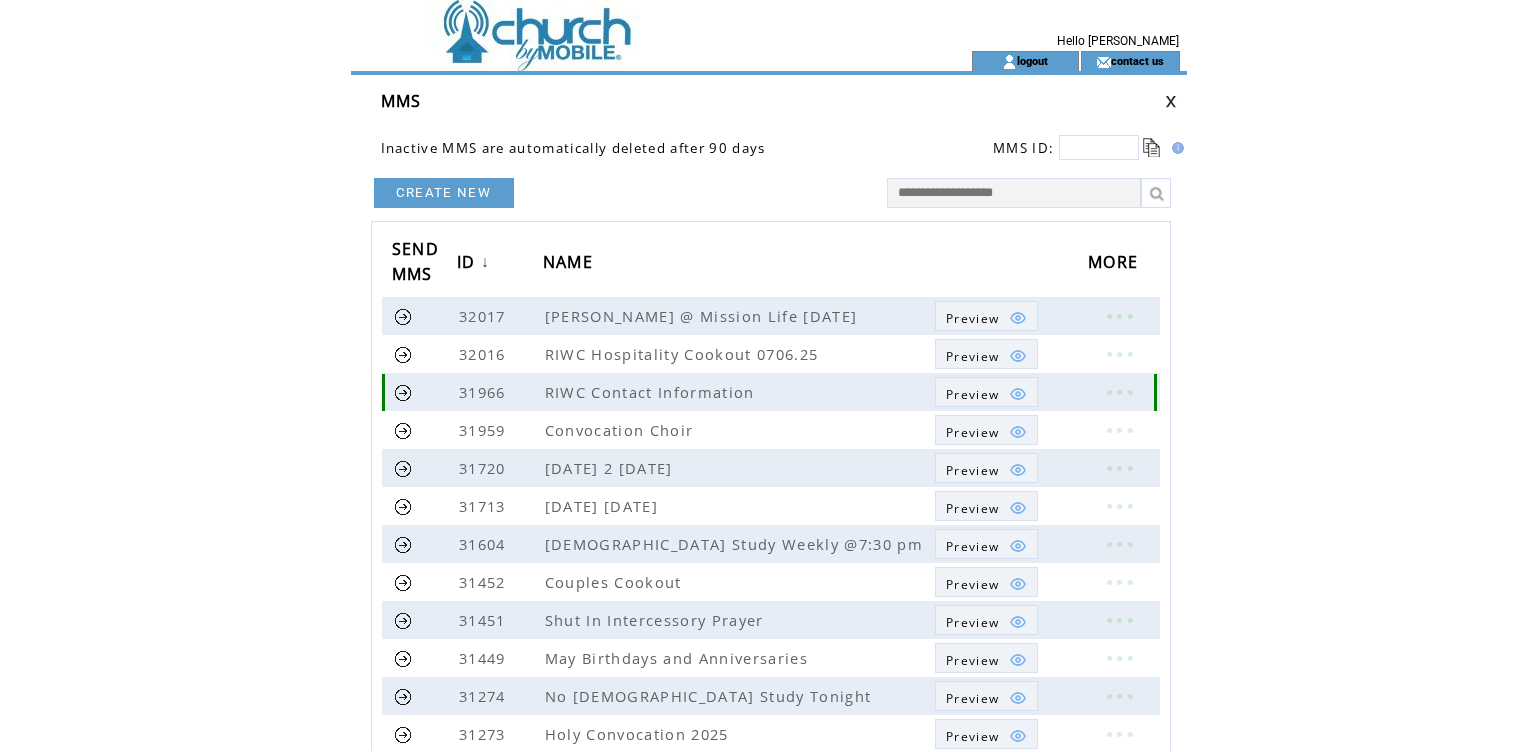 click at bounding box center (403, 392) 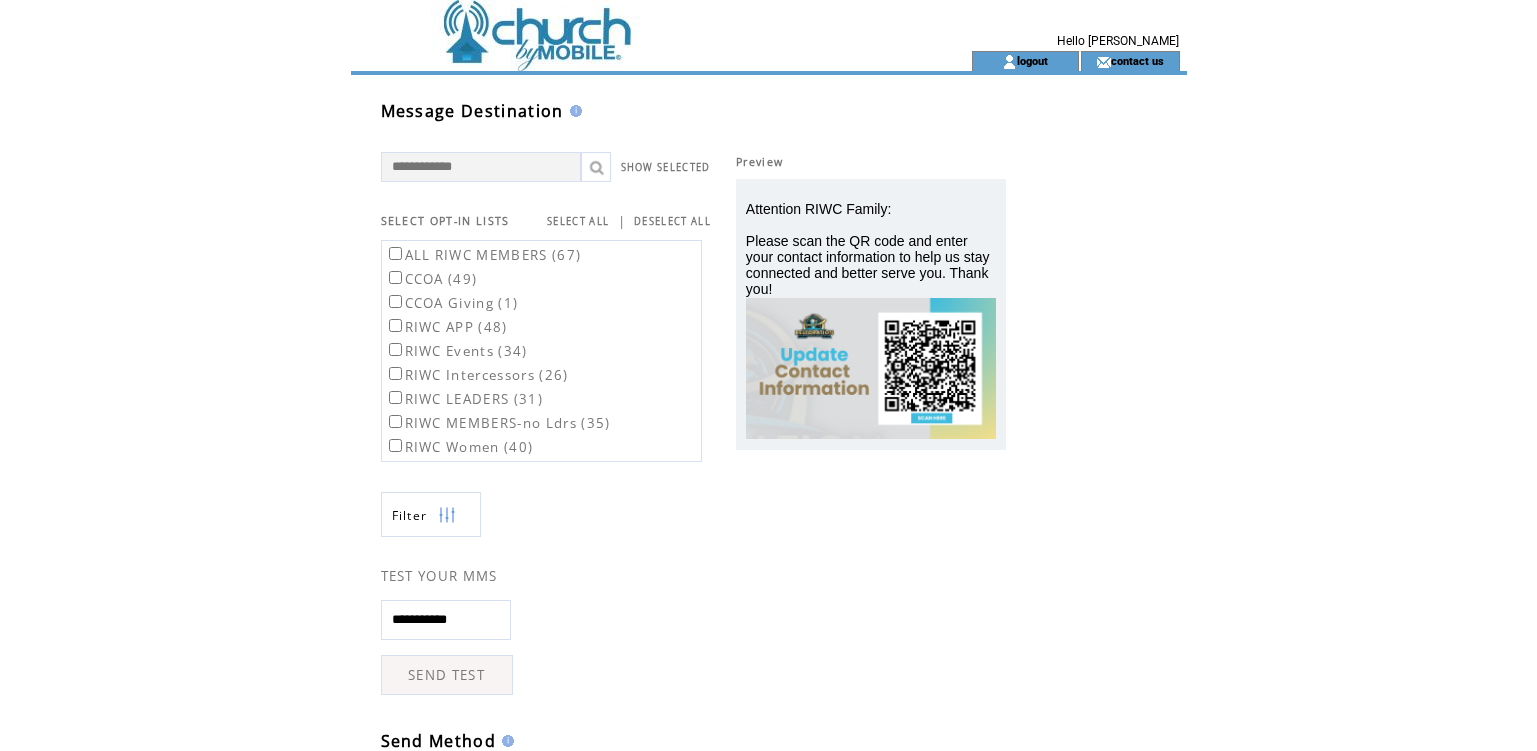 scroll, scrollTop: 0, scrollLeft: 0, axis: both 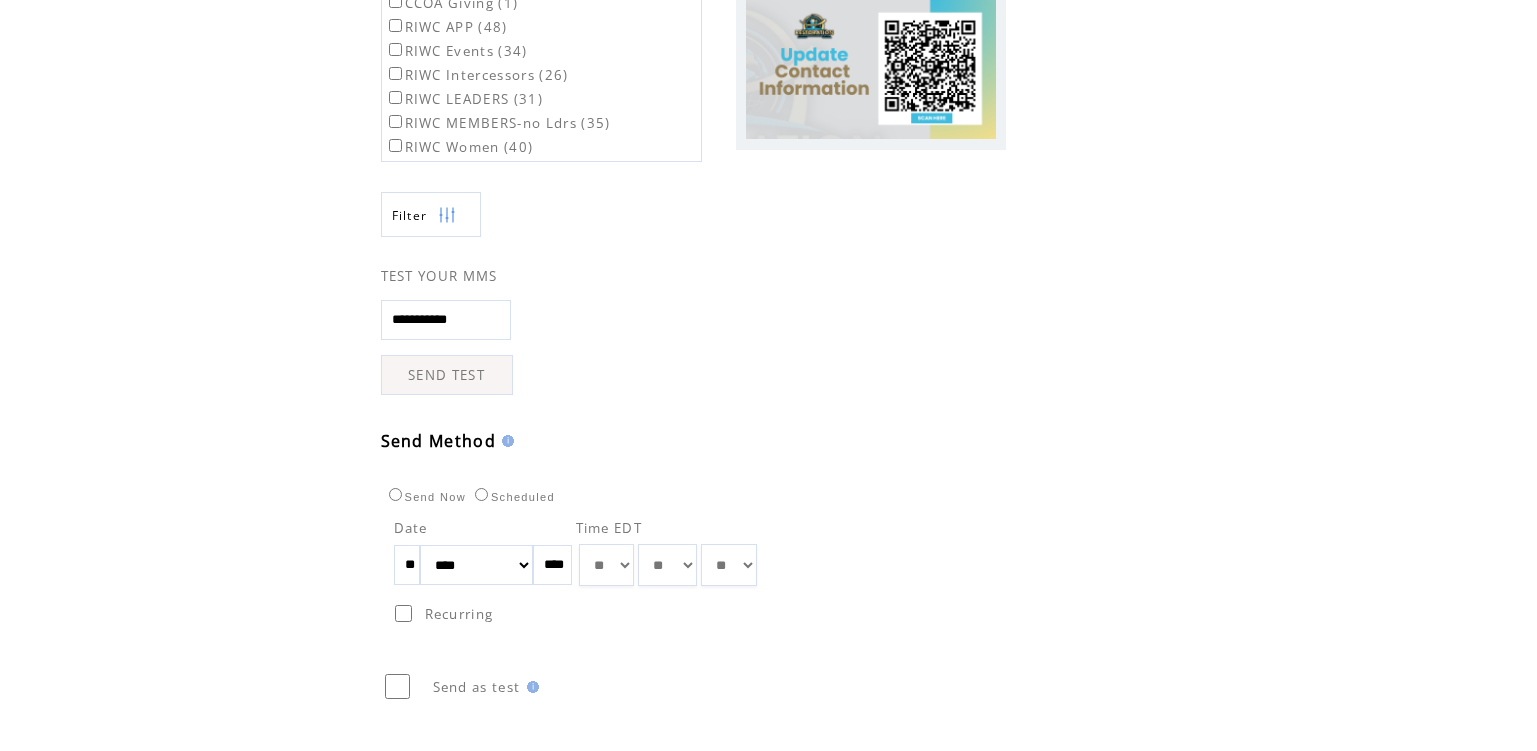drag, startPoint x: 421, startPoint y: 570, endPoint x: 366, endPoint y: 557, distance: 56.515484 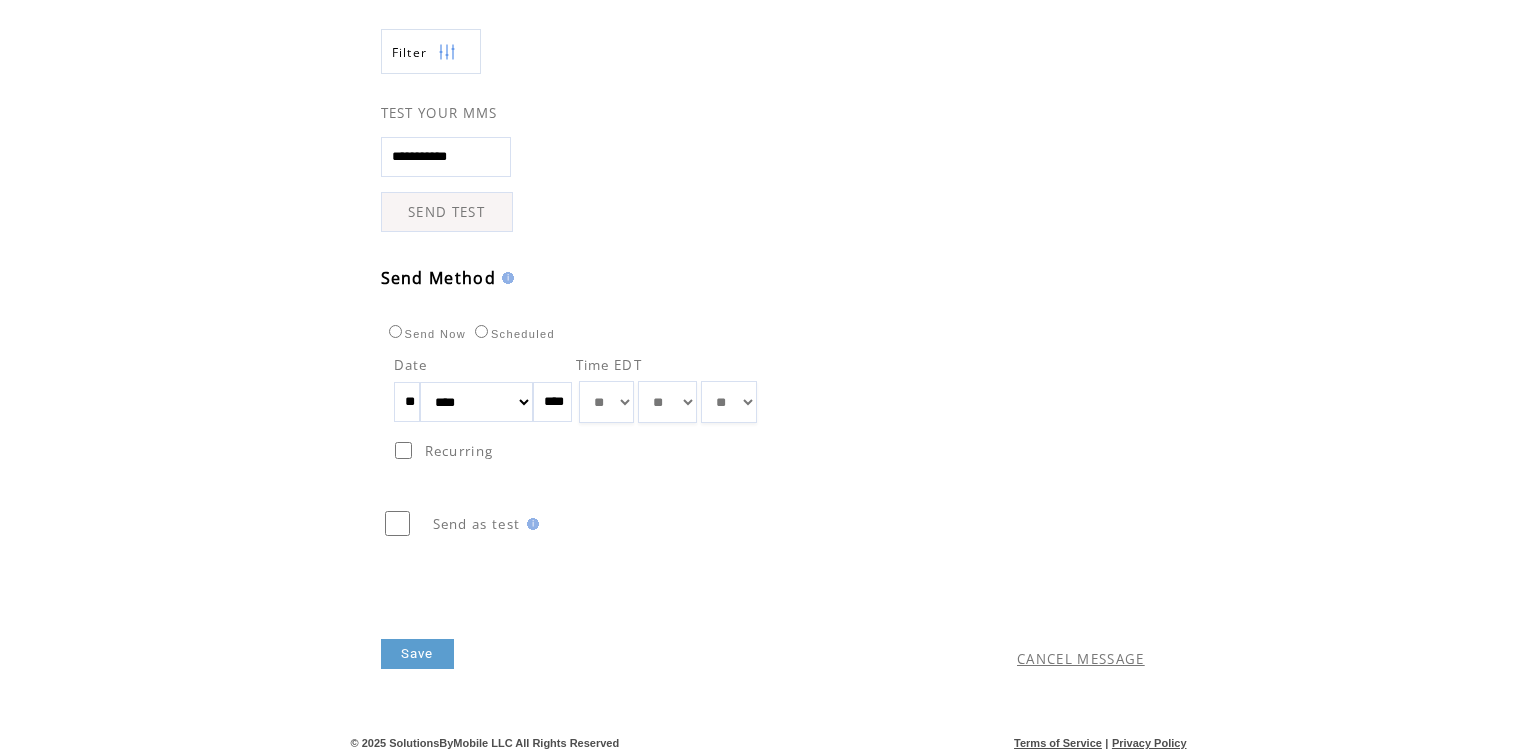 scroll, scrollTop: 471, scrollLeft: 0, axis: vertical 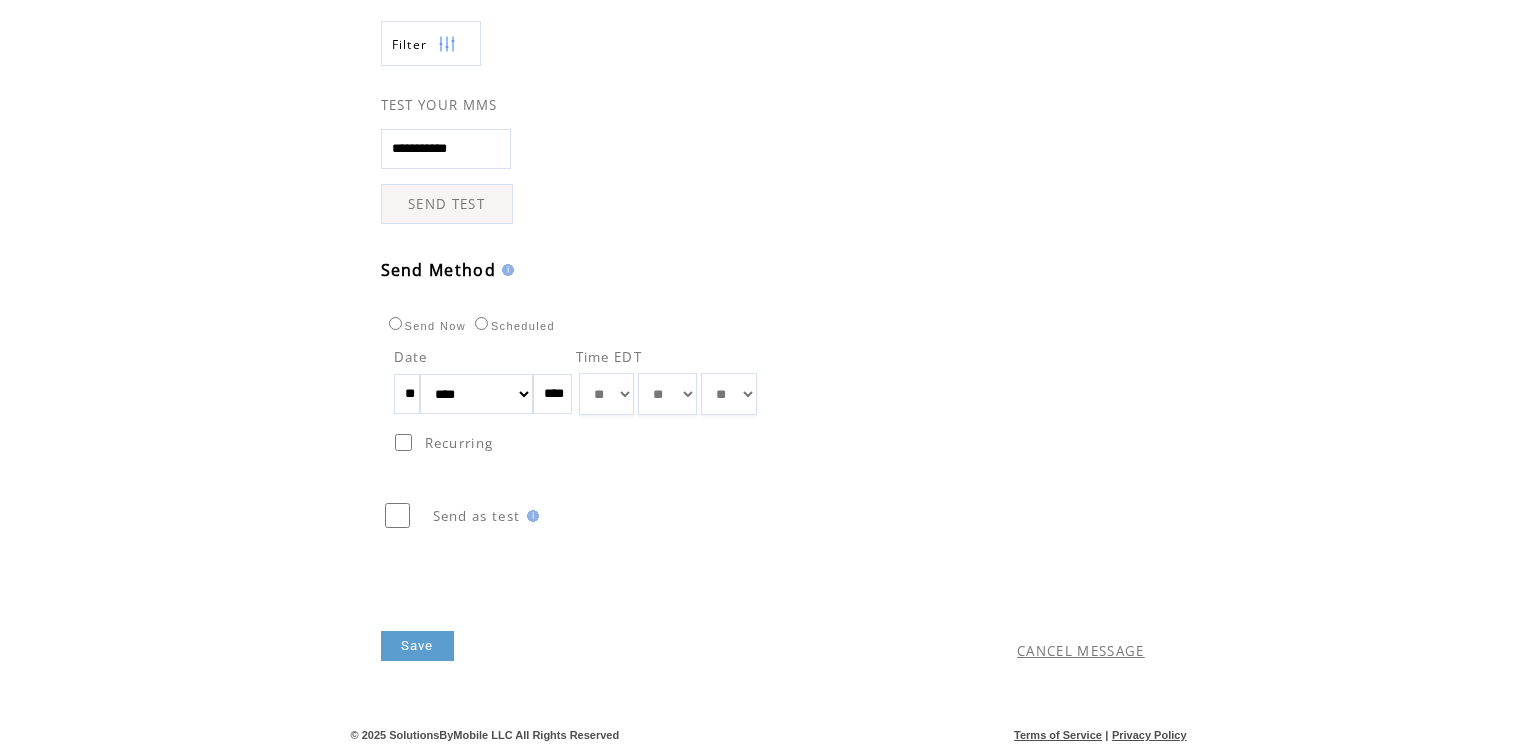 click on "Save" at bounding box center [417, 646] 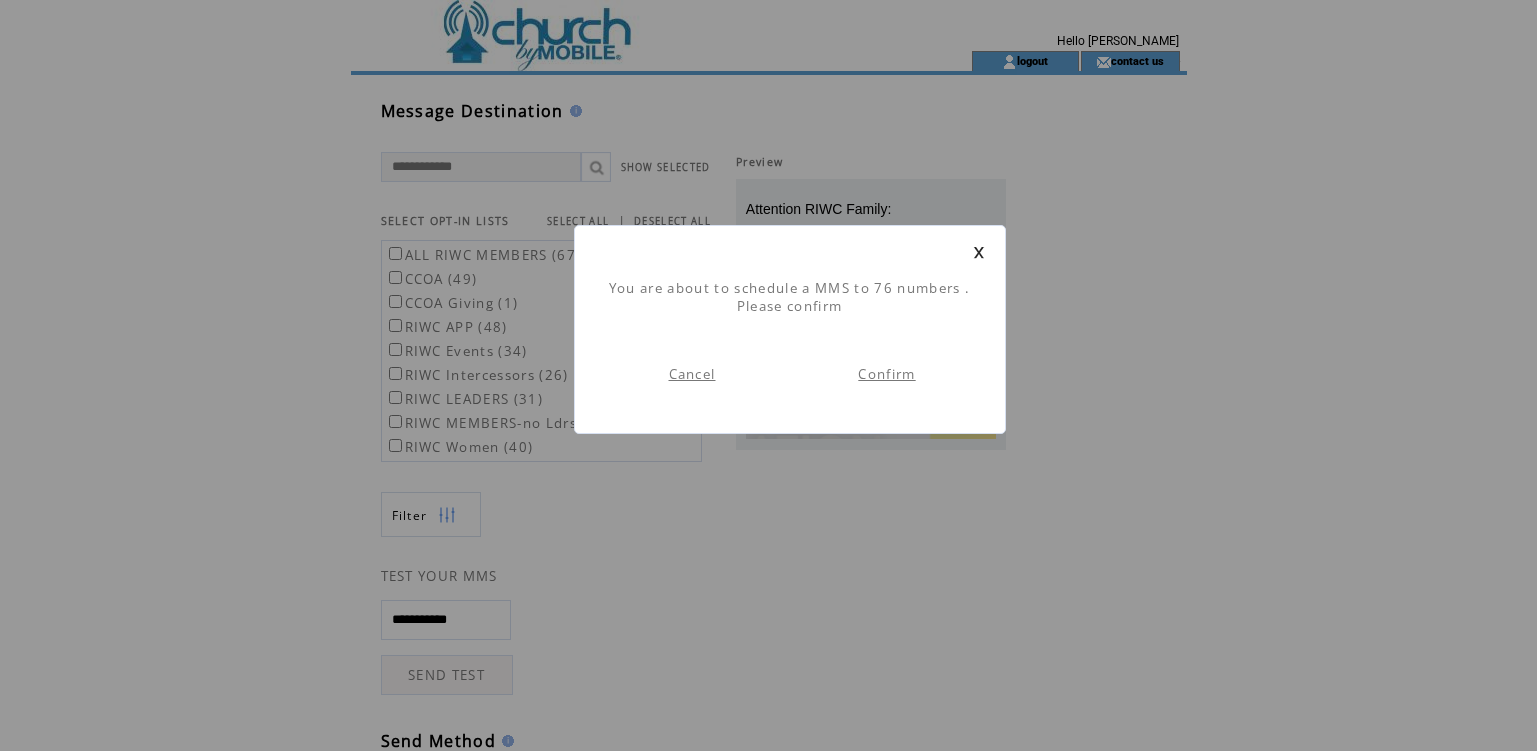 scroll, scrollTop: 1, scrollLeft: 0, axis: vertical 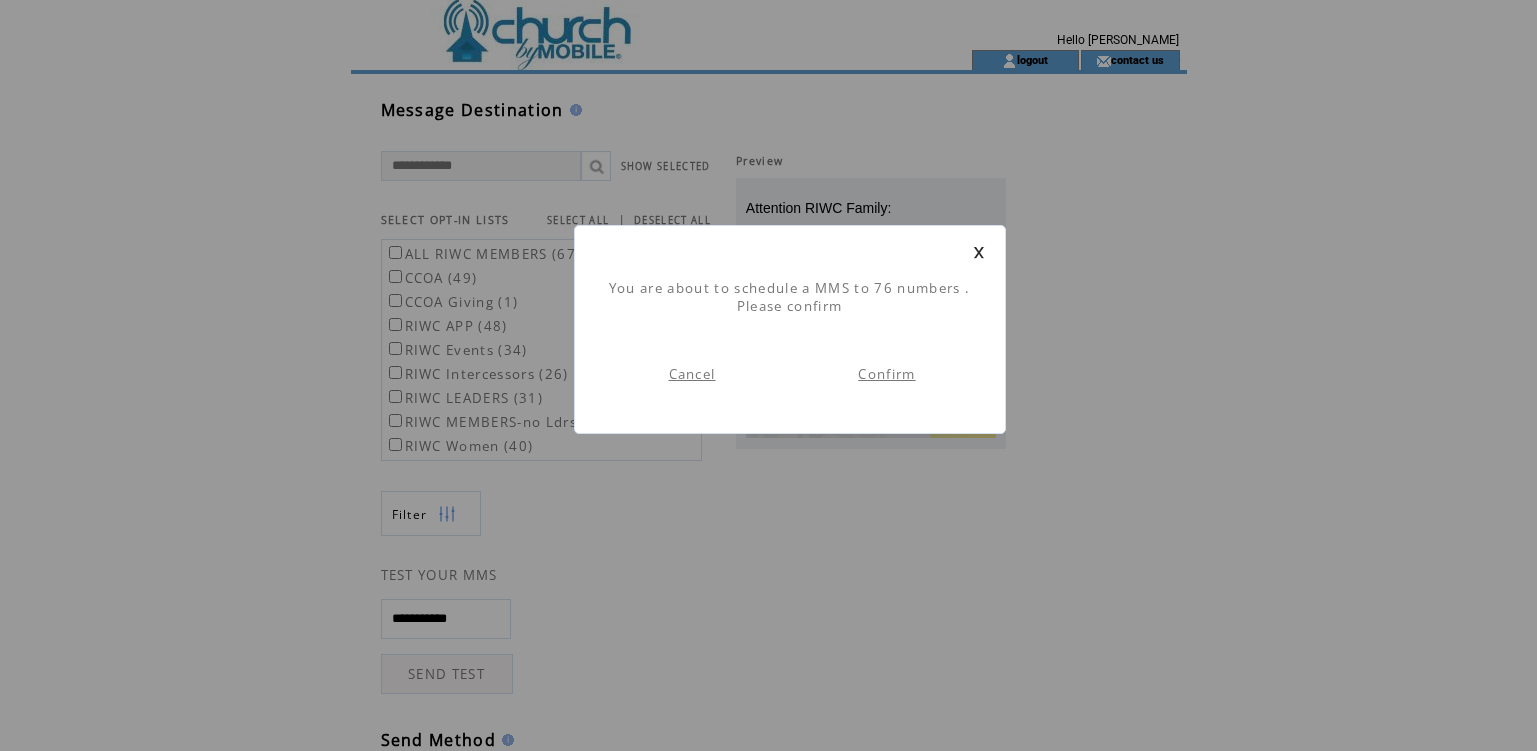 click on "Confirm" at bounding box center [886, 374] 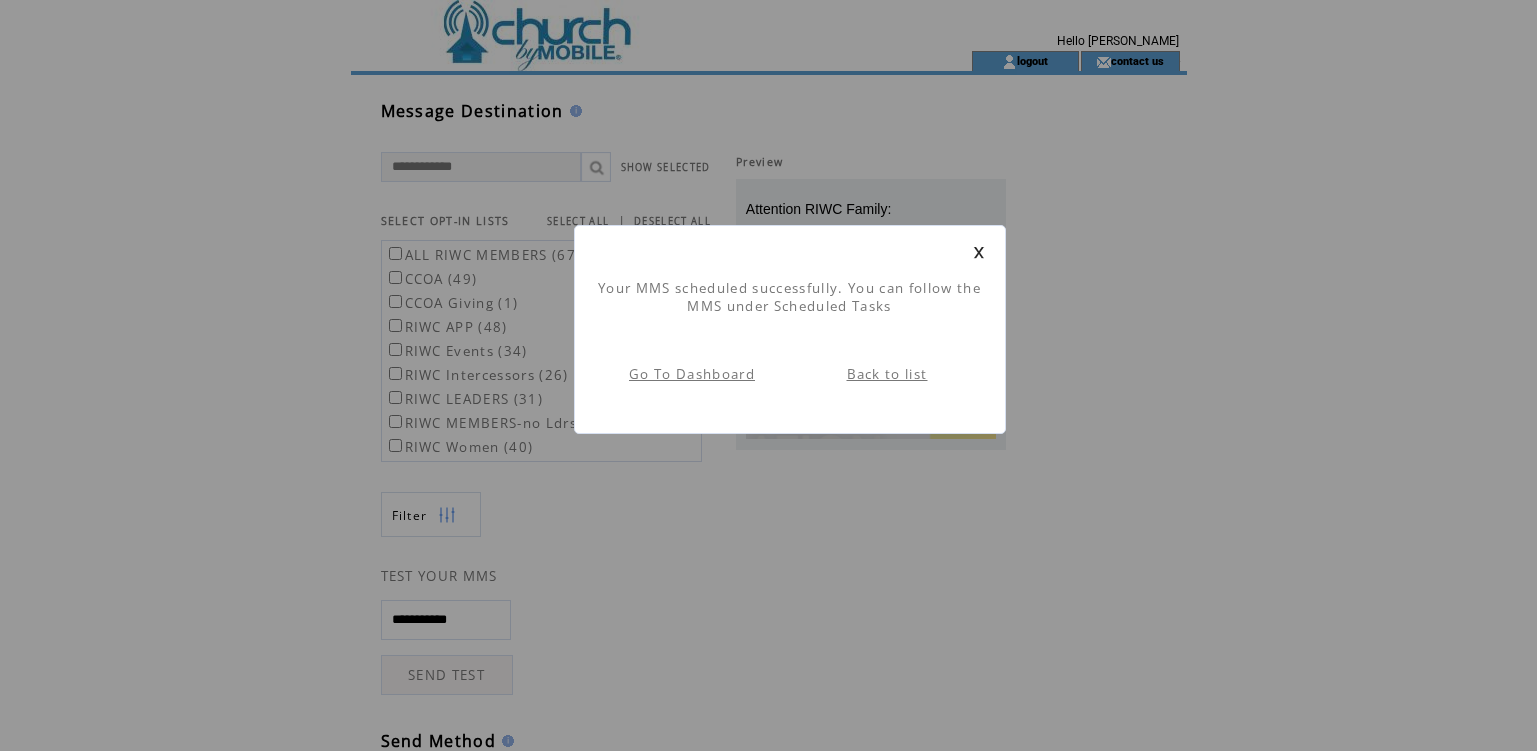 scroll, scrollTop: 1, scrollLeft: 0, axis: vertical 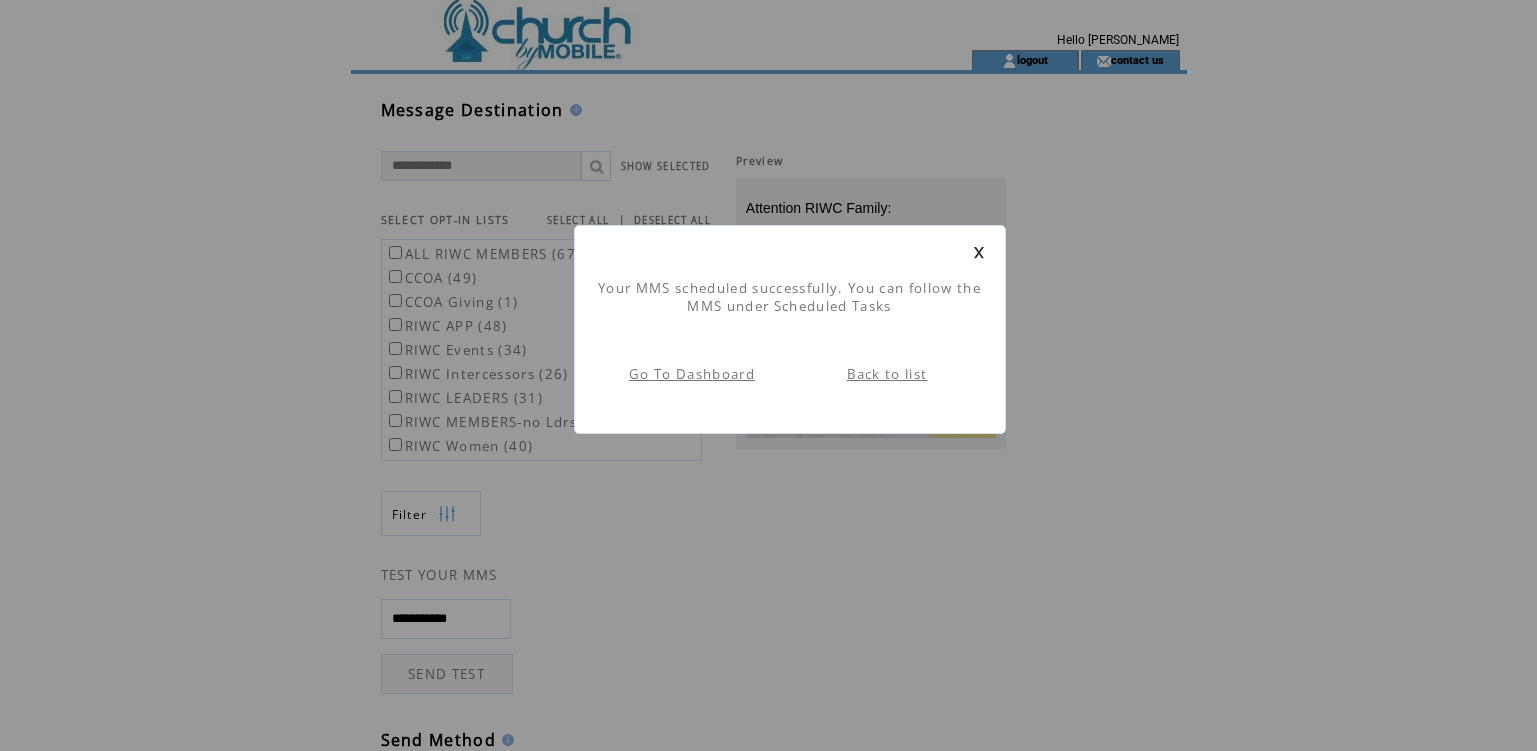 click on "Back to list" at bounding box center [887, 374] 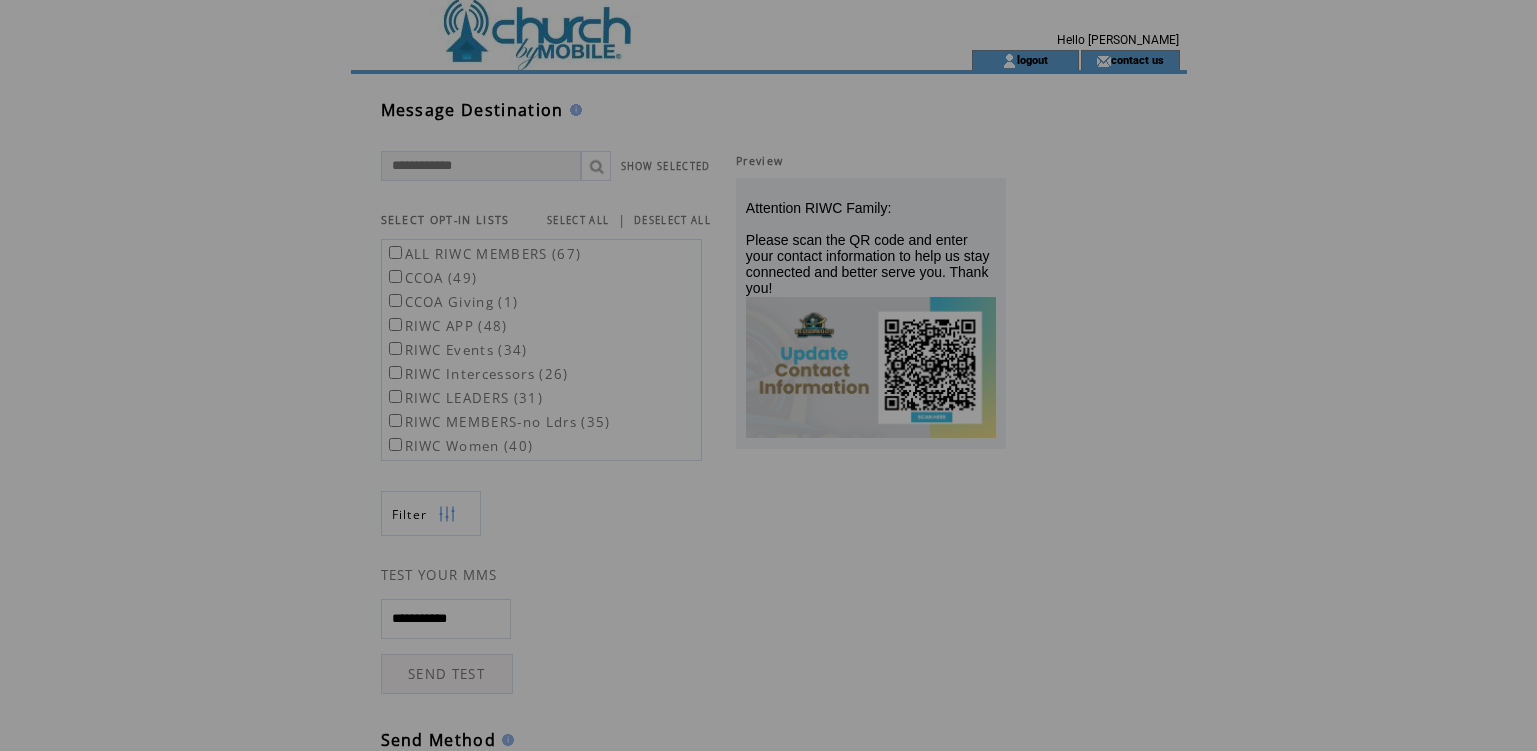 scroll, scrollTop: 0, scrollLeft: 0, axis: both 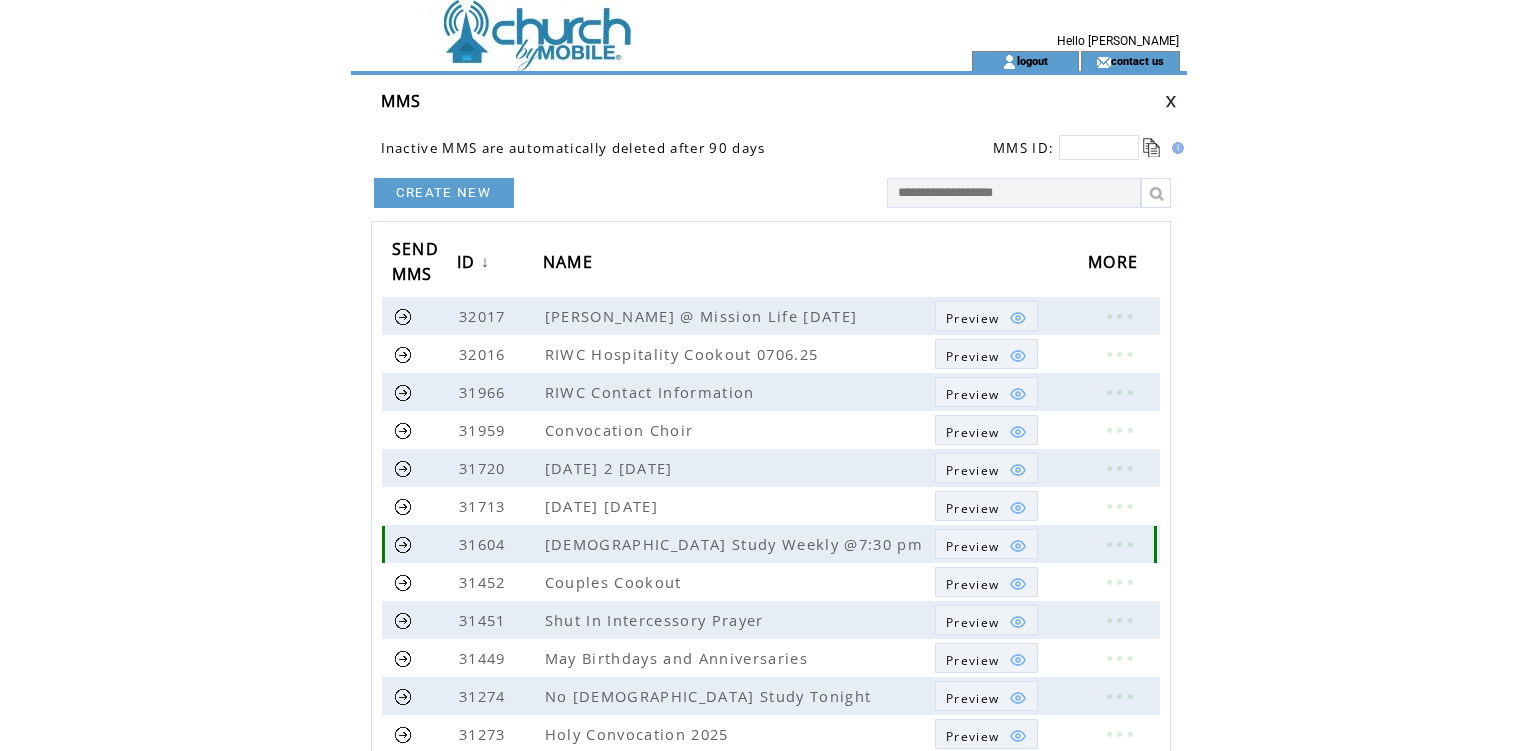 click at bounding box center (403, 544) 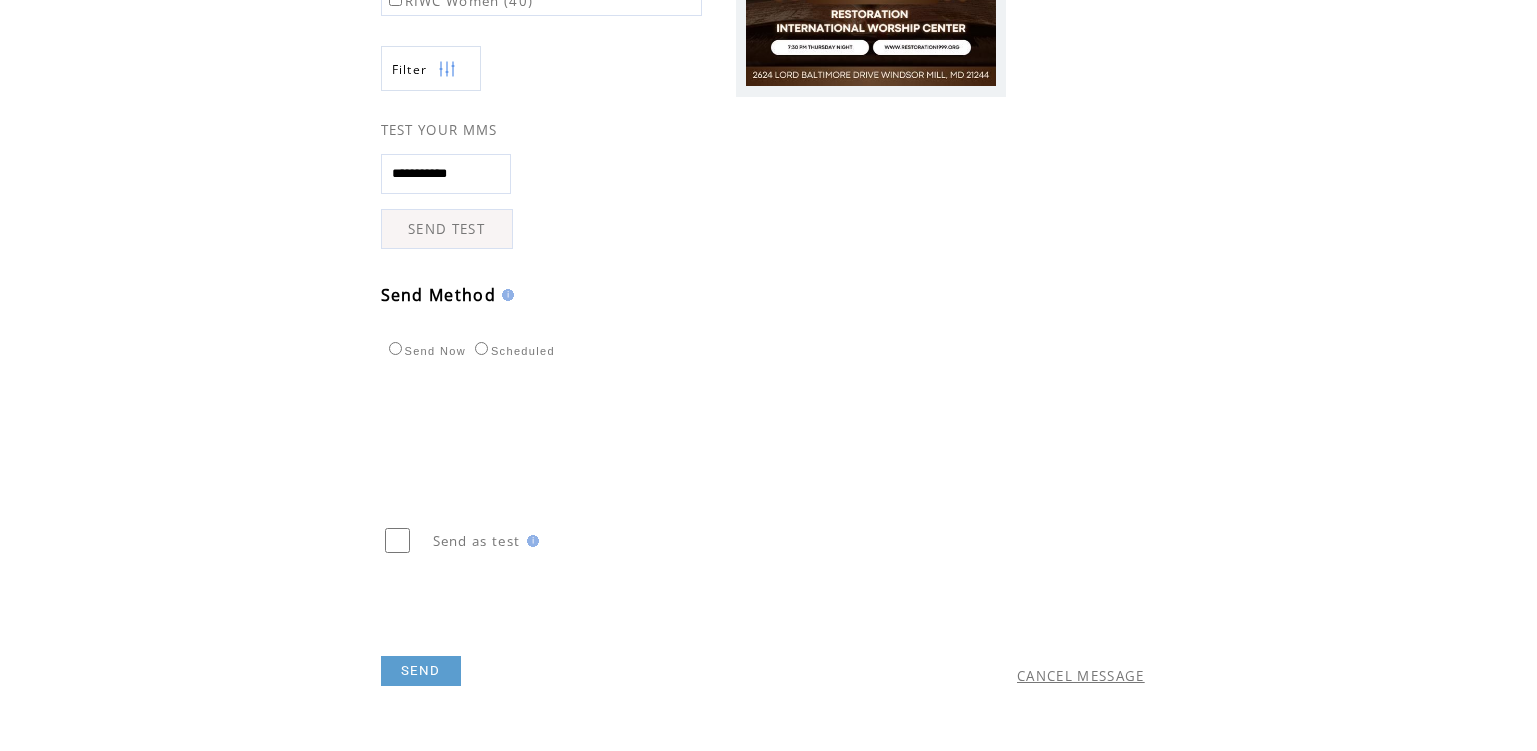 scroll, scrollTop: 471, scrollLeft: 0, axis: vertical 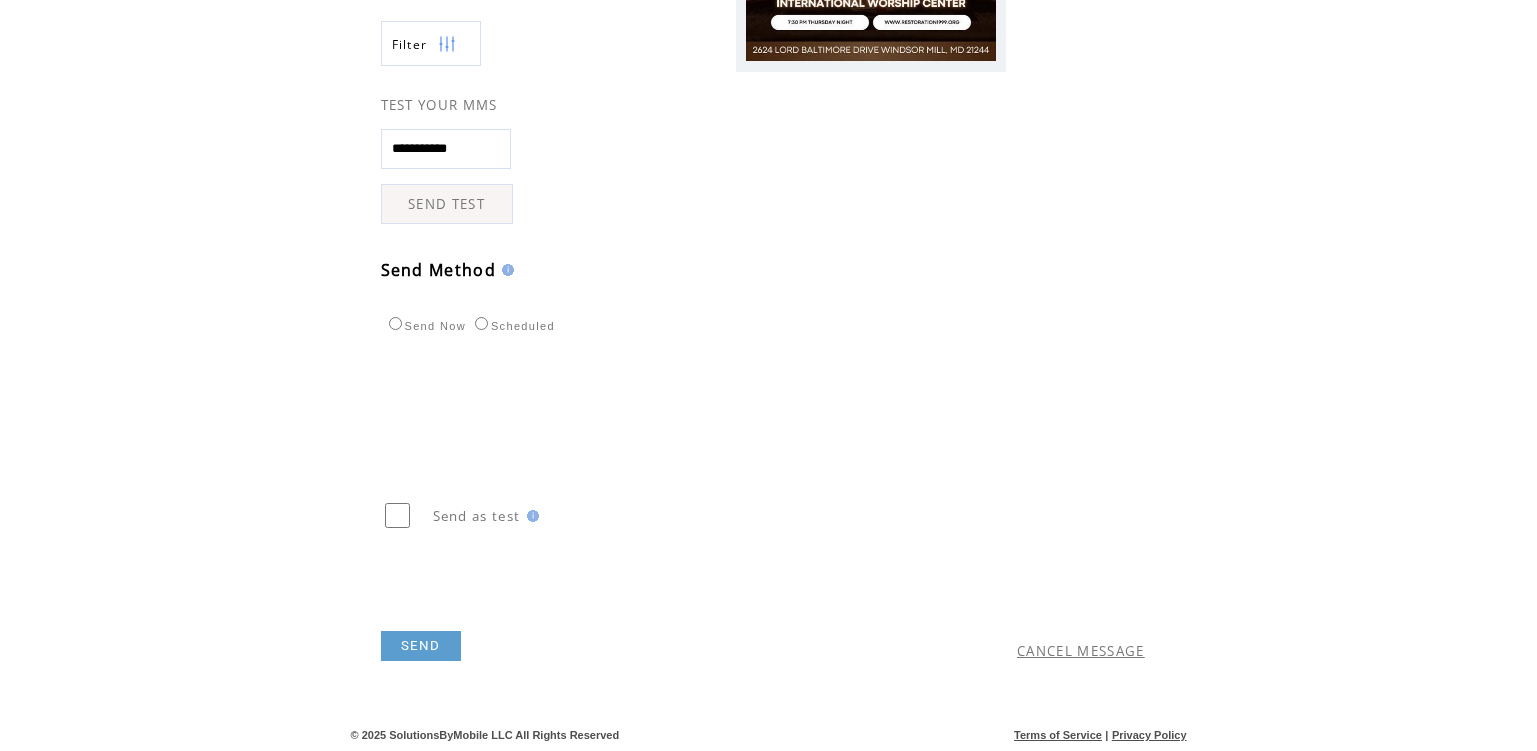 click on "CANCEL MESSAGE" at bounding box center [1081, 651] 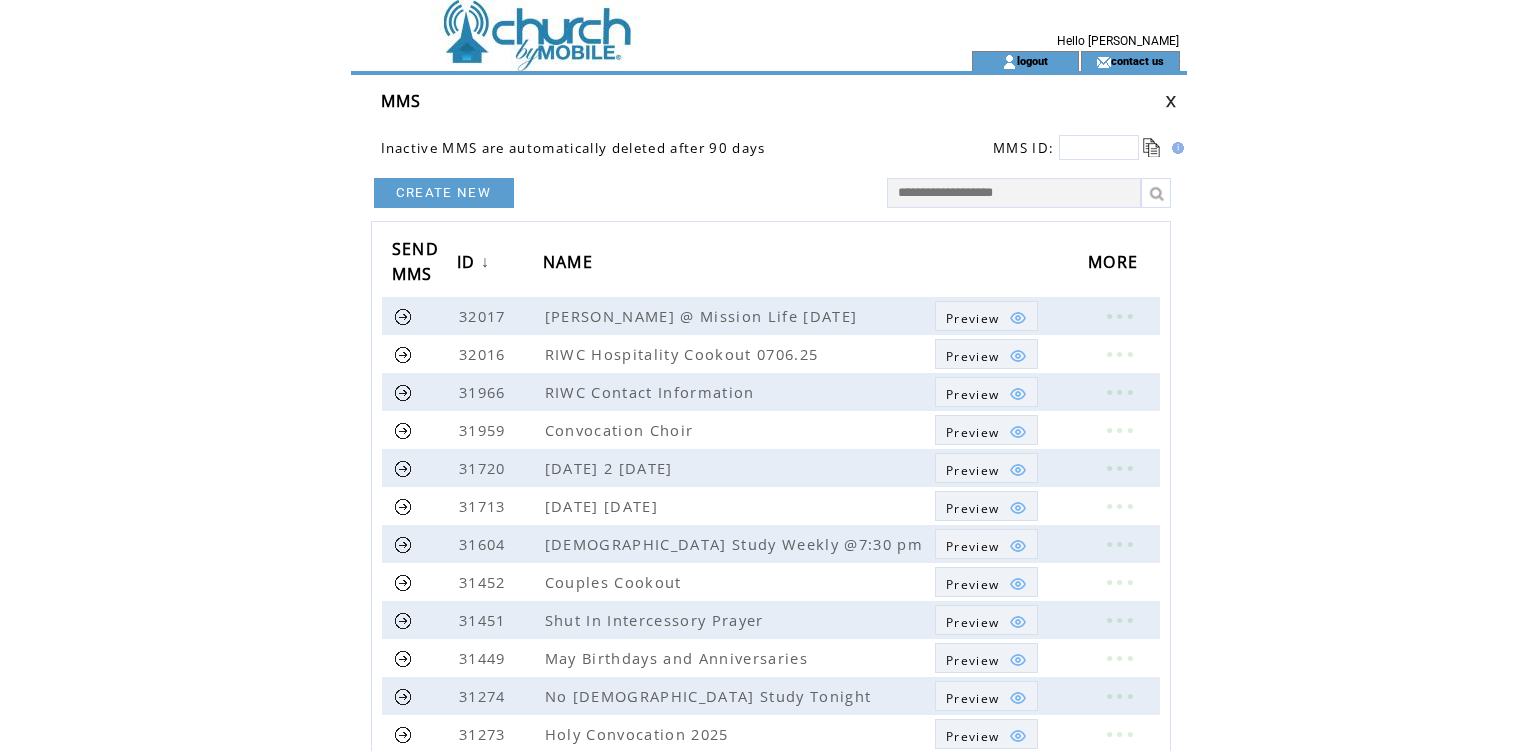 scroll, scrollTop: 0, scrollLeft: 0, axis: both 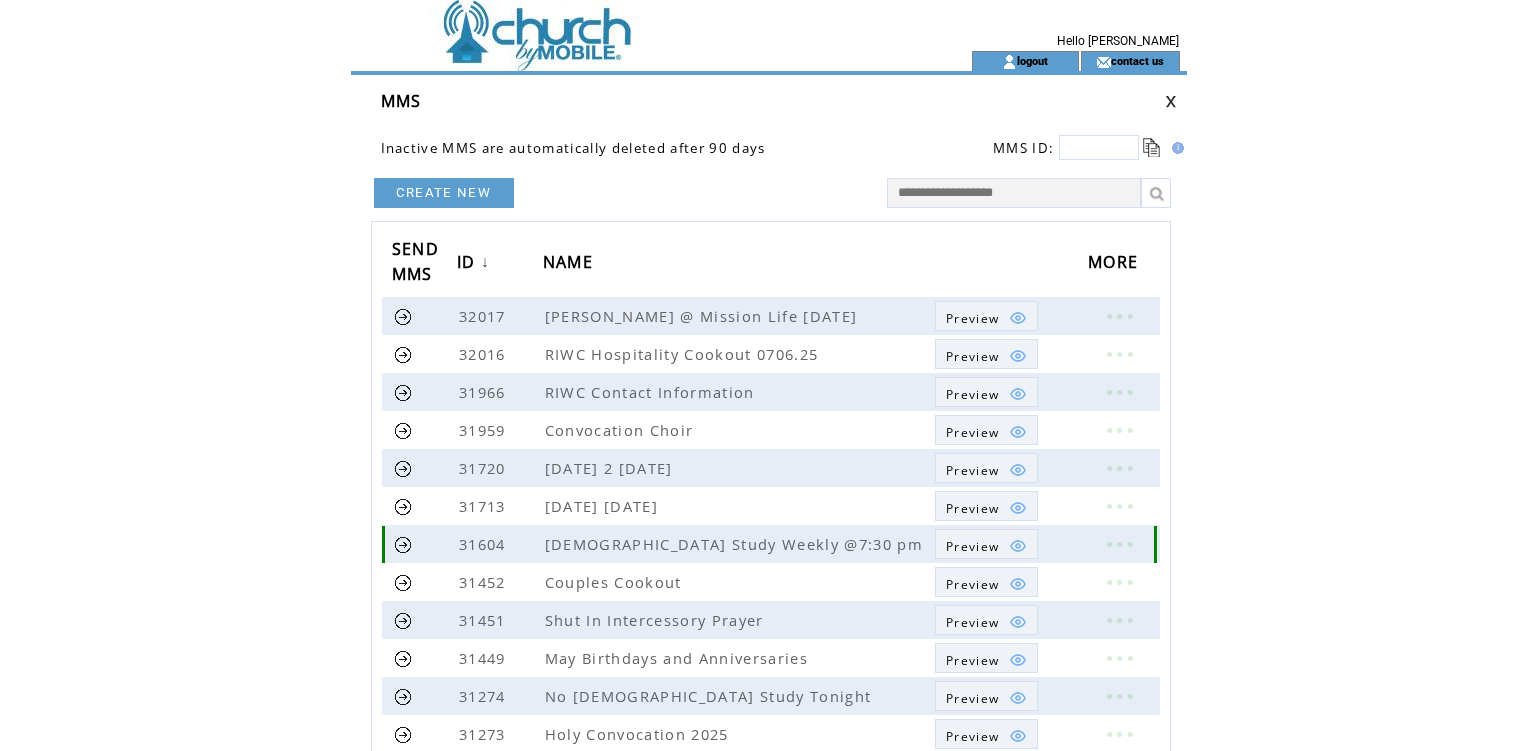 click at bounding box center (1119, 544) 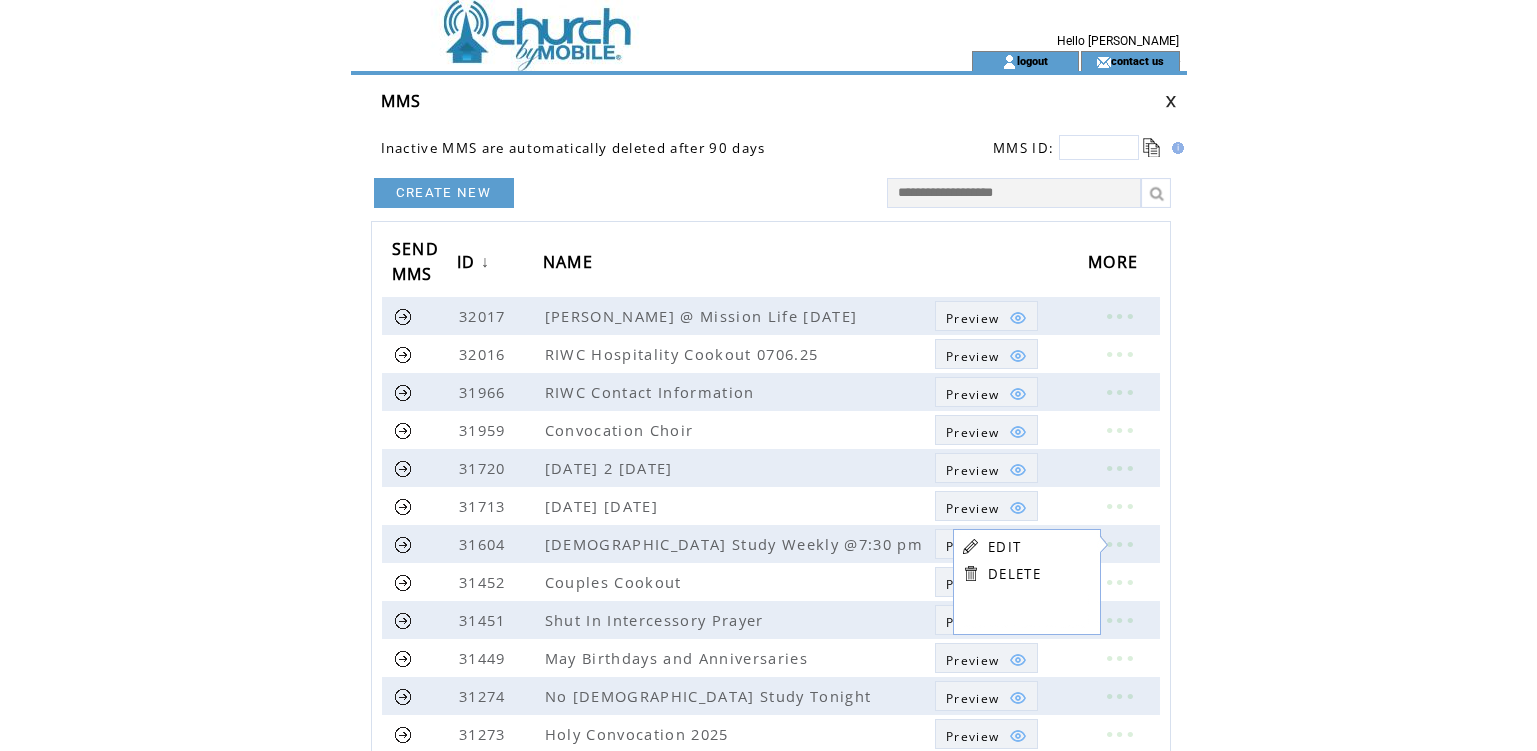 click on "EDIT" at bounding box center (1004, 547) 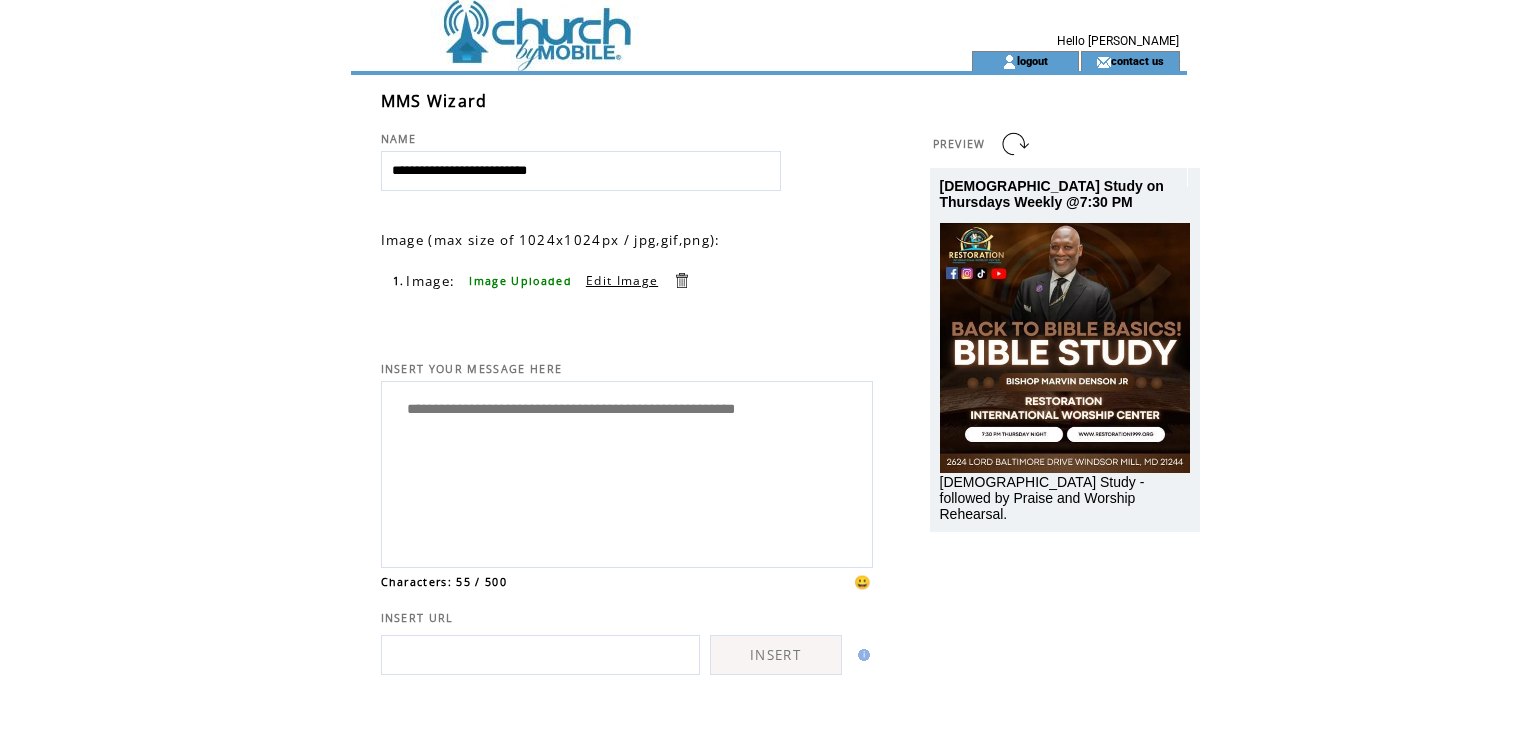 scroll, scrollTop: 0, scrollLeft: 0, axis: both 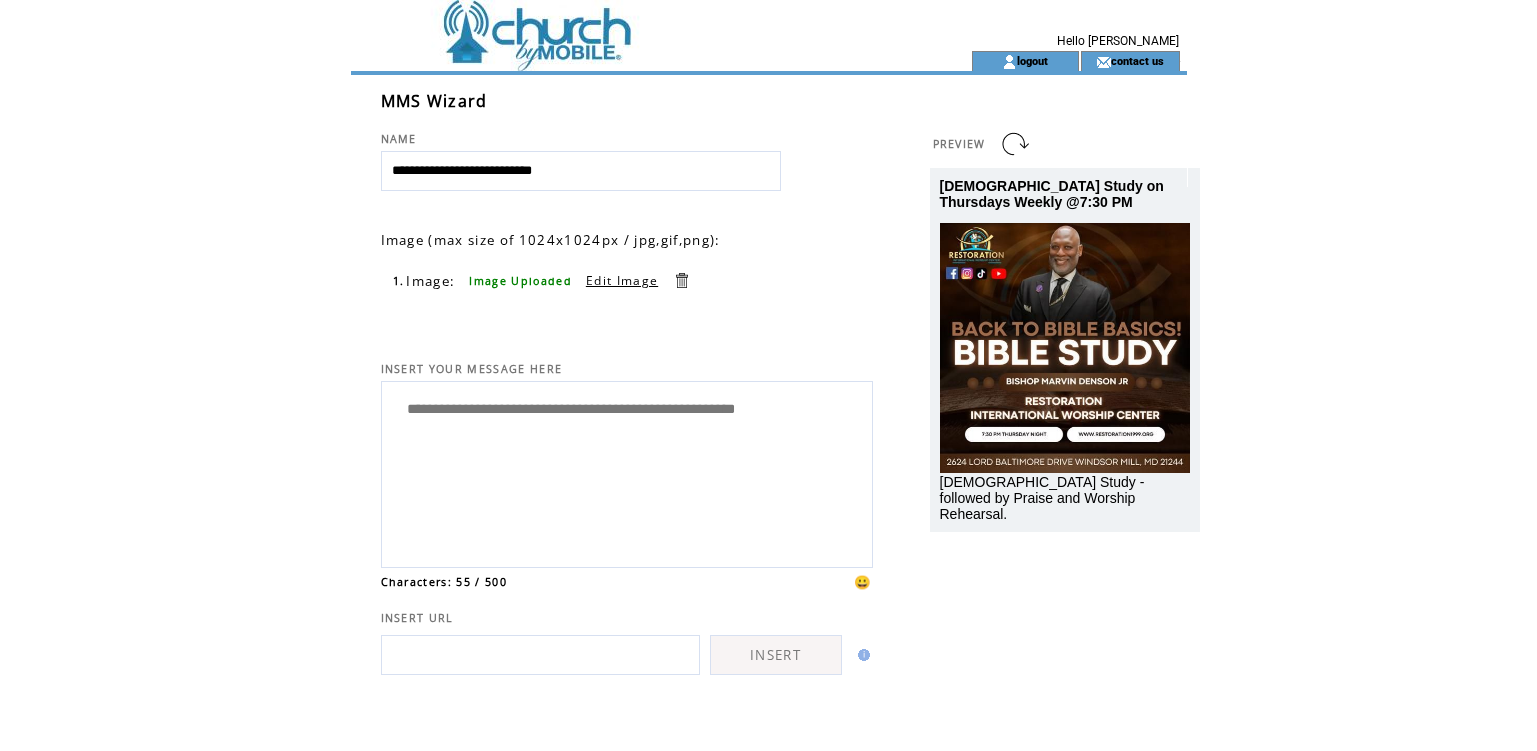 click on "**********" at bounding box center (581, 171) 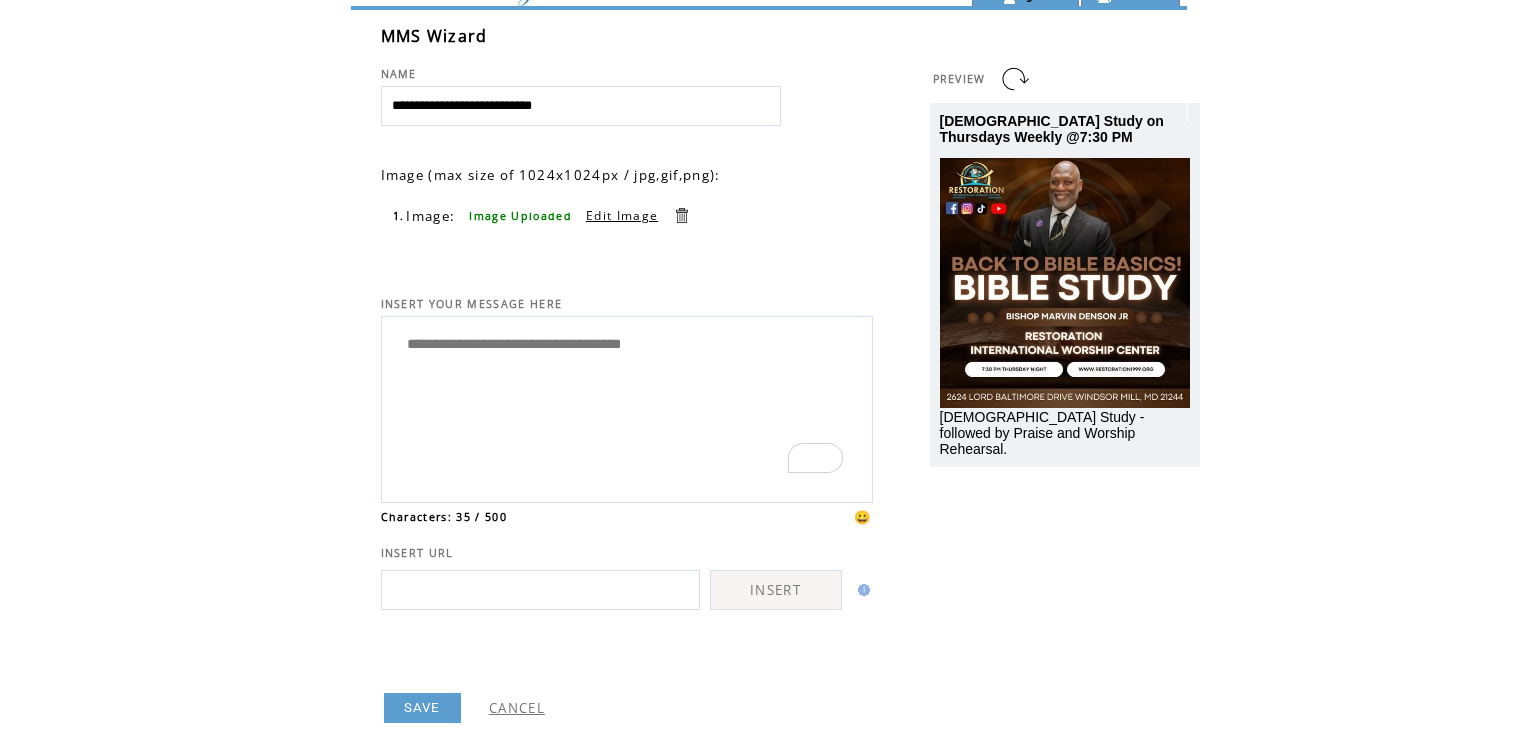 scroll, scrollTop: 100, scrollLeft: 0, axis: vertical 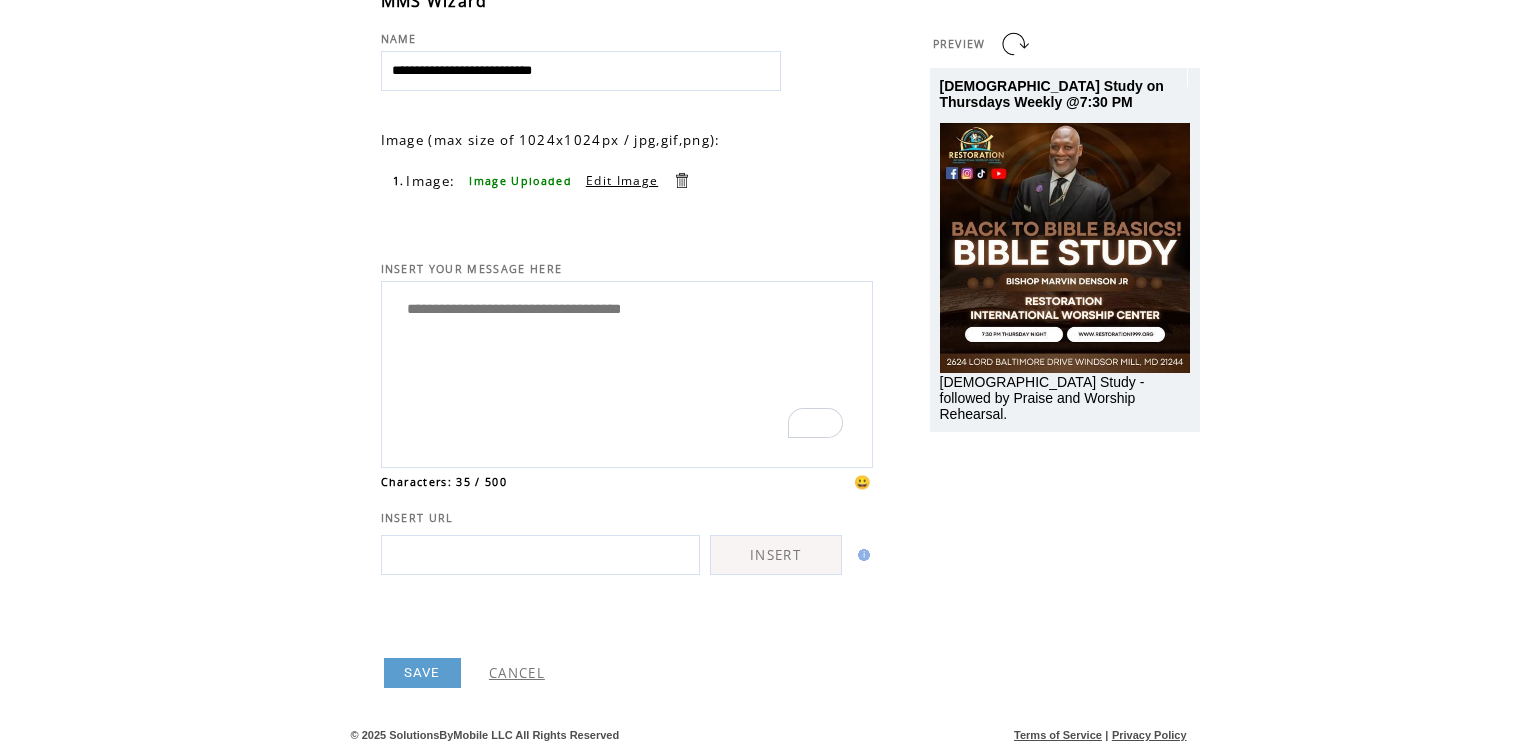 type on "**********" 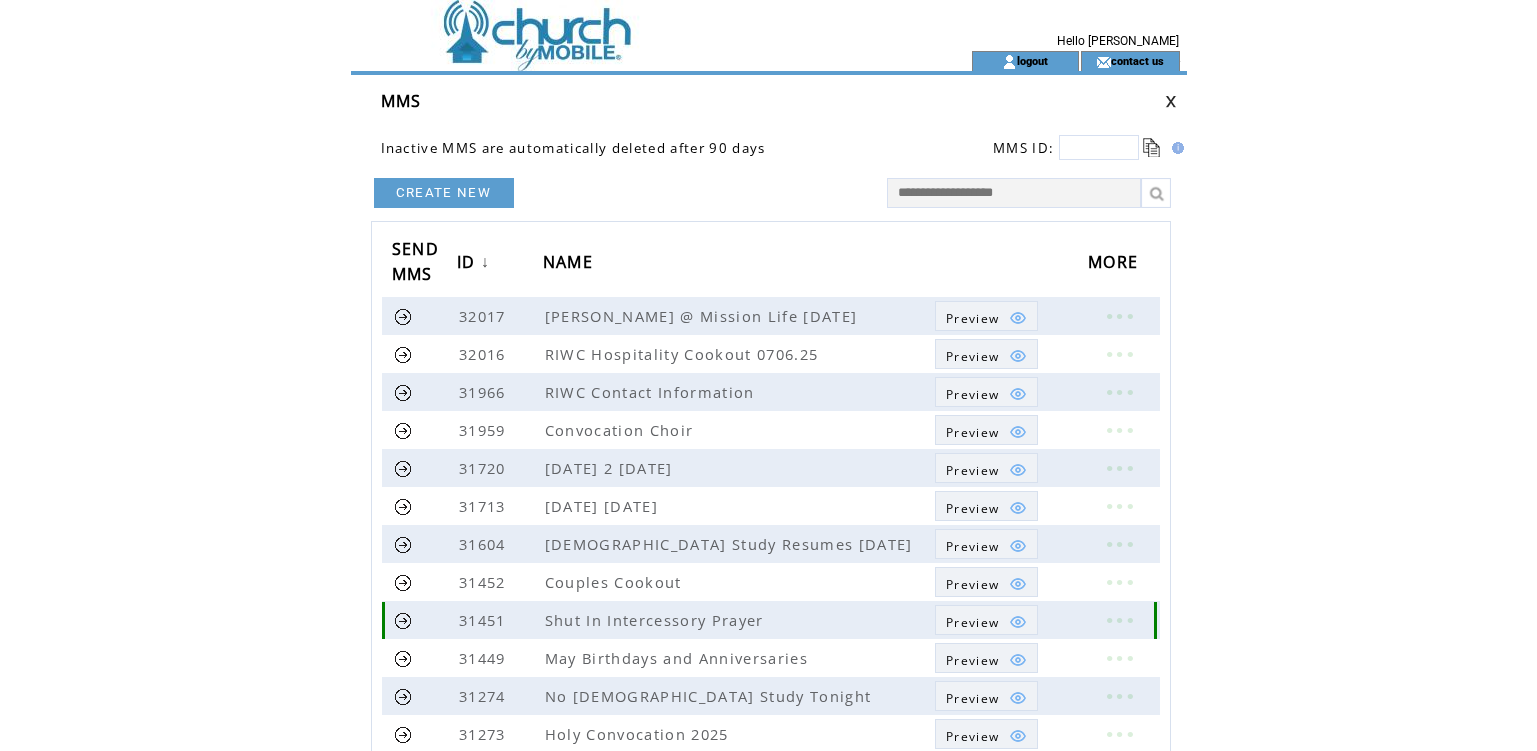 scroll, scrollTop: 0, scrollLeft: 0, axis: both 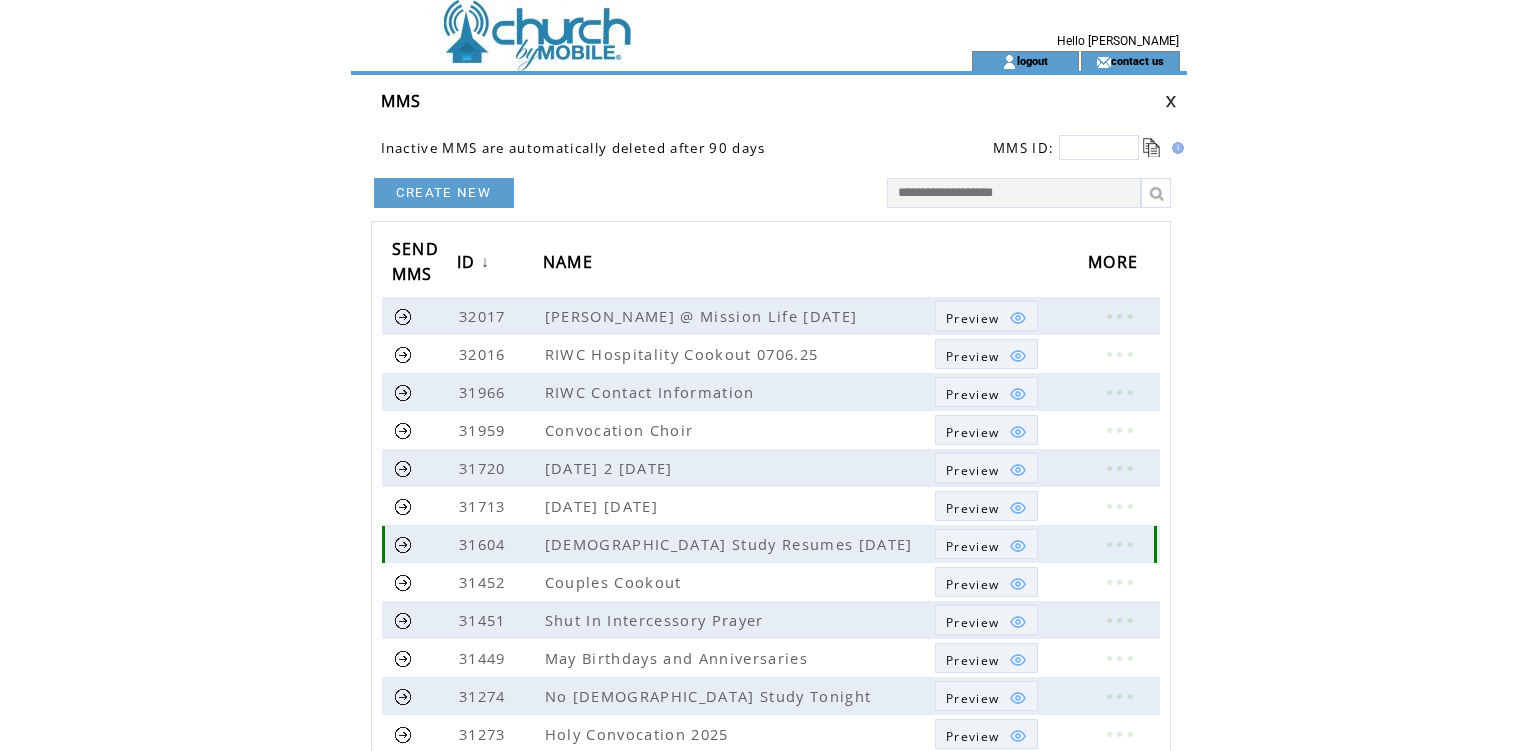 click at bounding box center [403, 544] 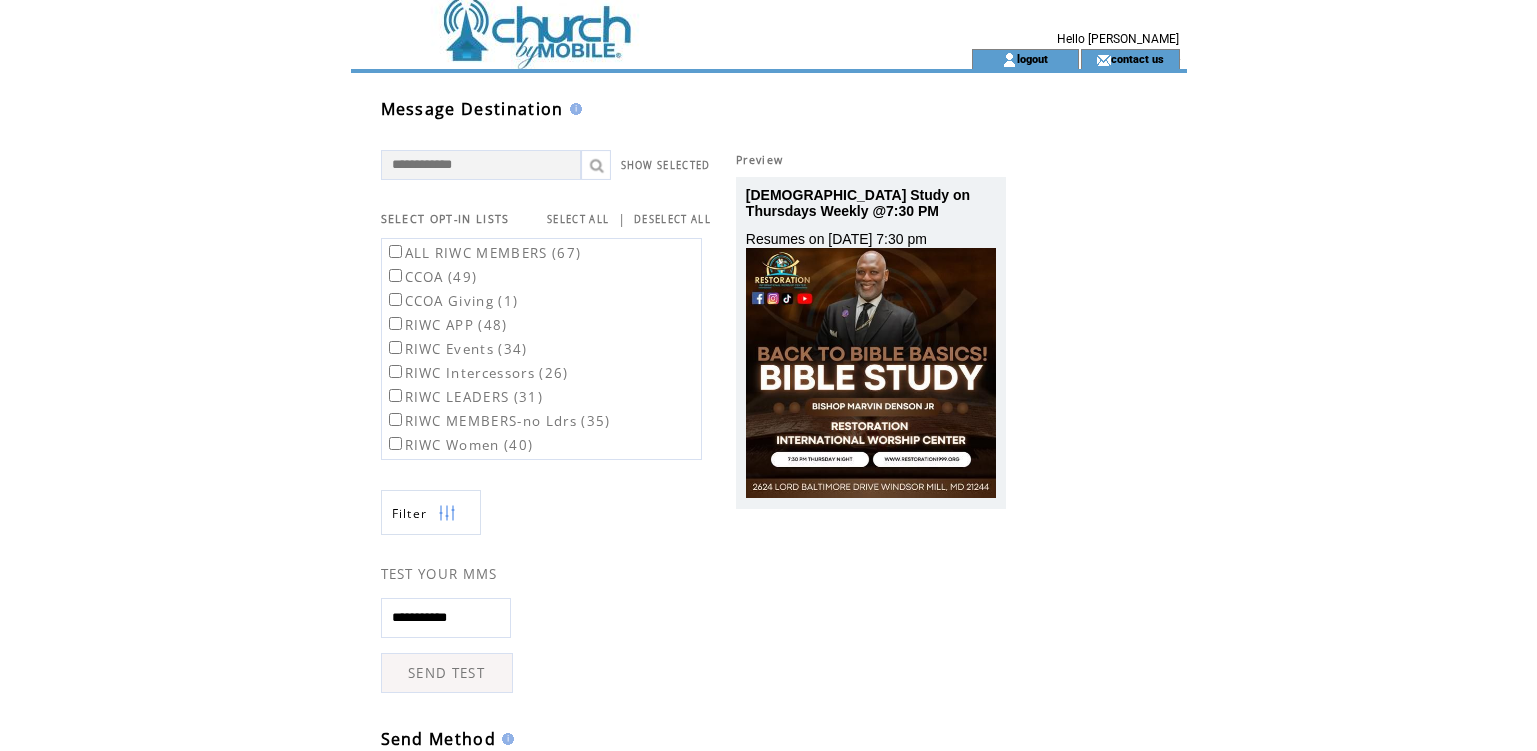 scroll, scrollTop: 0, scrollLeft: 0, axis: both 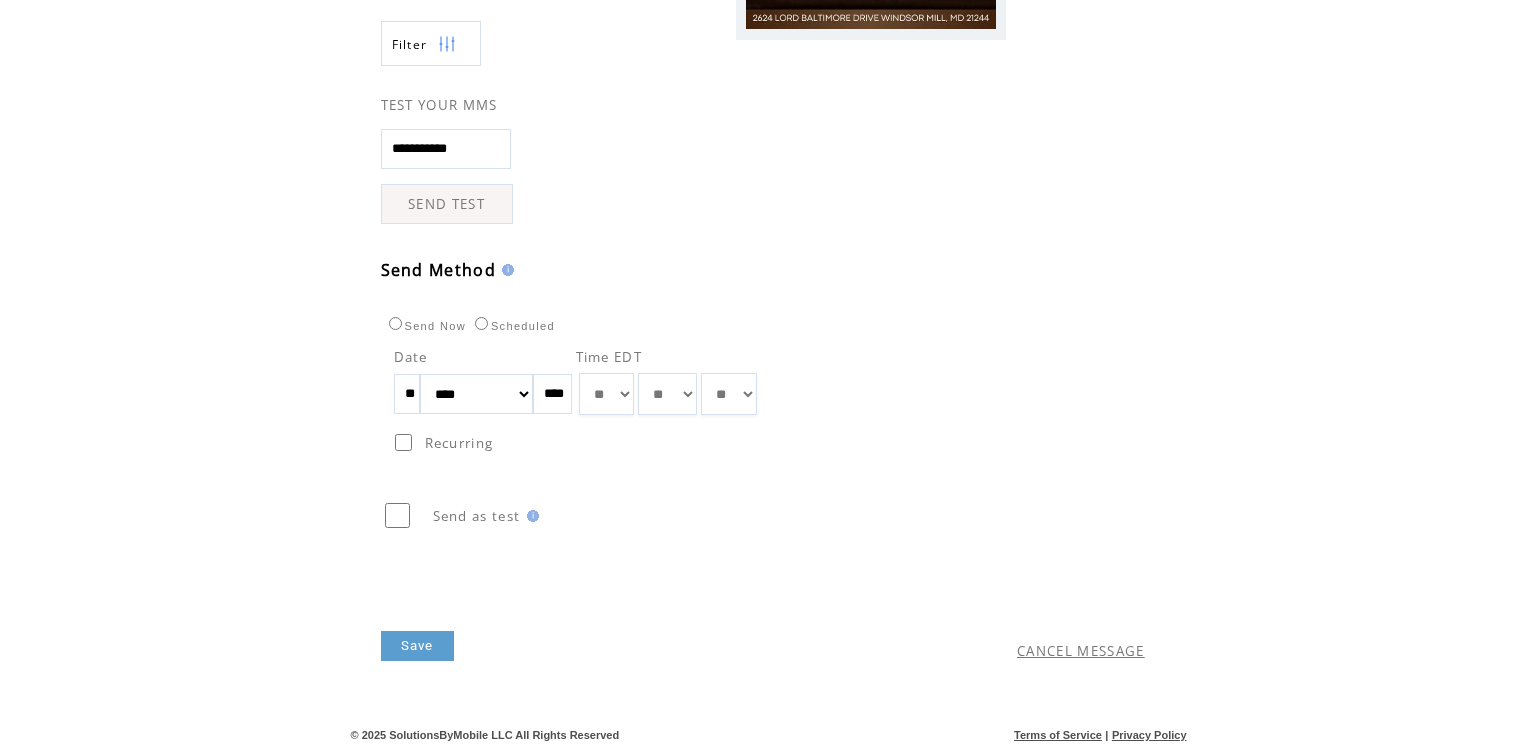 drag, startPoint x: 427, startPoint y: 397, endPoint x: 356, endPoint y: 368, distance: 76.6942 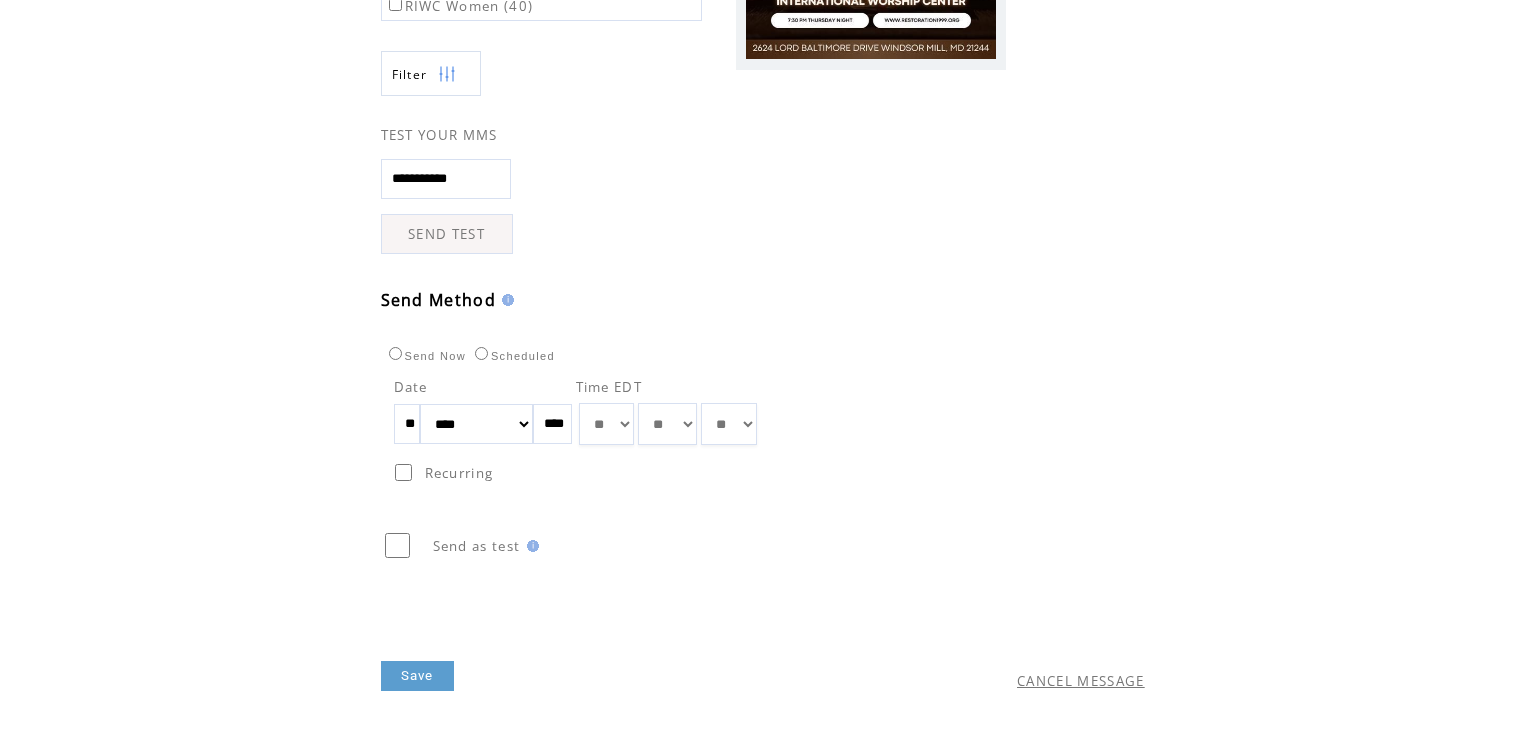 scroll, scrollTop: 471, scrollLeft: 0, axis: vertical 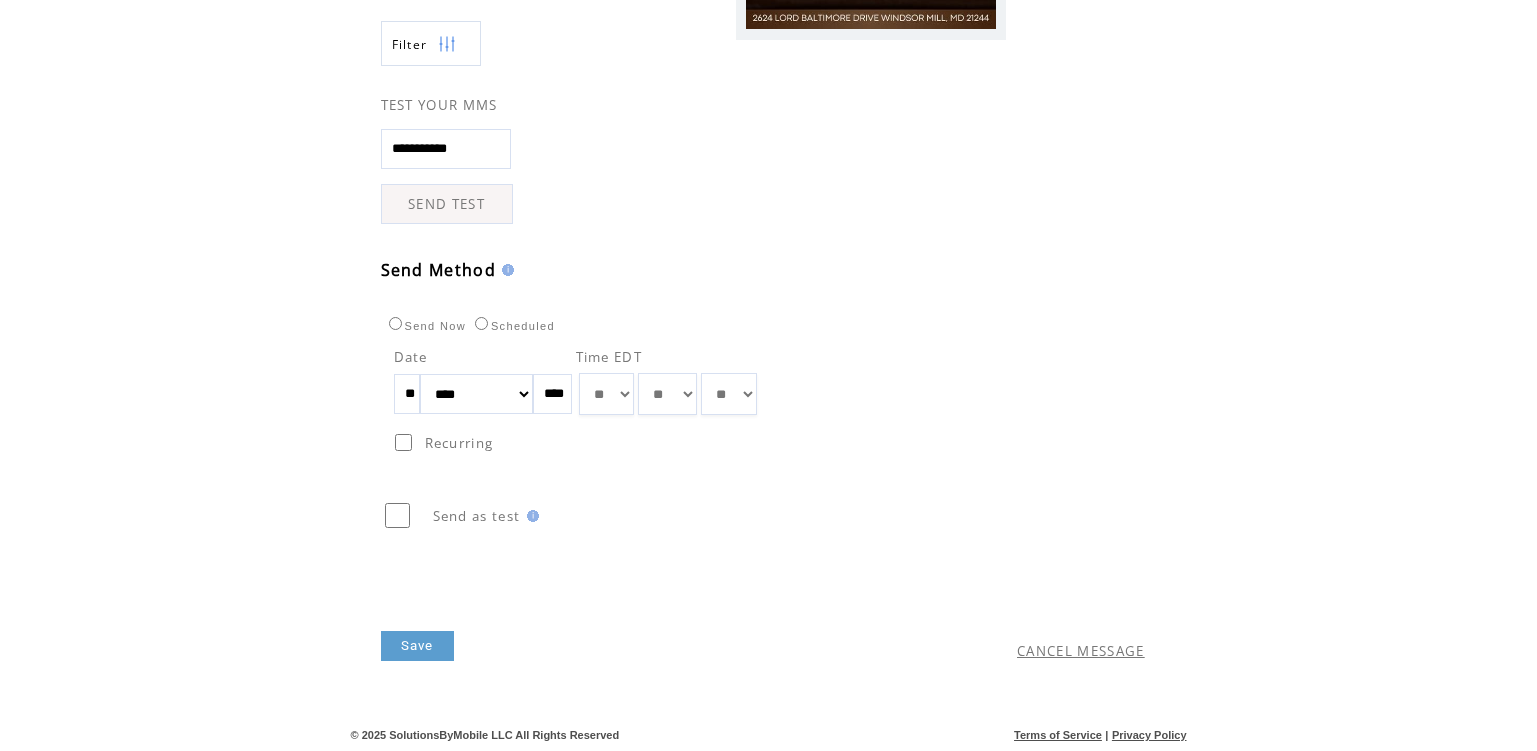 click on "Save" at bounding box center [417, 646] 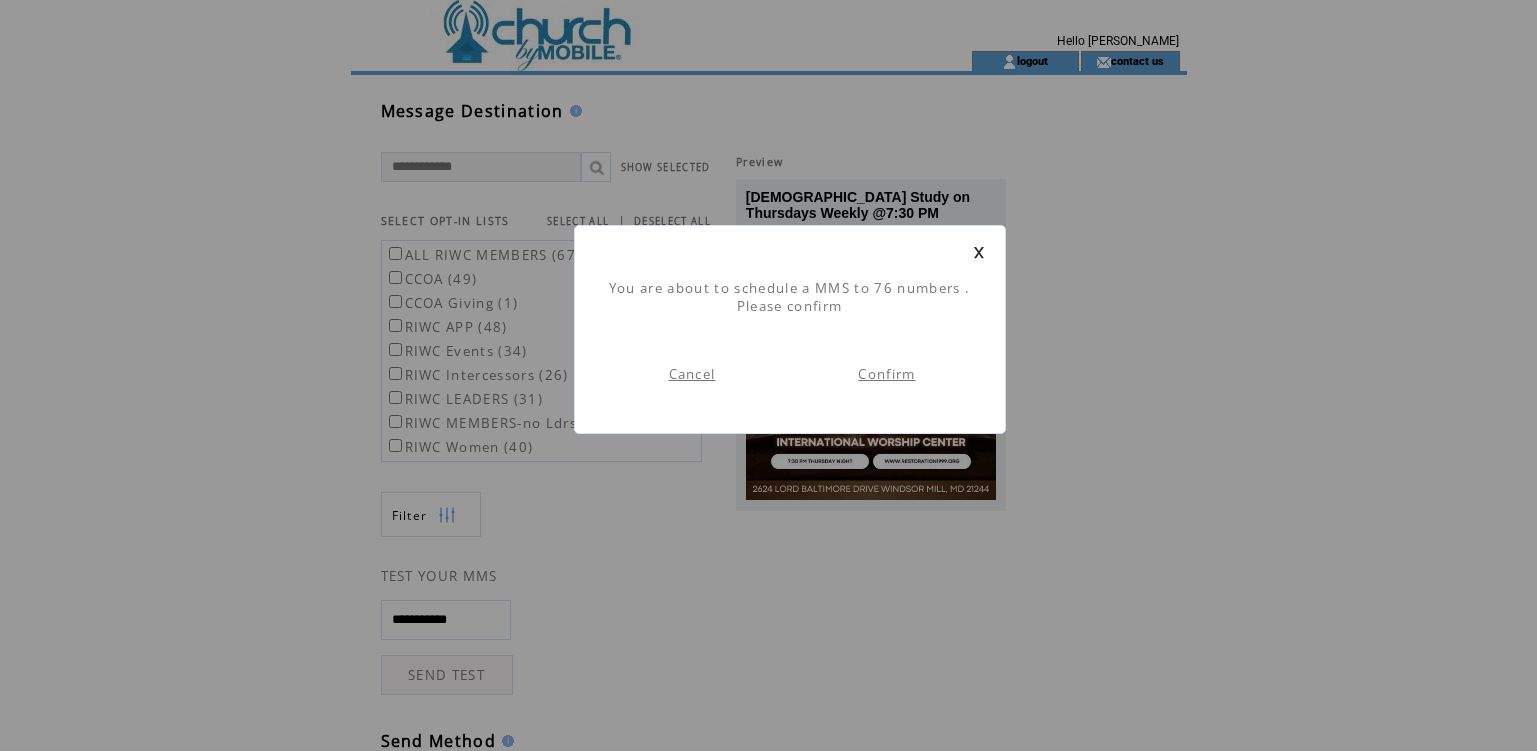 scroll, scrollTop: 1, scrollLeft: 0, axis: vertical 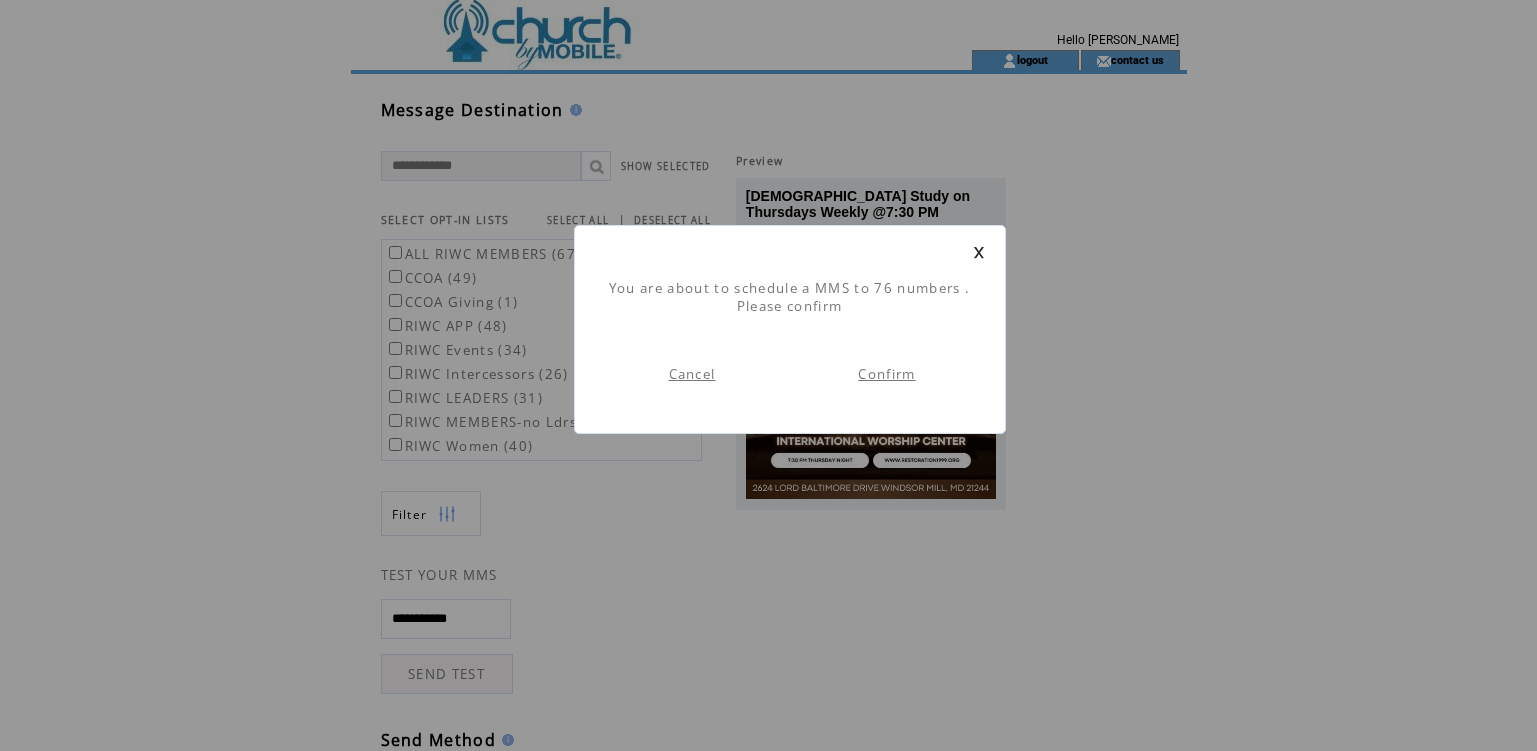 click on "Confirm" at bounding box center [886, 374] 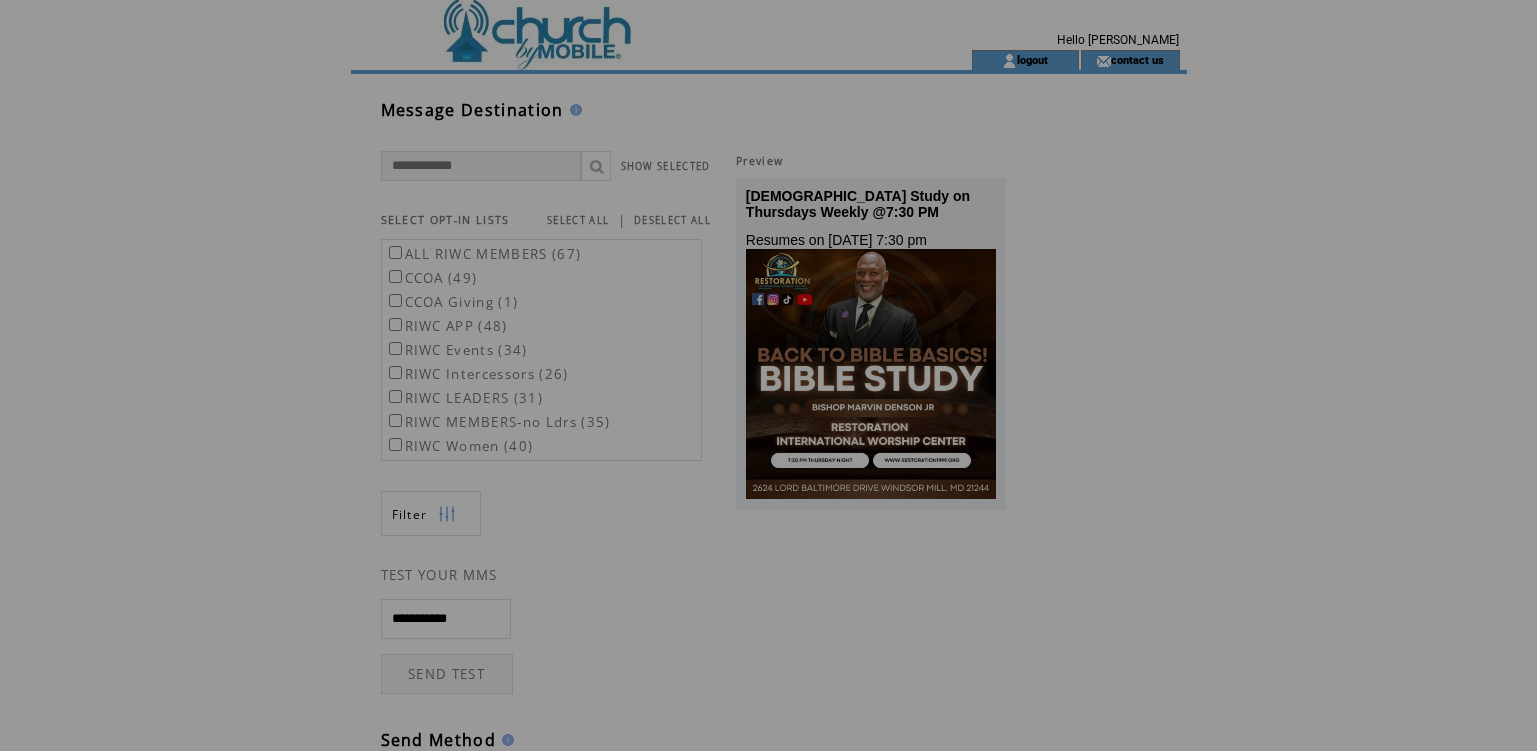 scroll, scrollTop: 0, scrollLeft: 0, axis: both 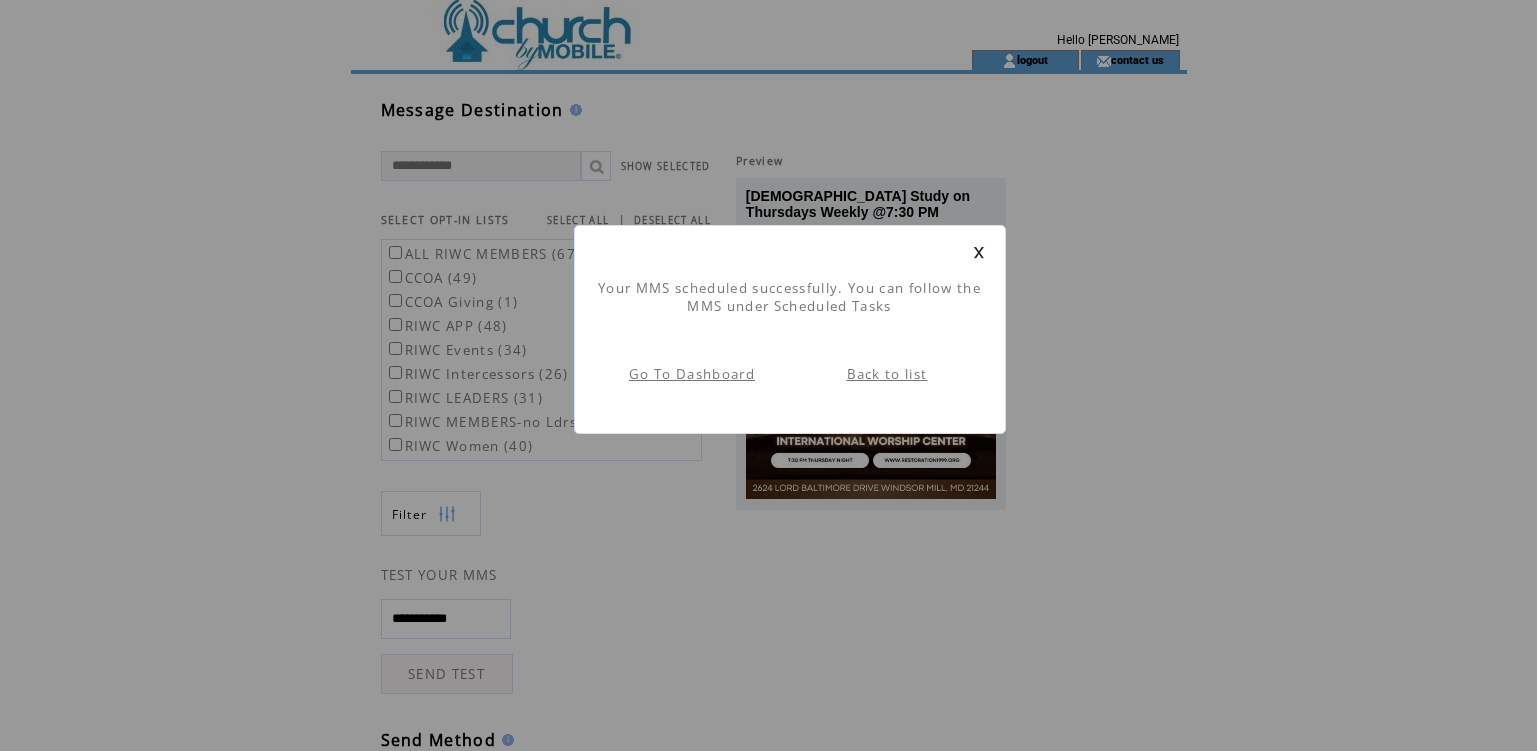 click on "Back to list" at bounding box center [887, 374] 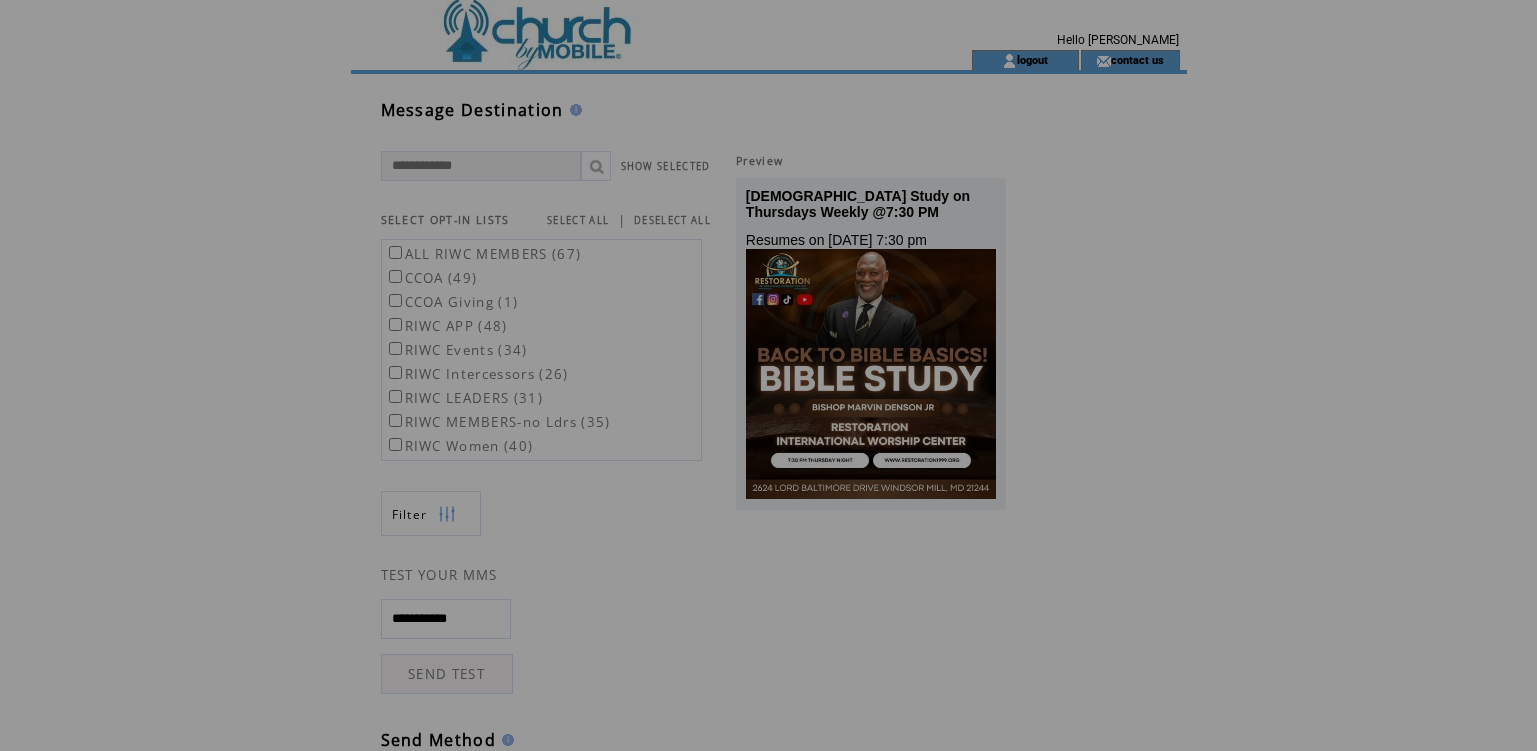 scroll, scrollTop: 0, scrollLeft: 0, axis: both 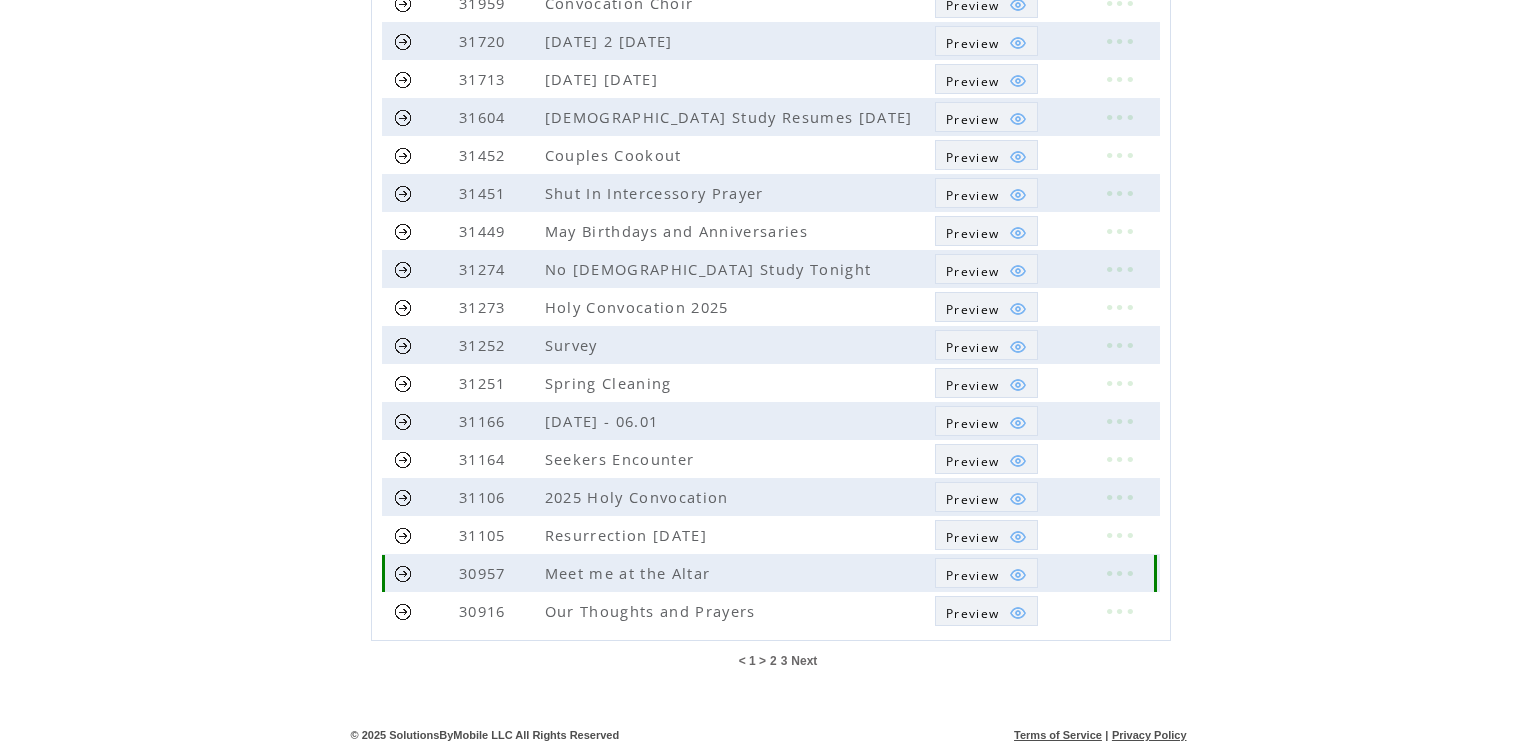 click at bounding box center [403, 573] 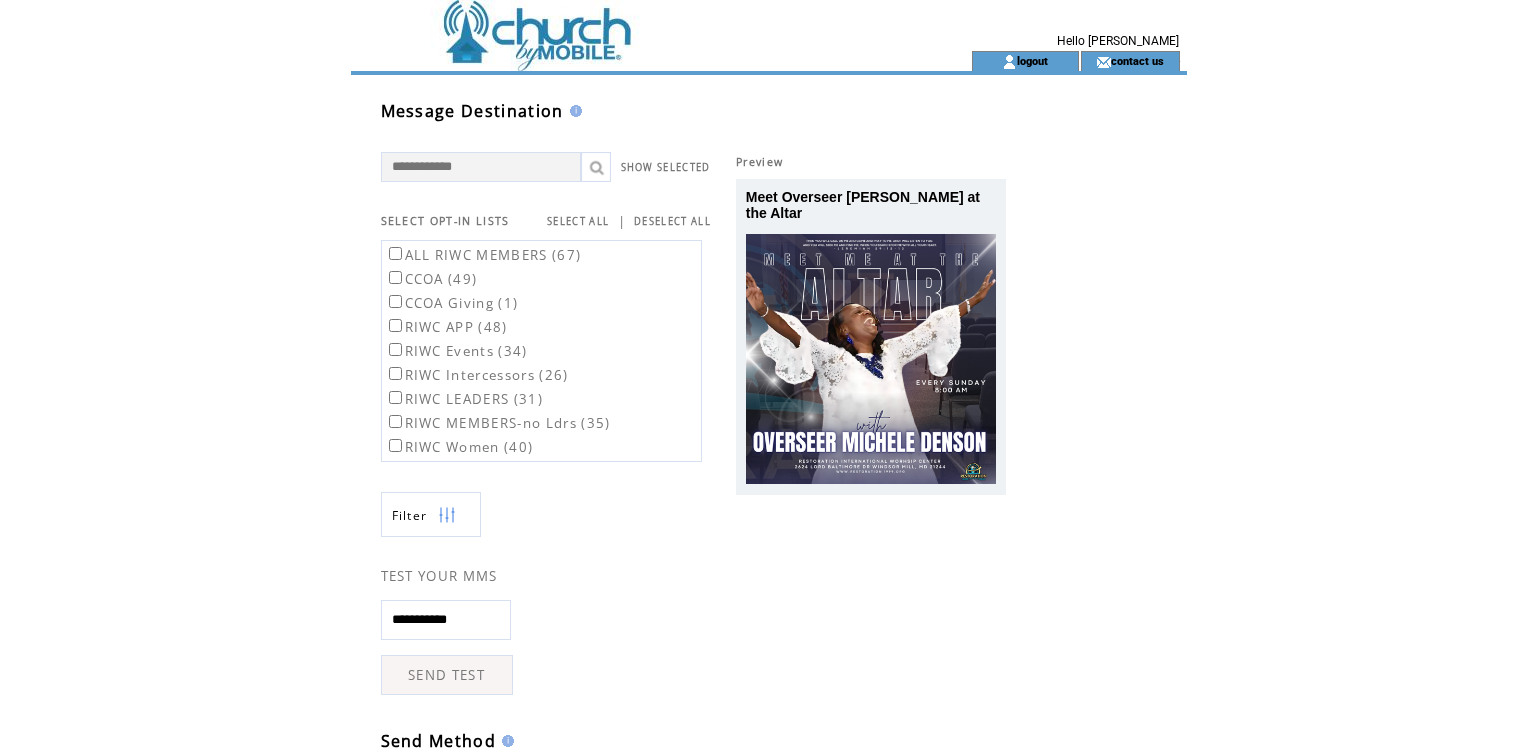 scroll, scrollTop: 0, scrollLeft: 0, axis: both 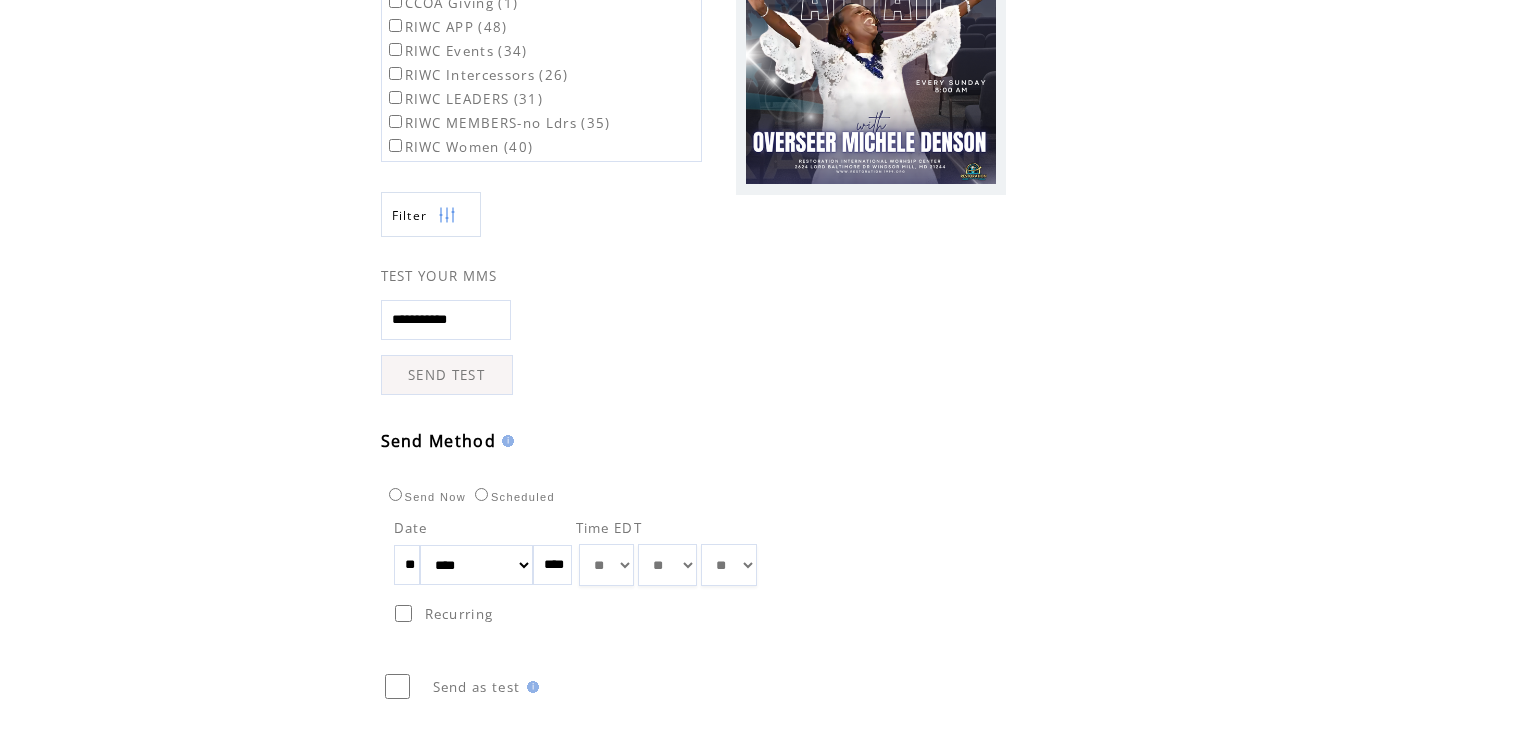 drag, startPoint x: 422, startPoint y: 565, endPoint x: 365, endPoint y: 575, distance: 57.870544 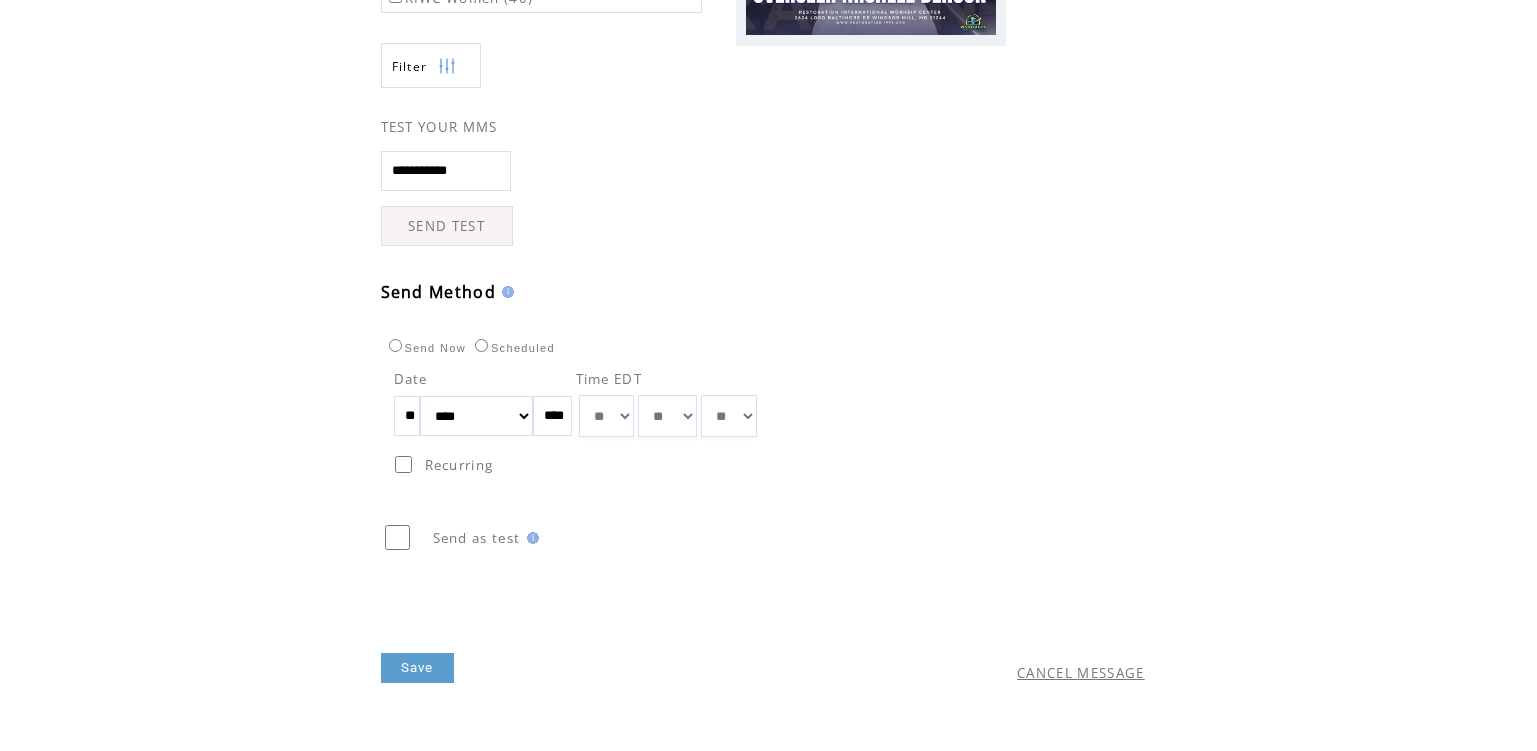 scroll, scrollTop: 471, scrollLeft: 0, axis: vertical 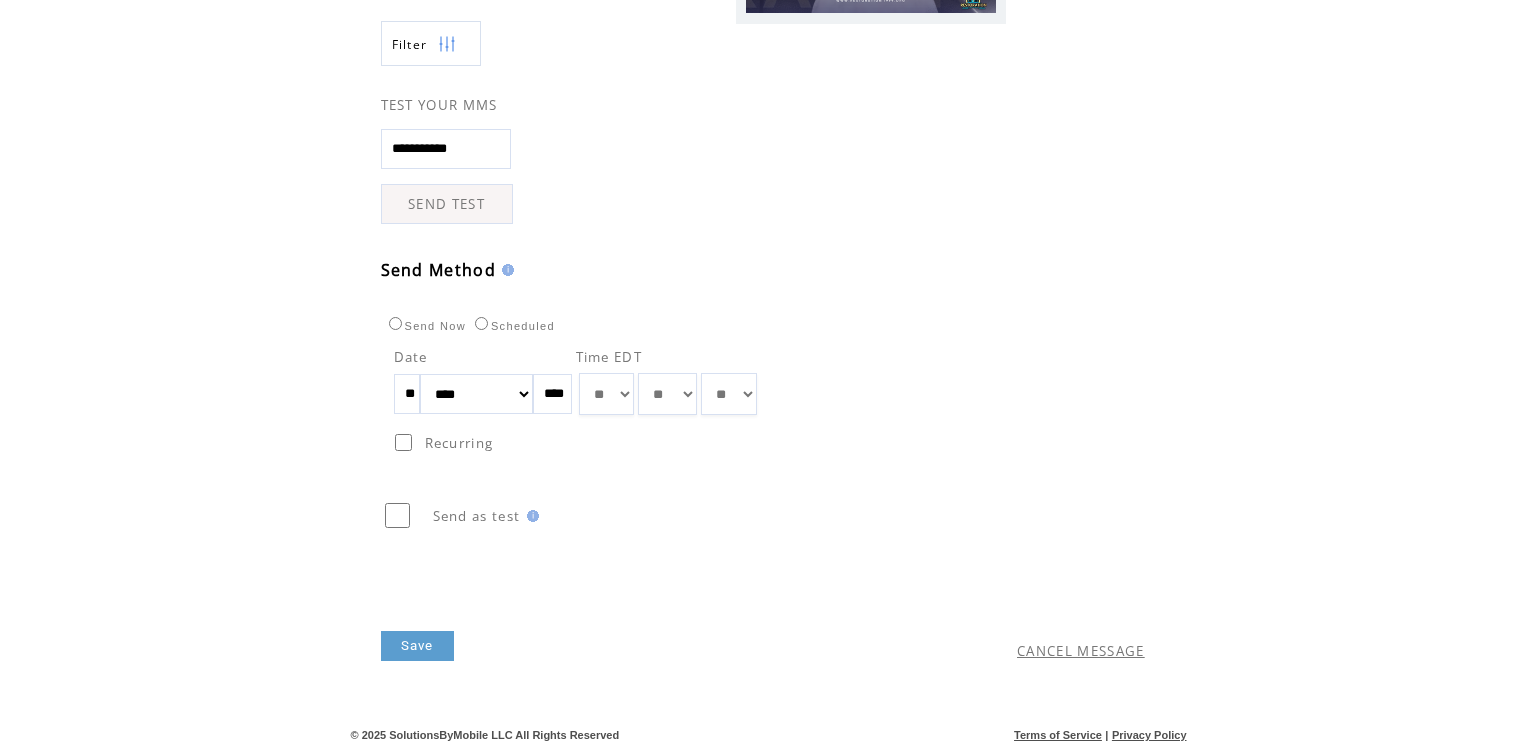 click on "Save" at bounding box center [417, 646] 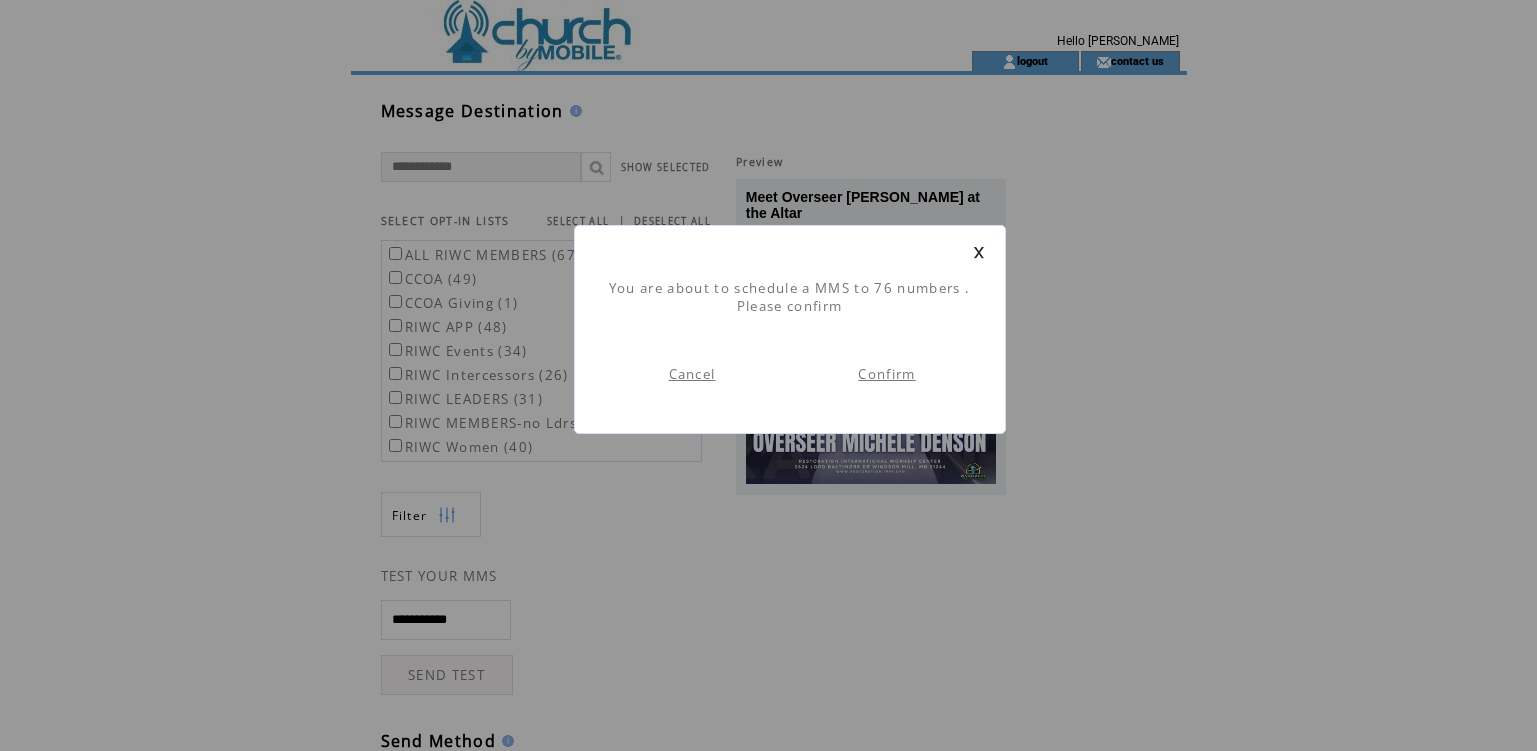 scroll, scrollTop: 1, scrollLeft: 0, axis: vertical 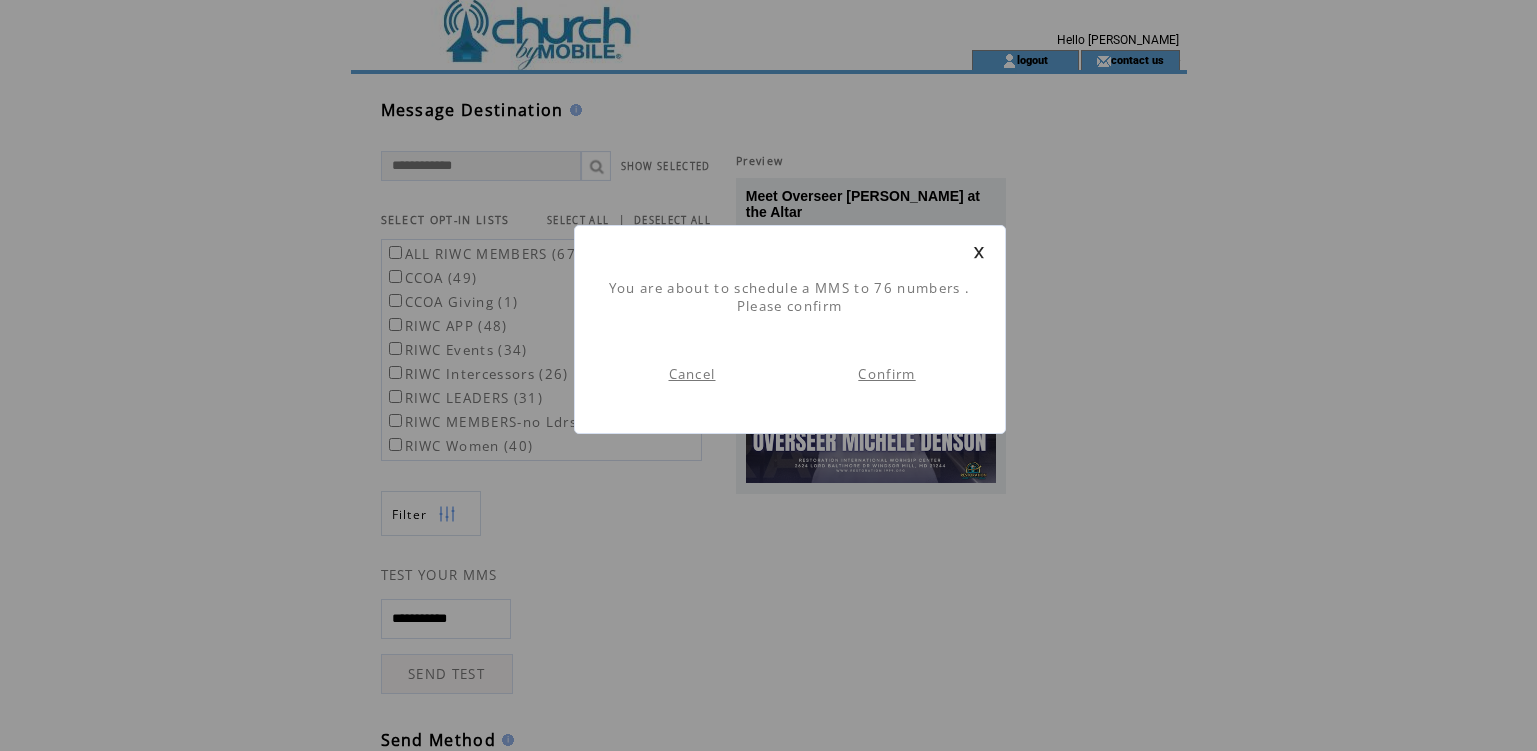 click on "Confirm" at bounding box center (886, 374) 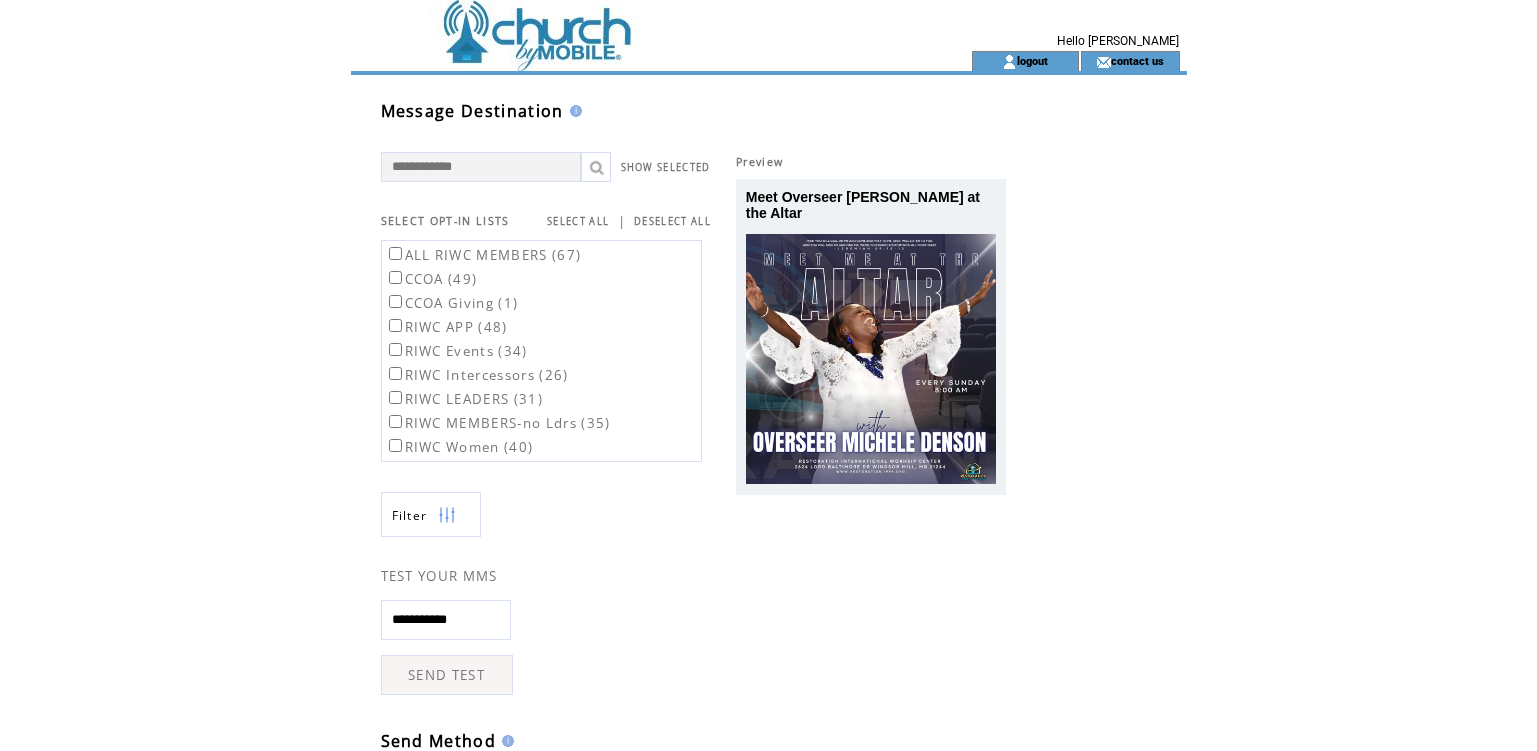 scroll, scrollTop: 1, scrollLeft: 0, axis: vertical 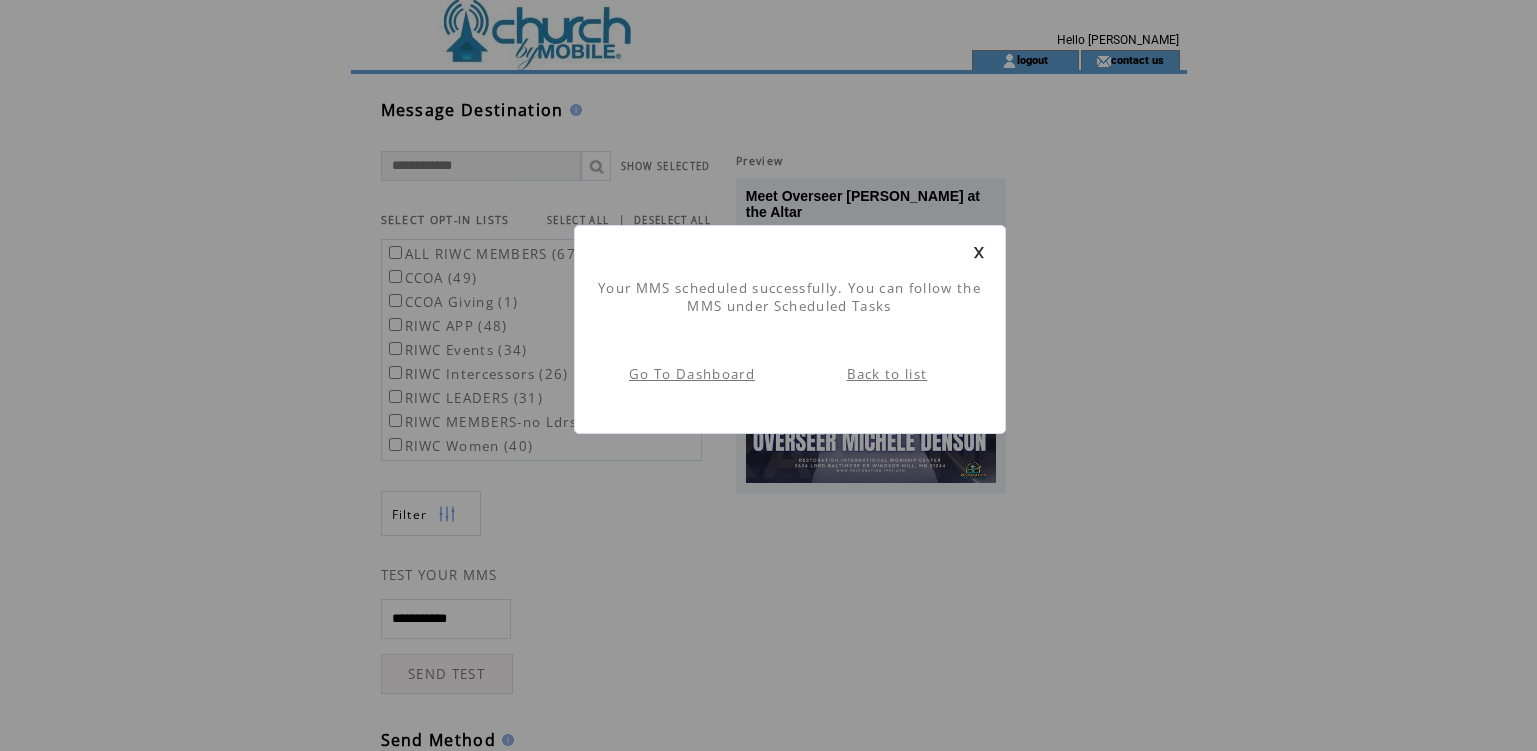 click on "Back to list" at bounding box center [887, 374] 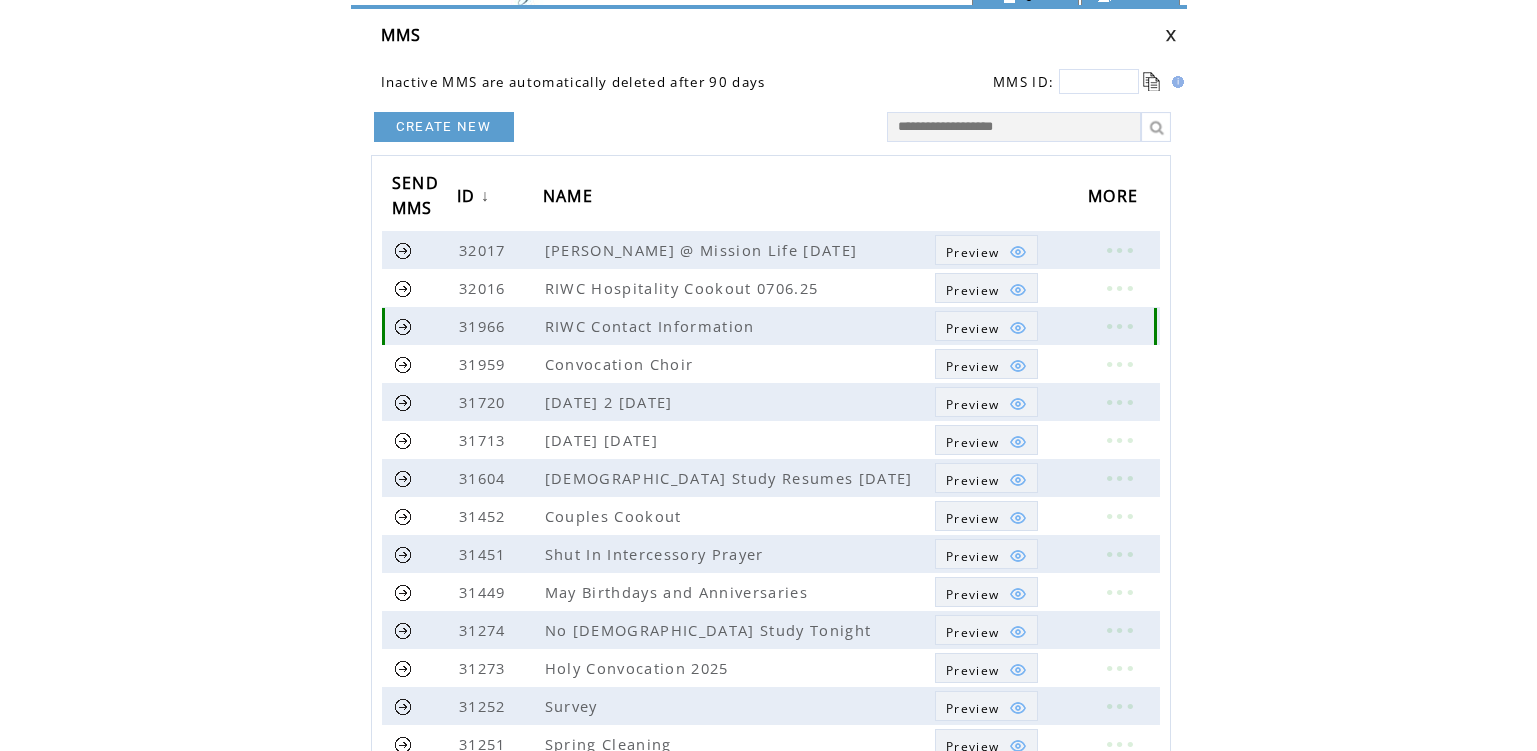 scroll, scrollTop: 100, scrollLeft: 0, axis: vertical 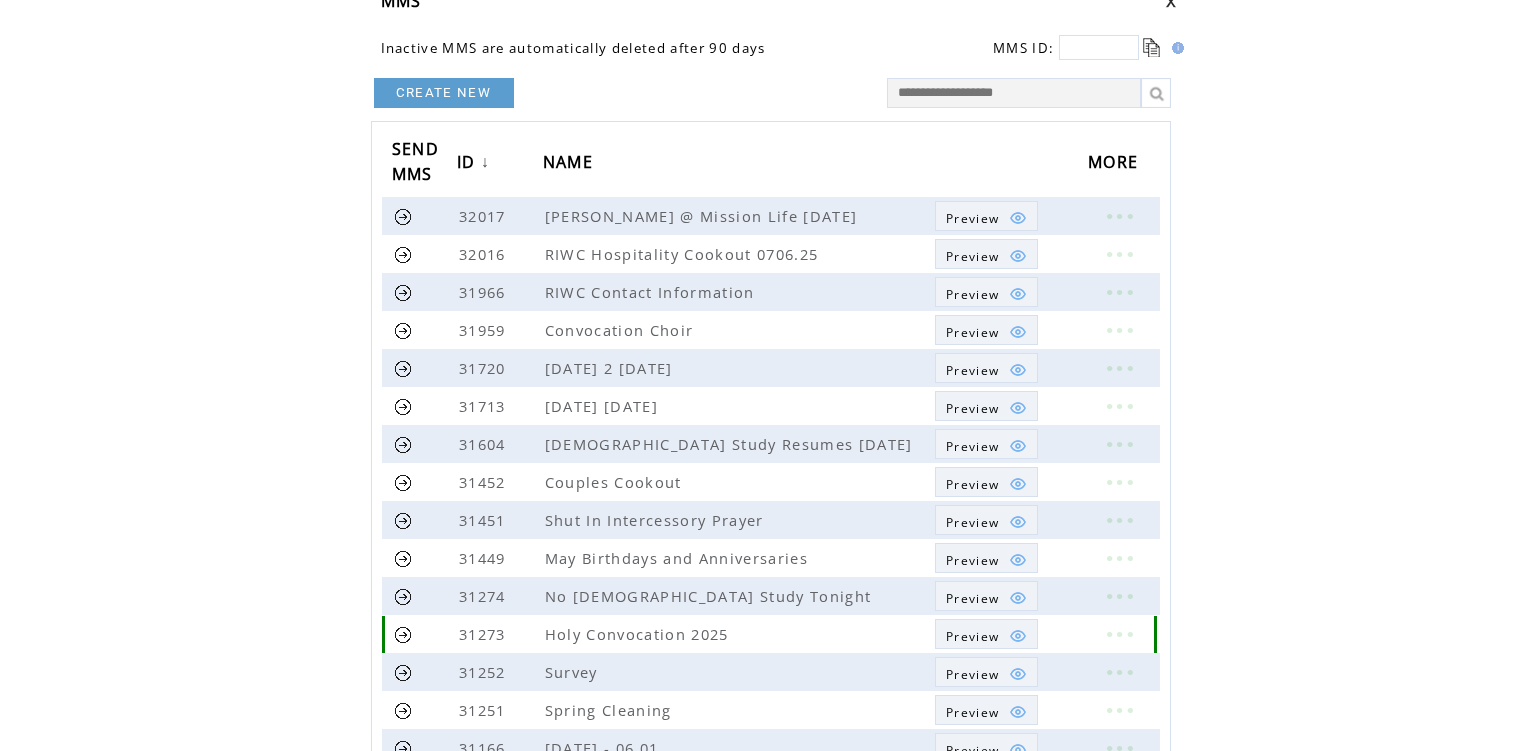 click at bounding box center [403, 634] 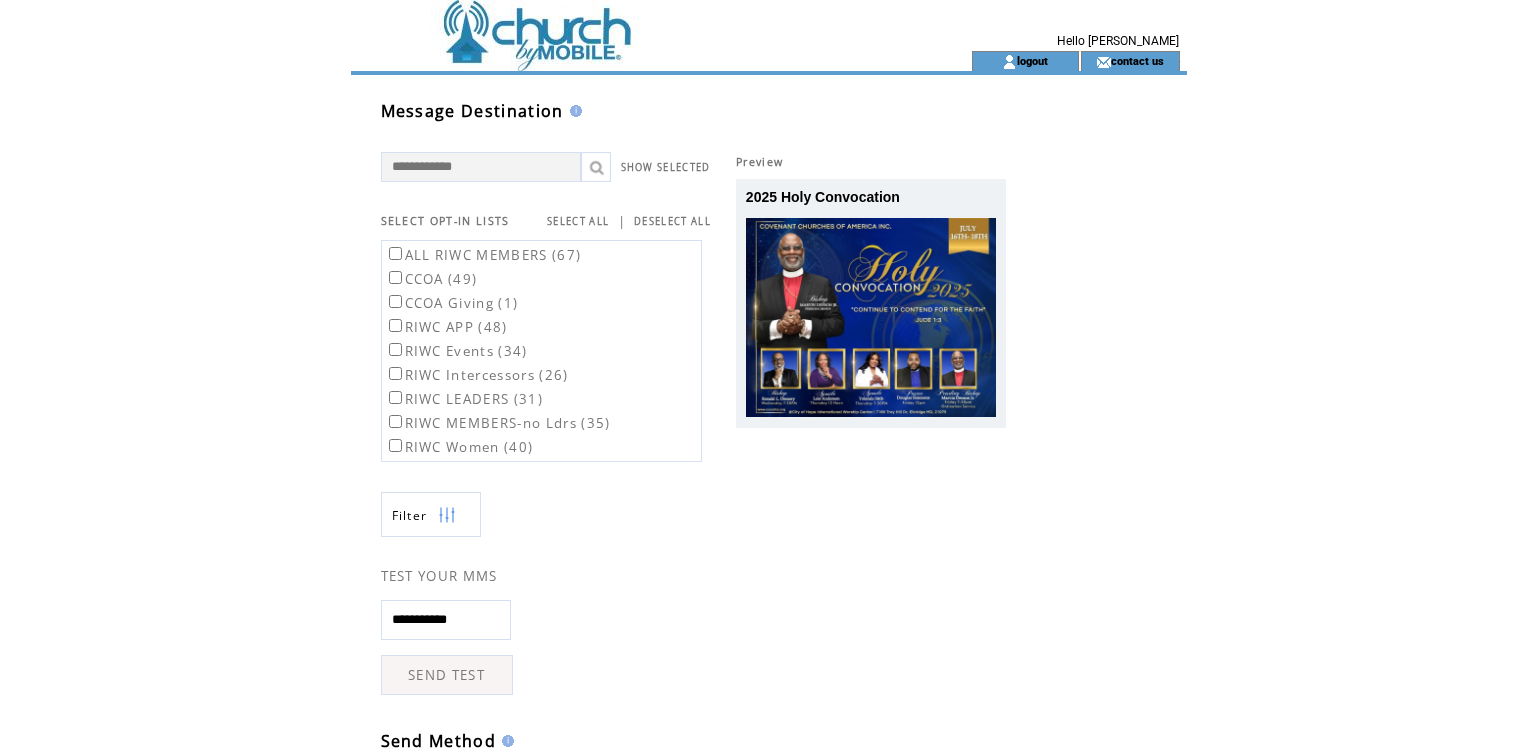 scroll, scrollTop: 0, scrollLeft: 0, axis: both 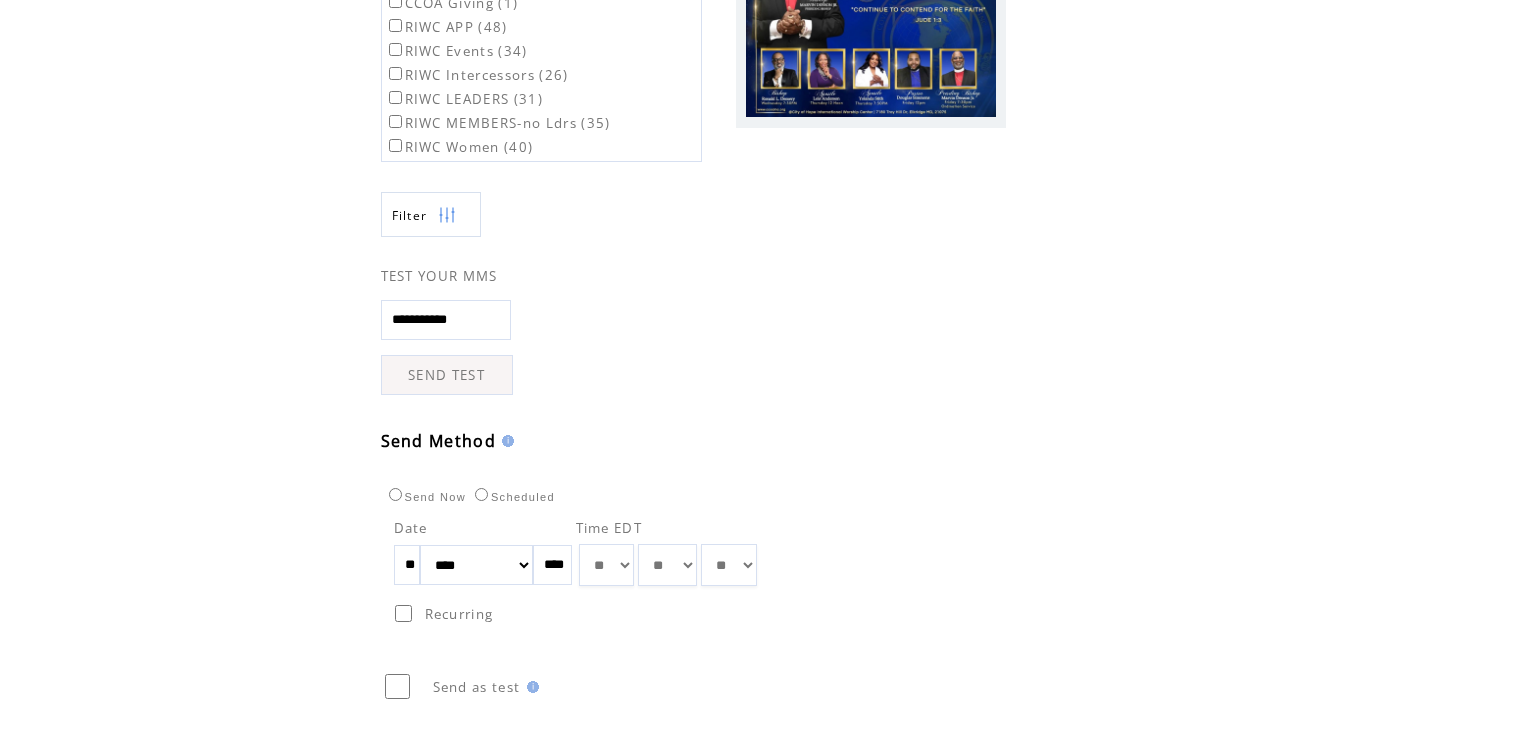 click on "**" at bounding box center [407, 565] 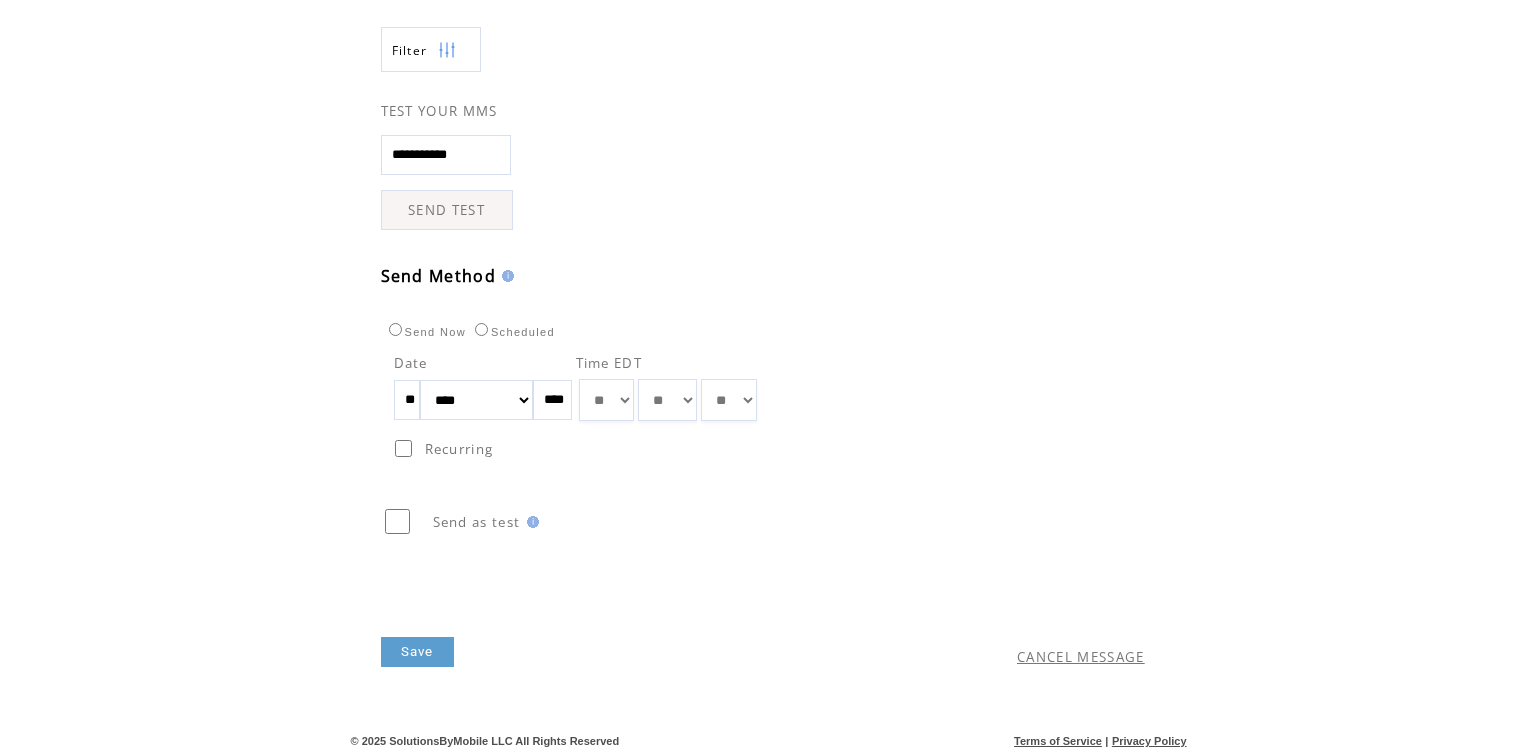scroll, scrollTop: 471, scrollLeft: 0, axis: vertical 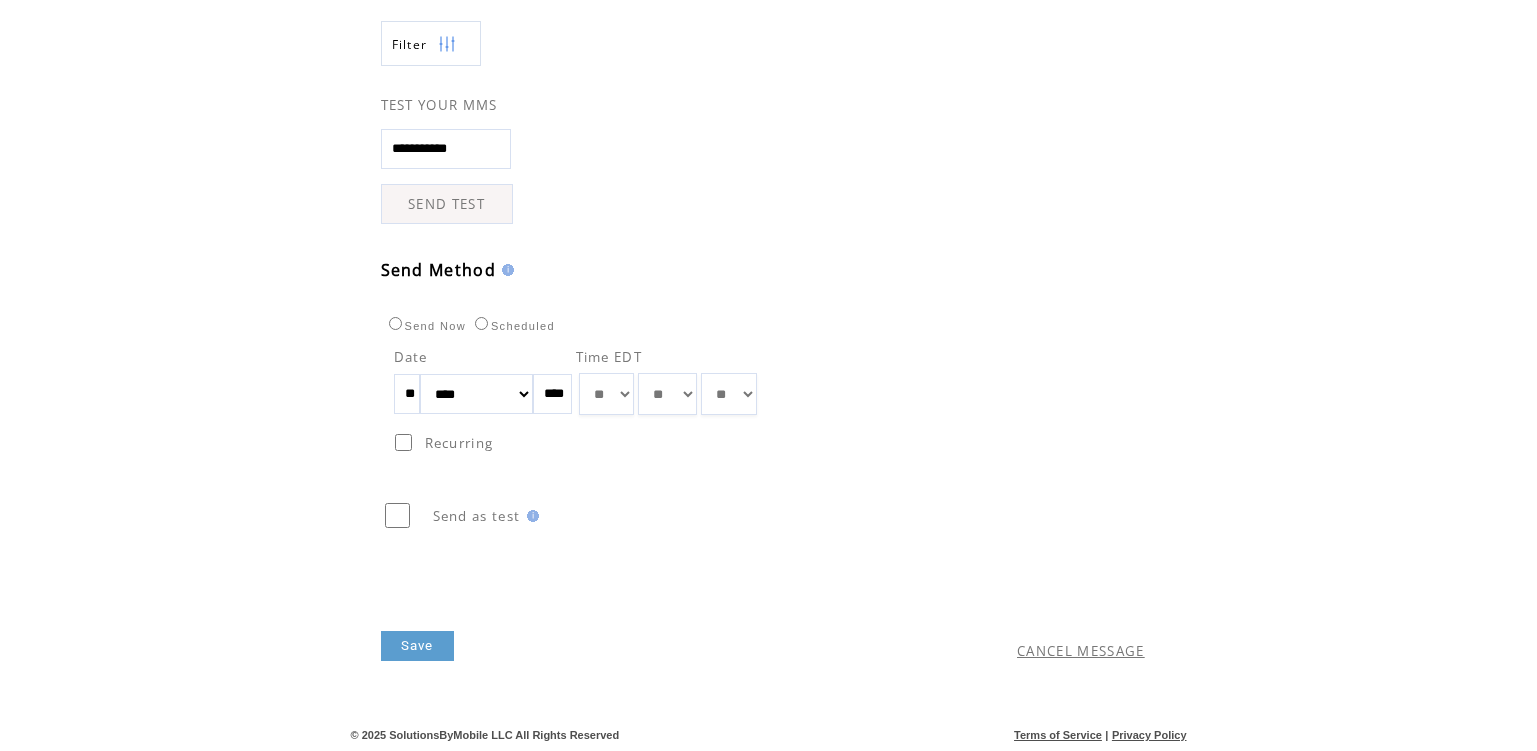 click on "Save" at bounding box center (417, 646) 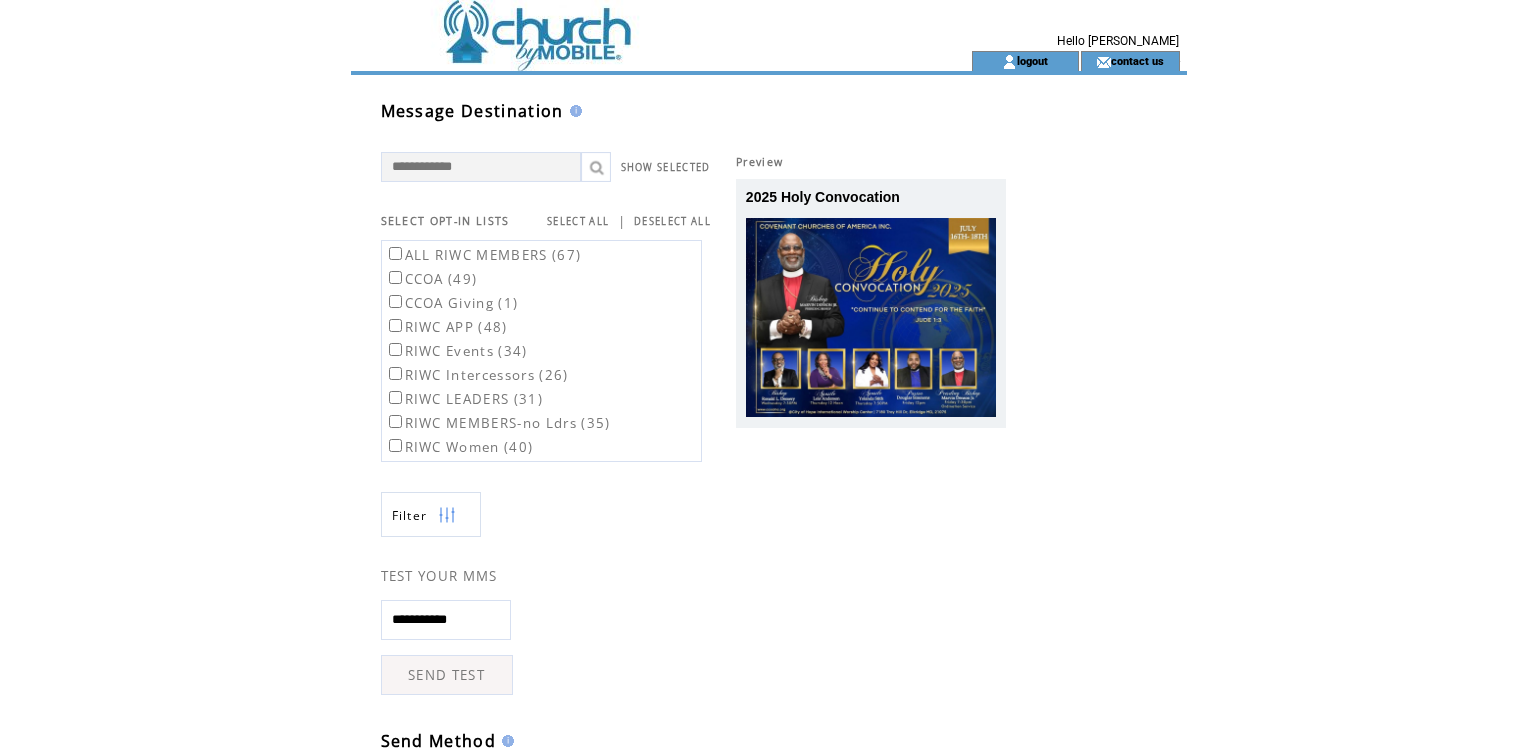 scroll, scrollTop: 1, scrollLeft: 0, axis: vertical 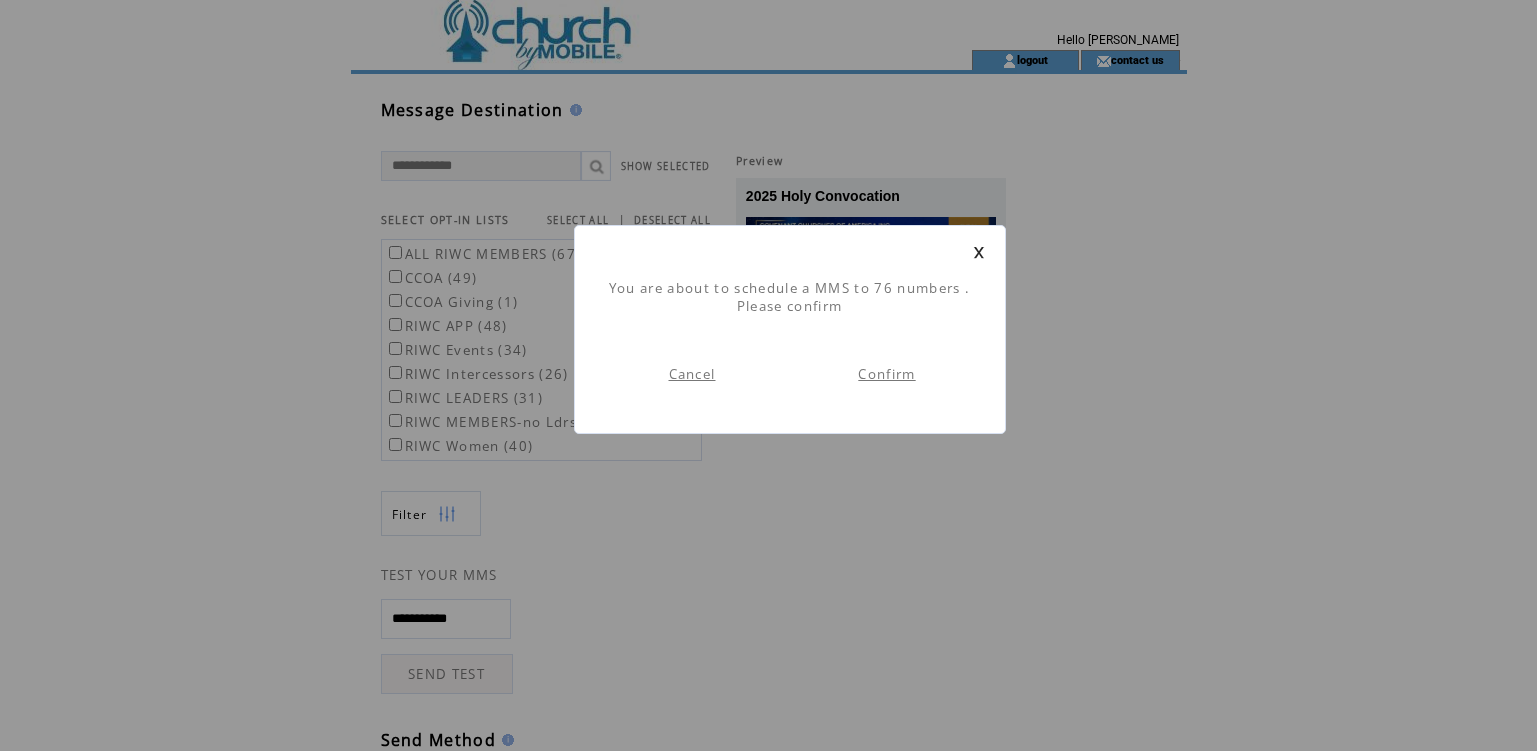 click on "Confirm" at bounding box center [886, 374] 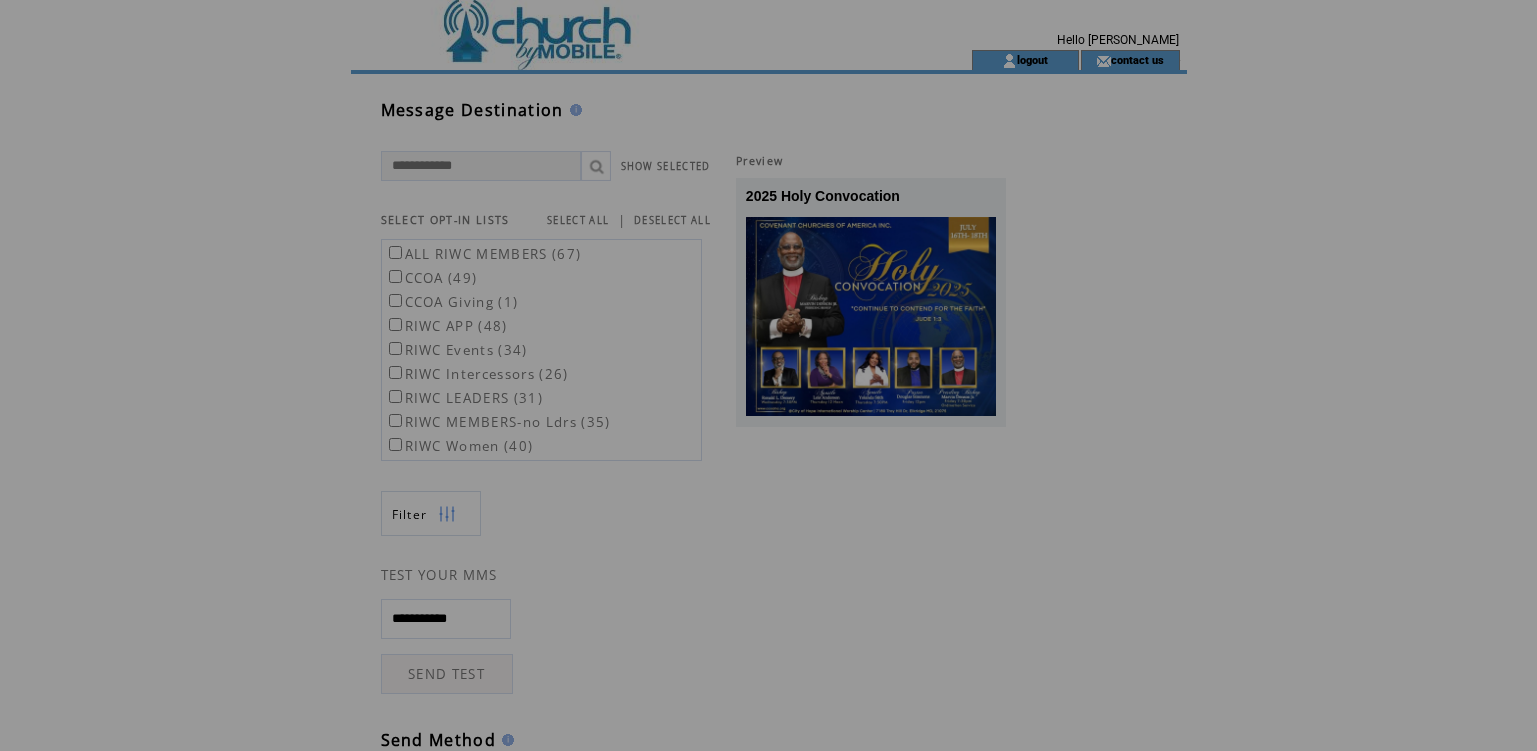 scroll, scrollTop: 0, scrollLeft: 0, axis: both 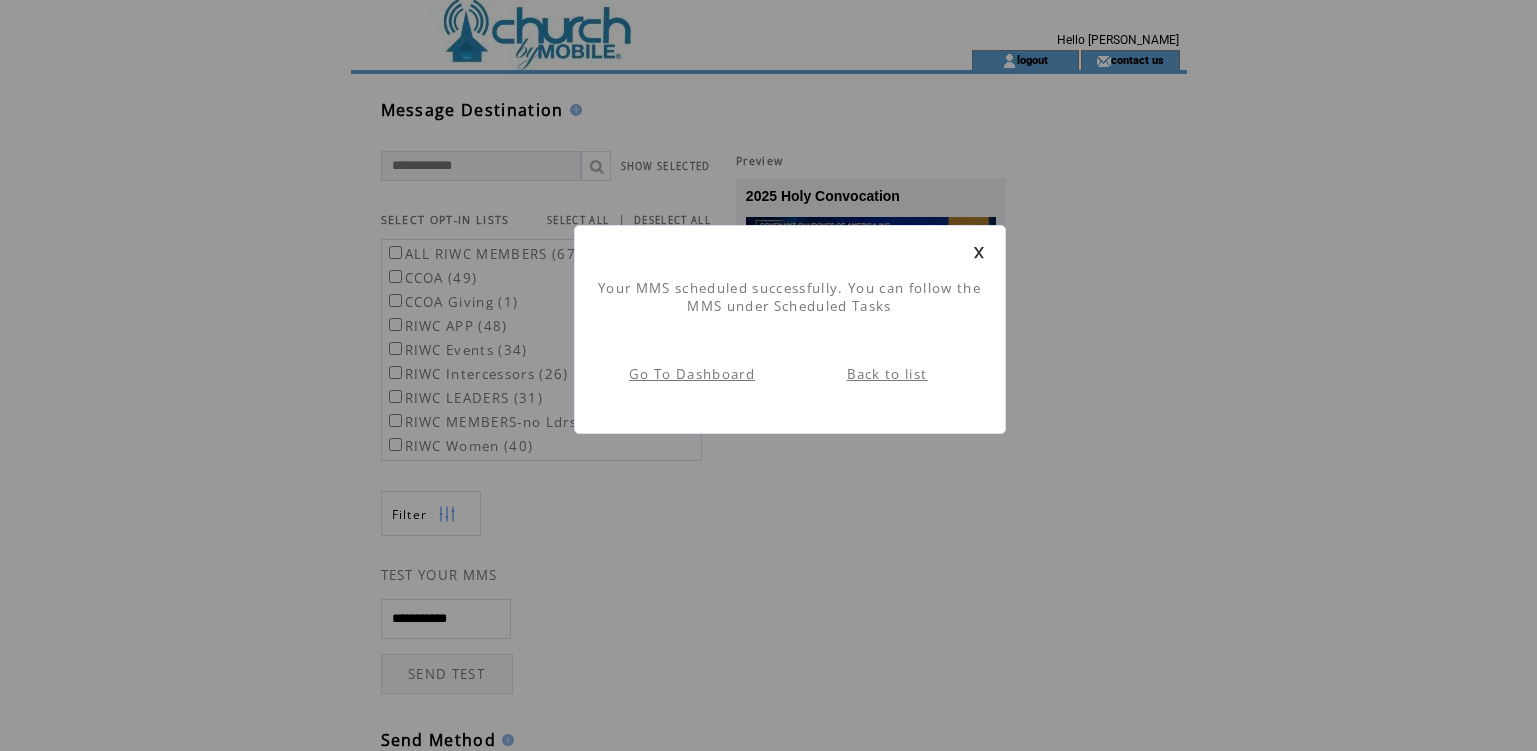 click on "Back to list" at bounding box center [887, 374] 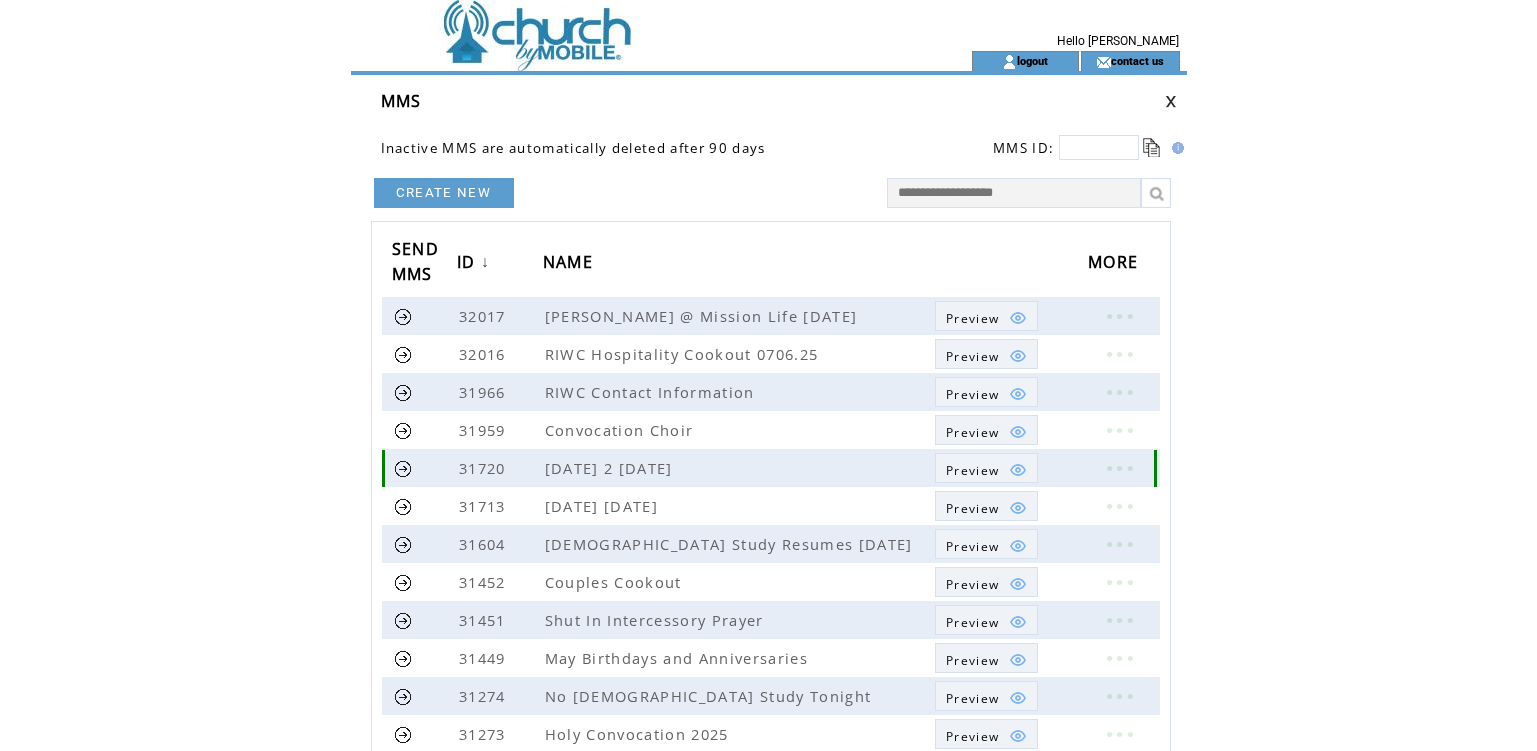 scroll, scrollTop: 0, scrollLeft: 0, axis: both 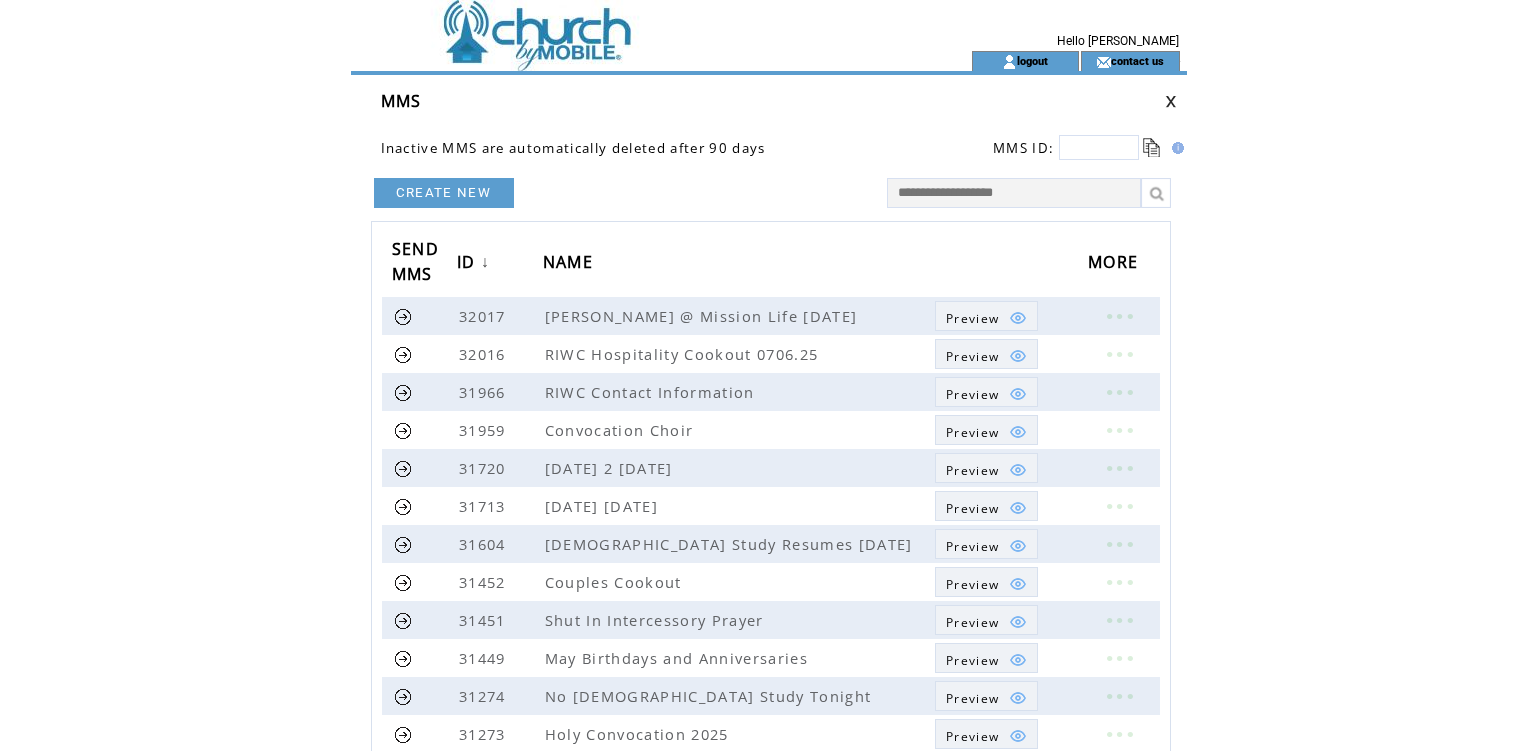 click on "CREATE NEW" at bounding box center [444, 193] 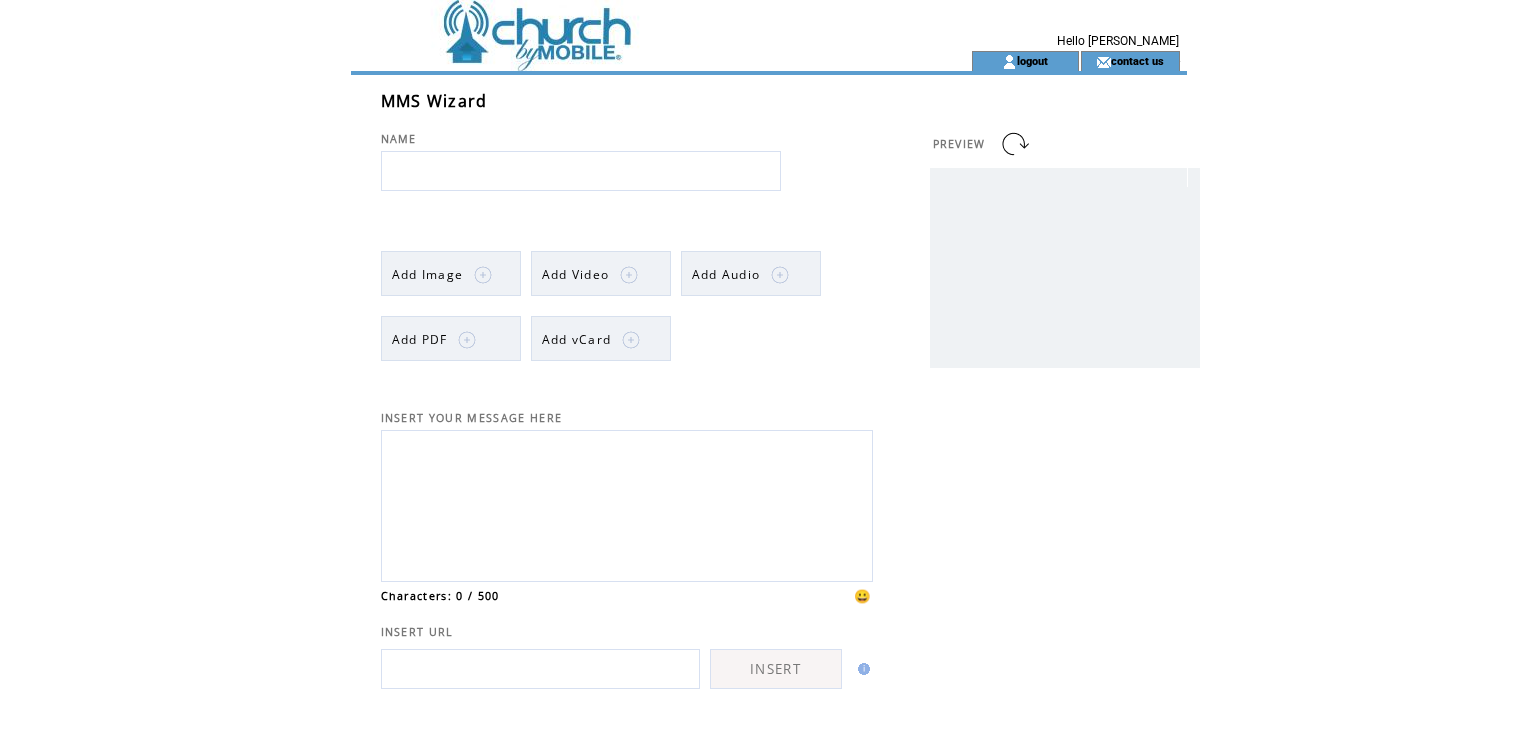 scroll, scrollTop: 0, scrollLeft: 0, axis: both 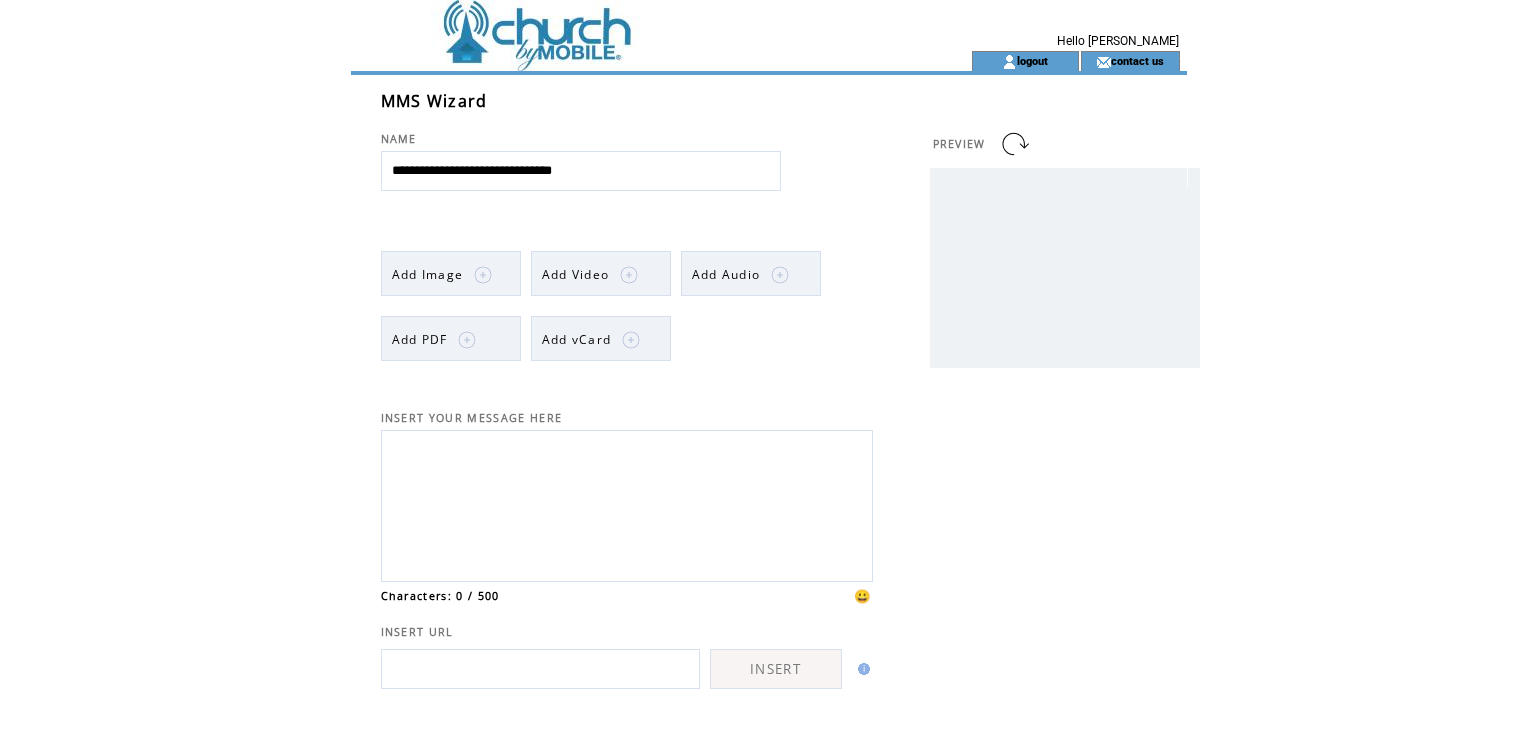 type on "**********" 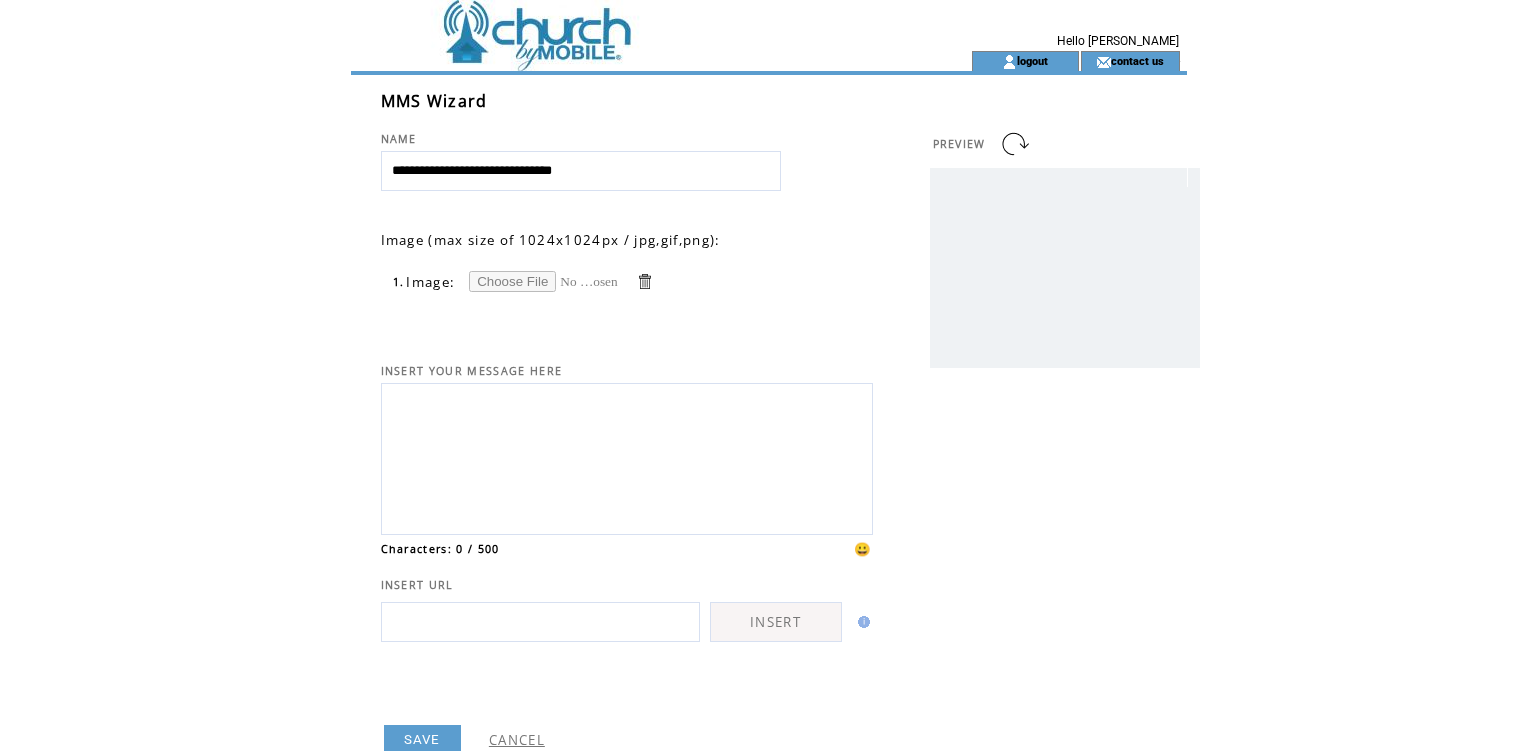 scroll, scrollTop: 0, scrollLeft: 0, axis: both 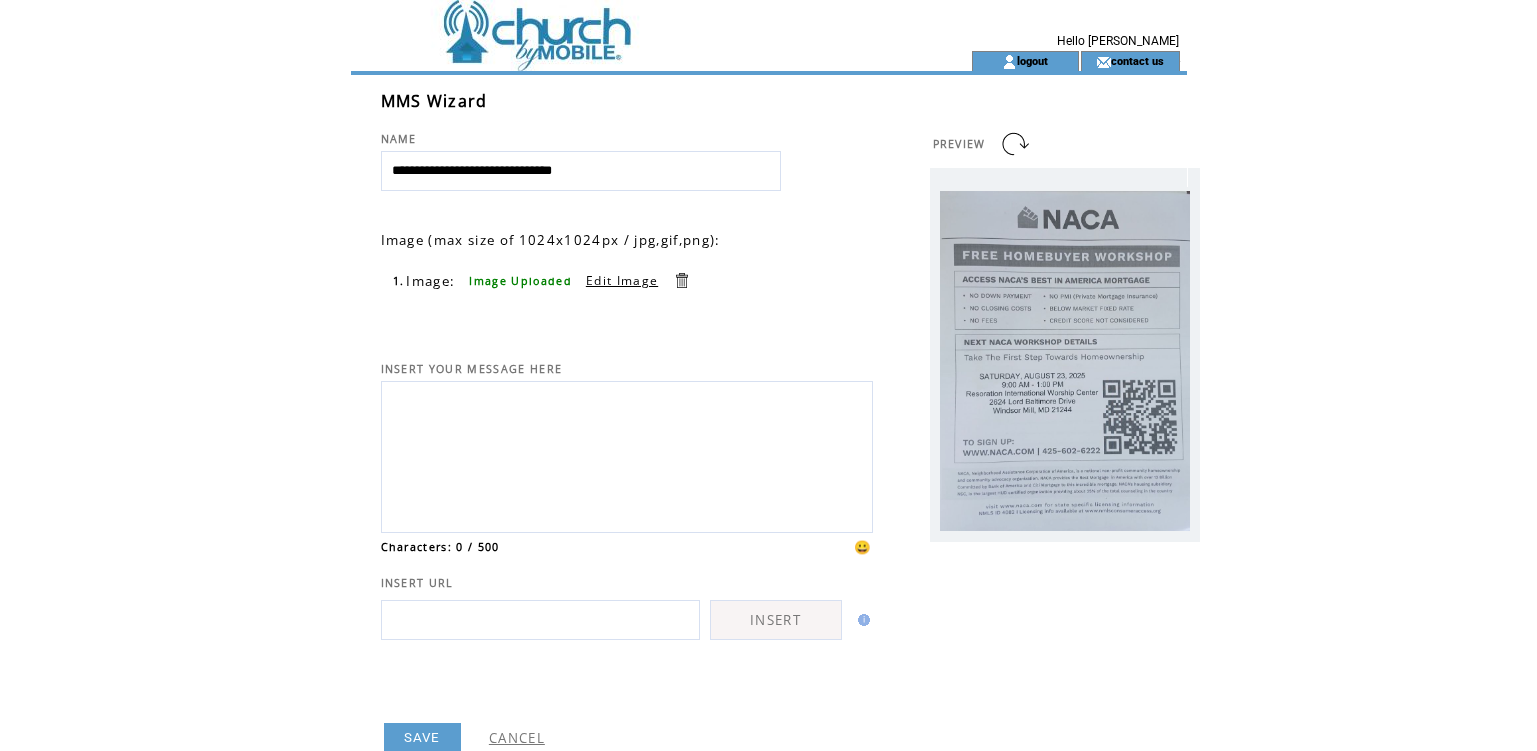 click at bounding box center (627, 454) 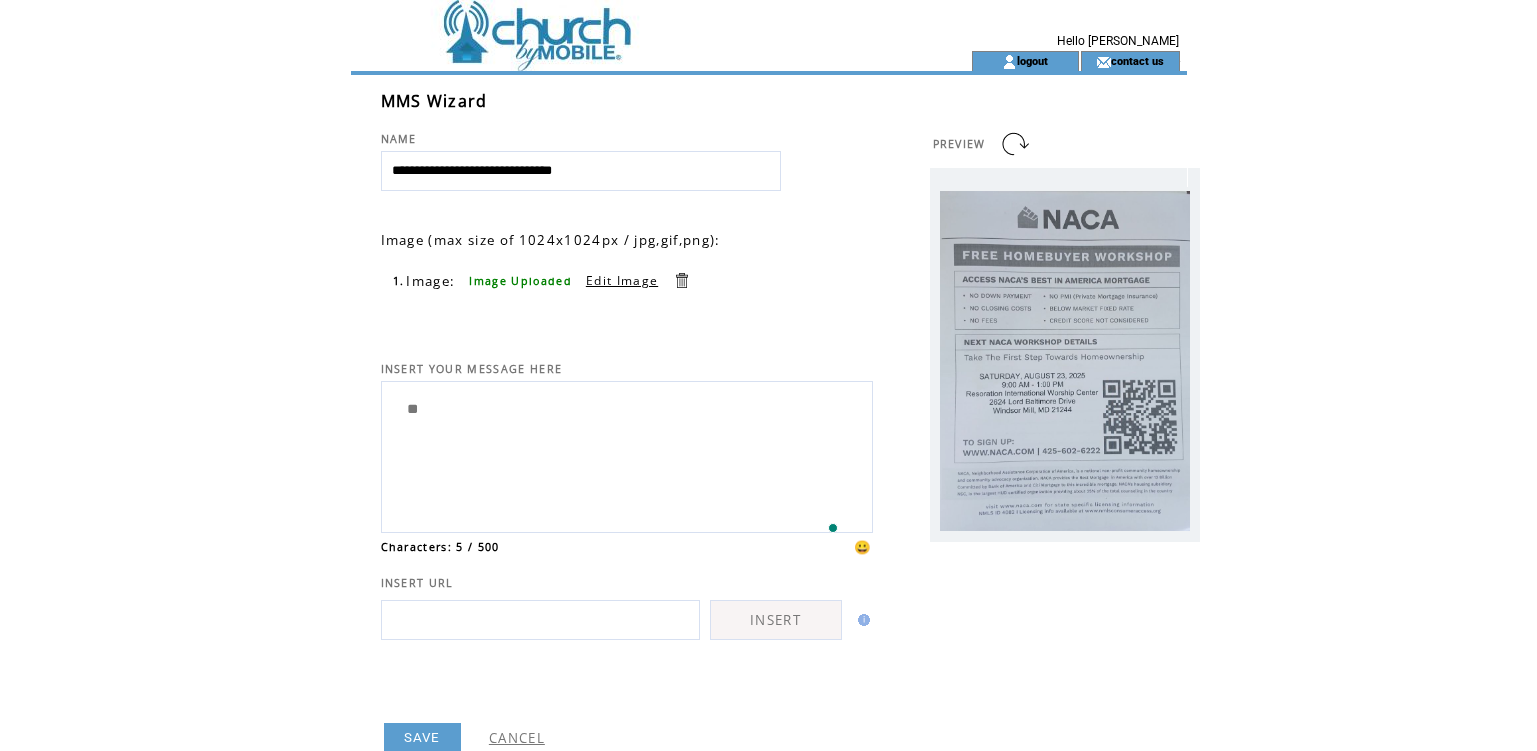 type on "*" 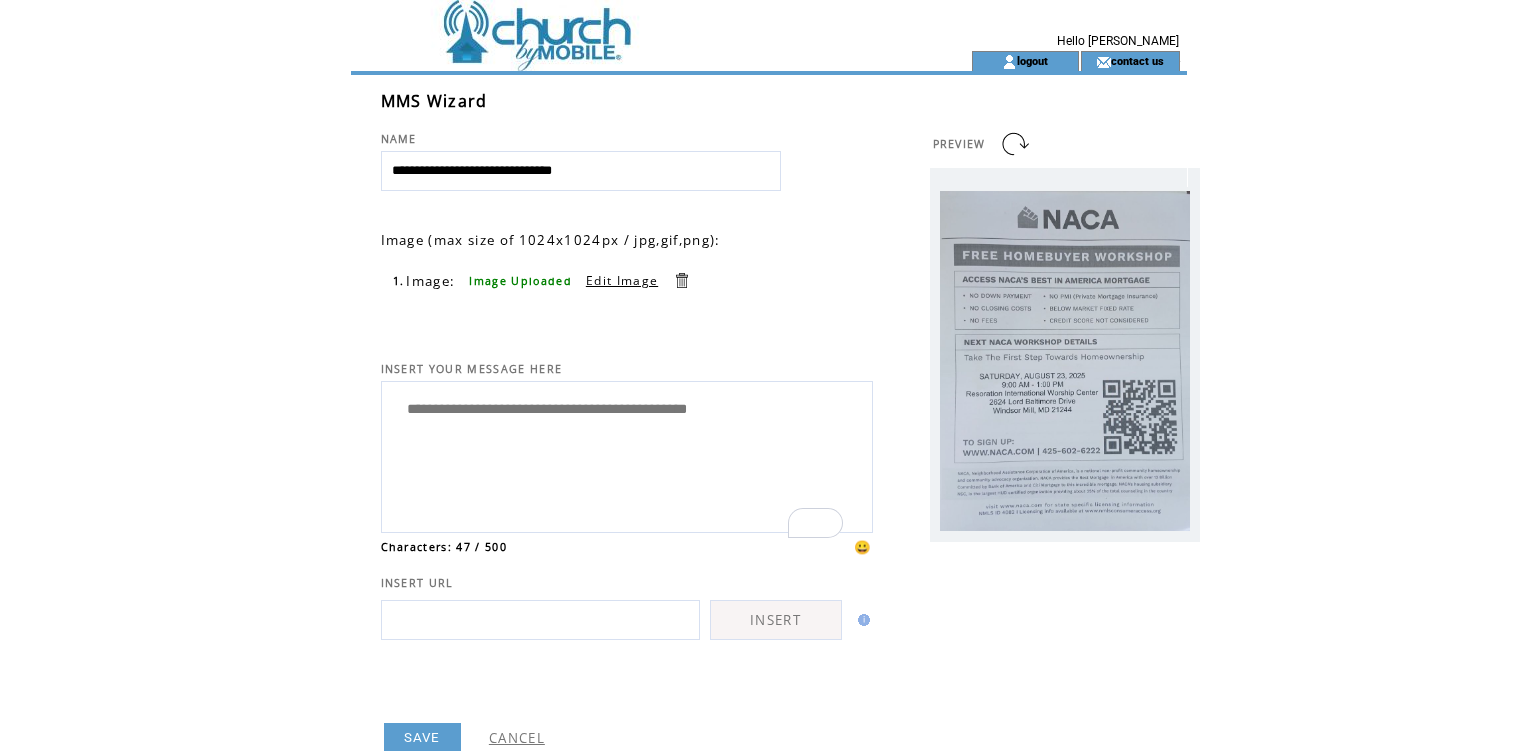 click on "**********" at bounding box center (627, 454) 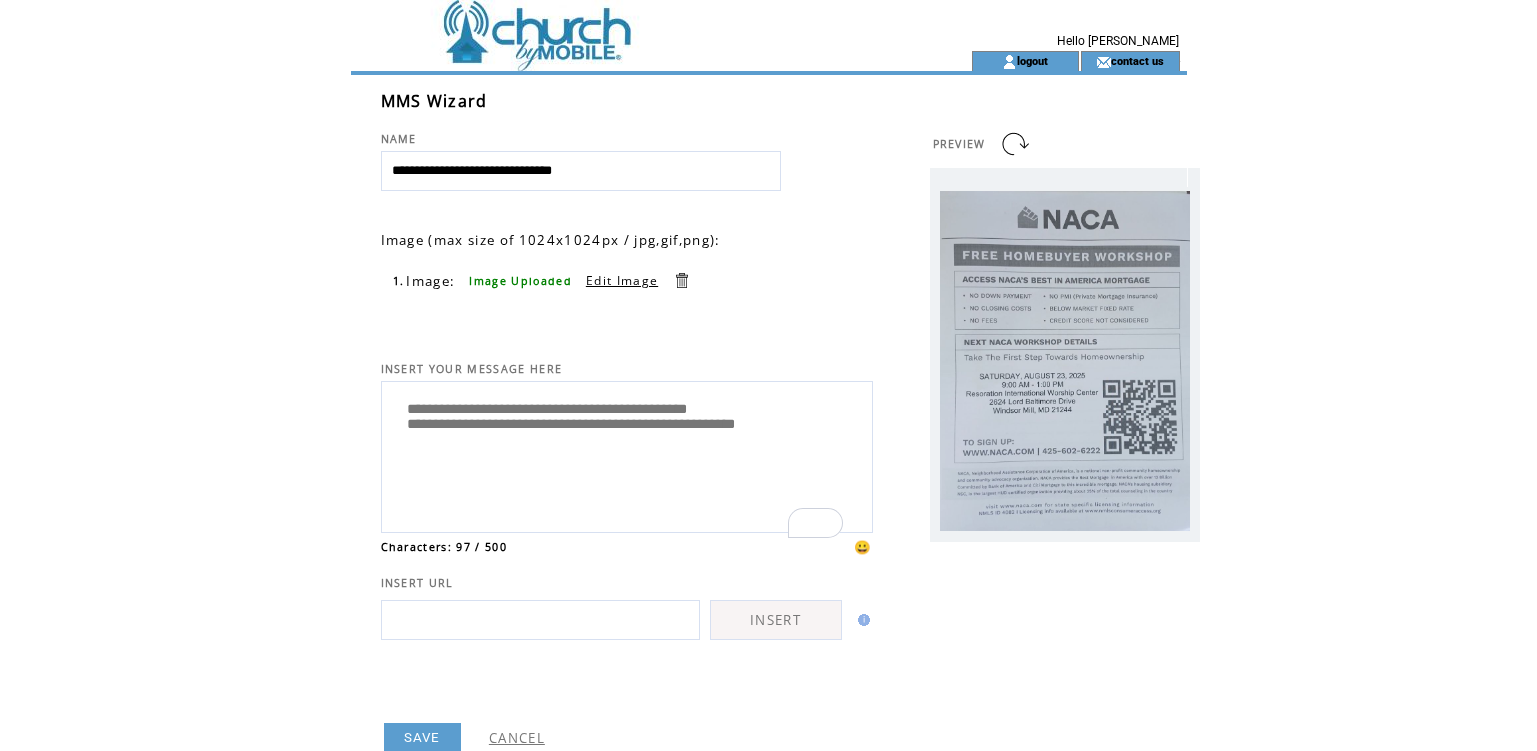 scroll, scrollTop: 100, scrollLeft: 0, axis: vertical 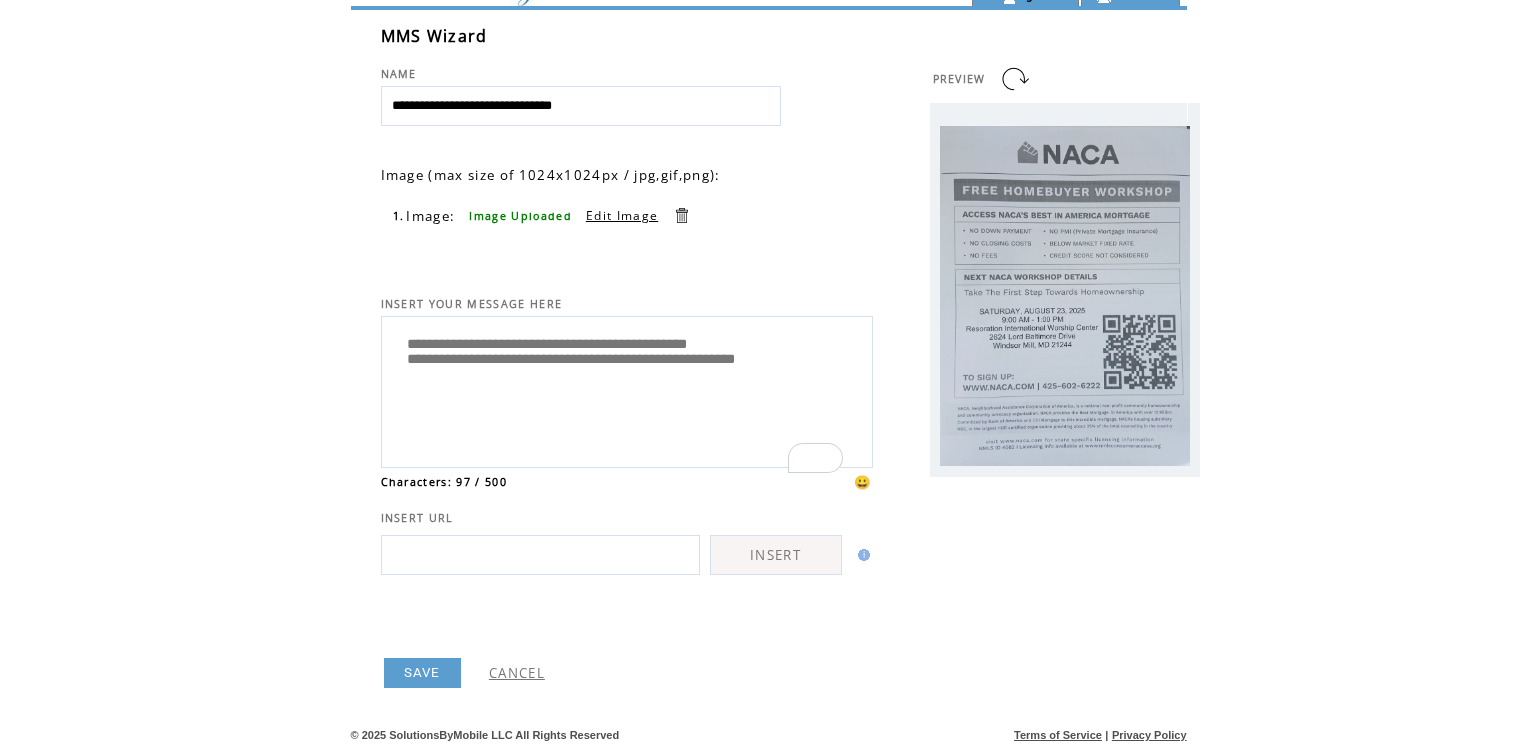 type on "**********" 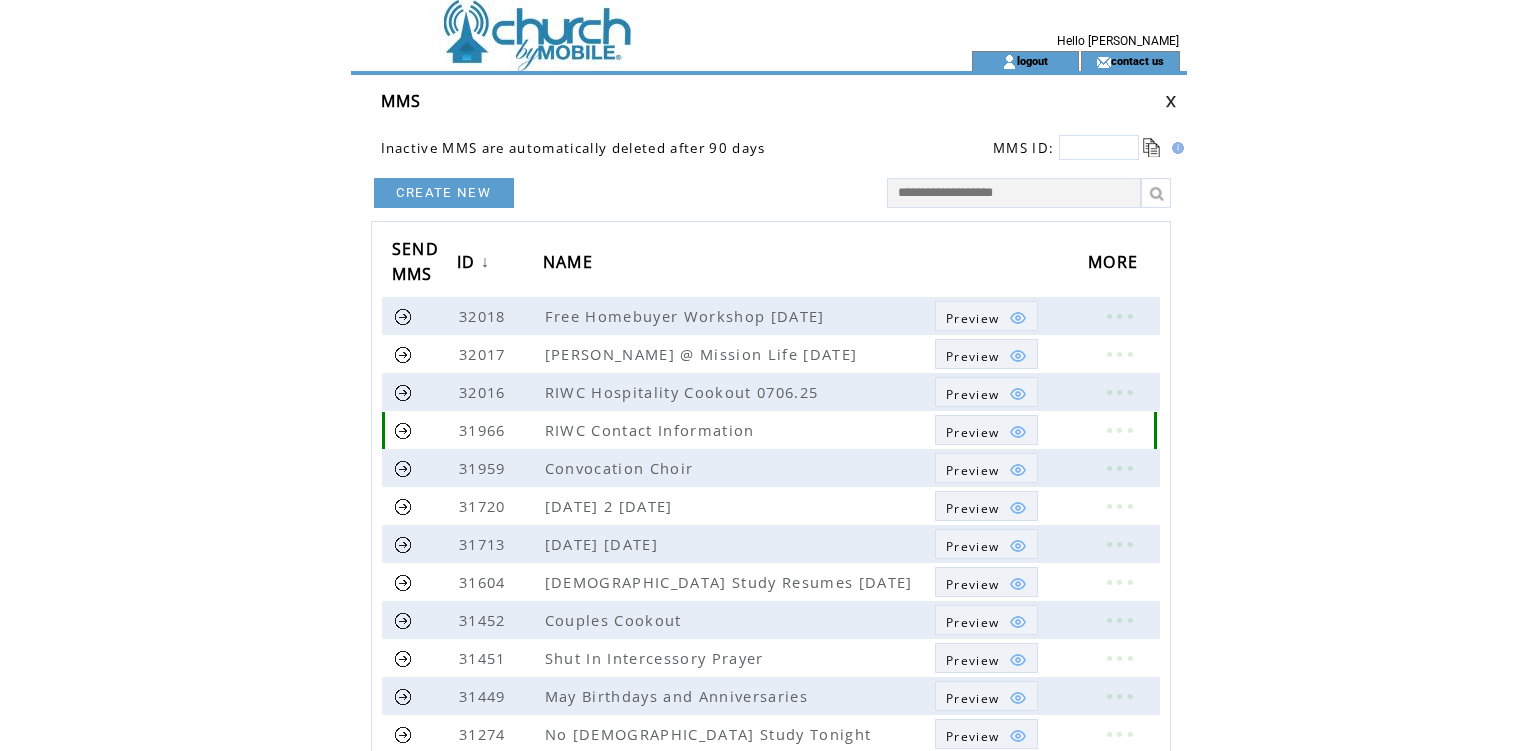 scroll, scrollTop: 0, scrollLeft: 0, axis: both 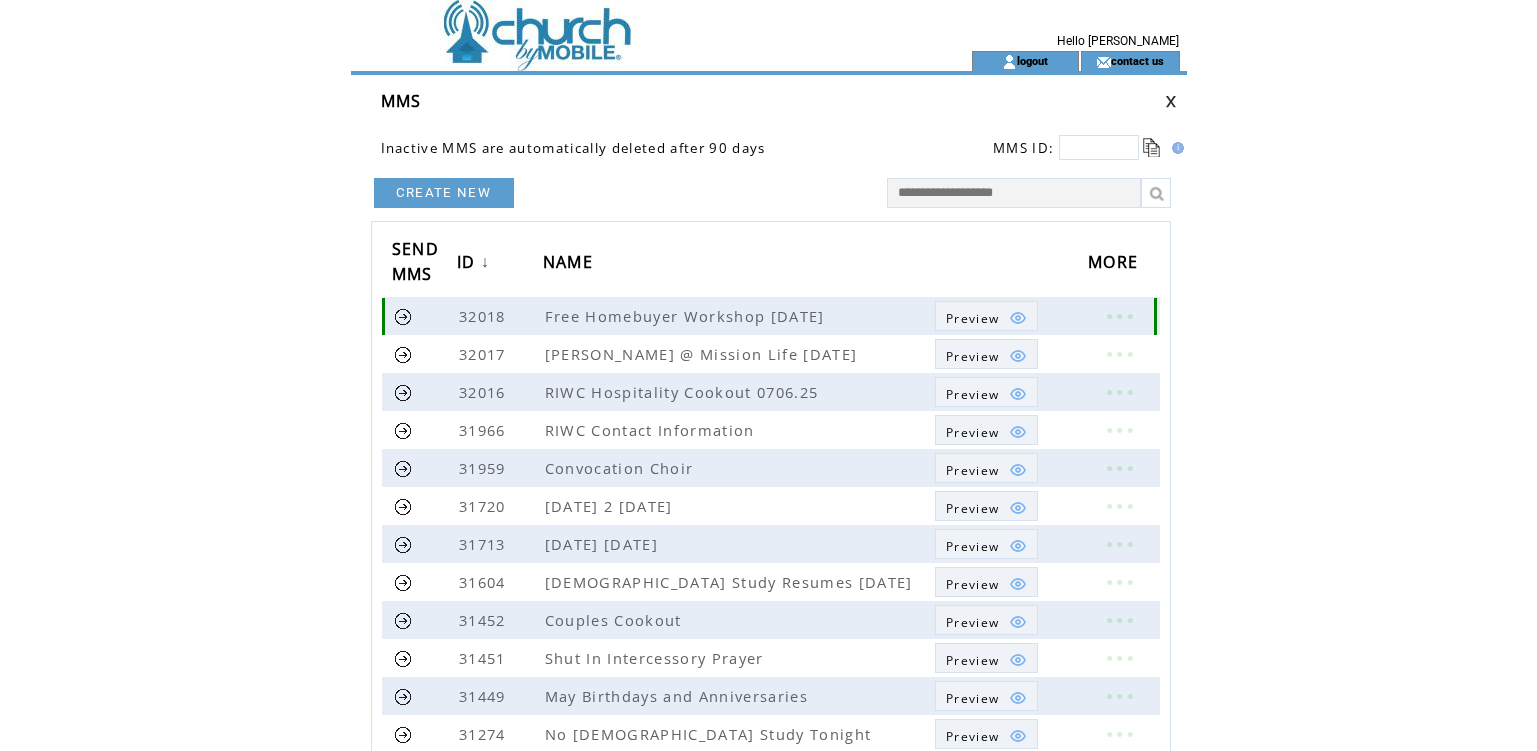 click at bounding box center [403, 316] 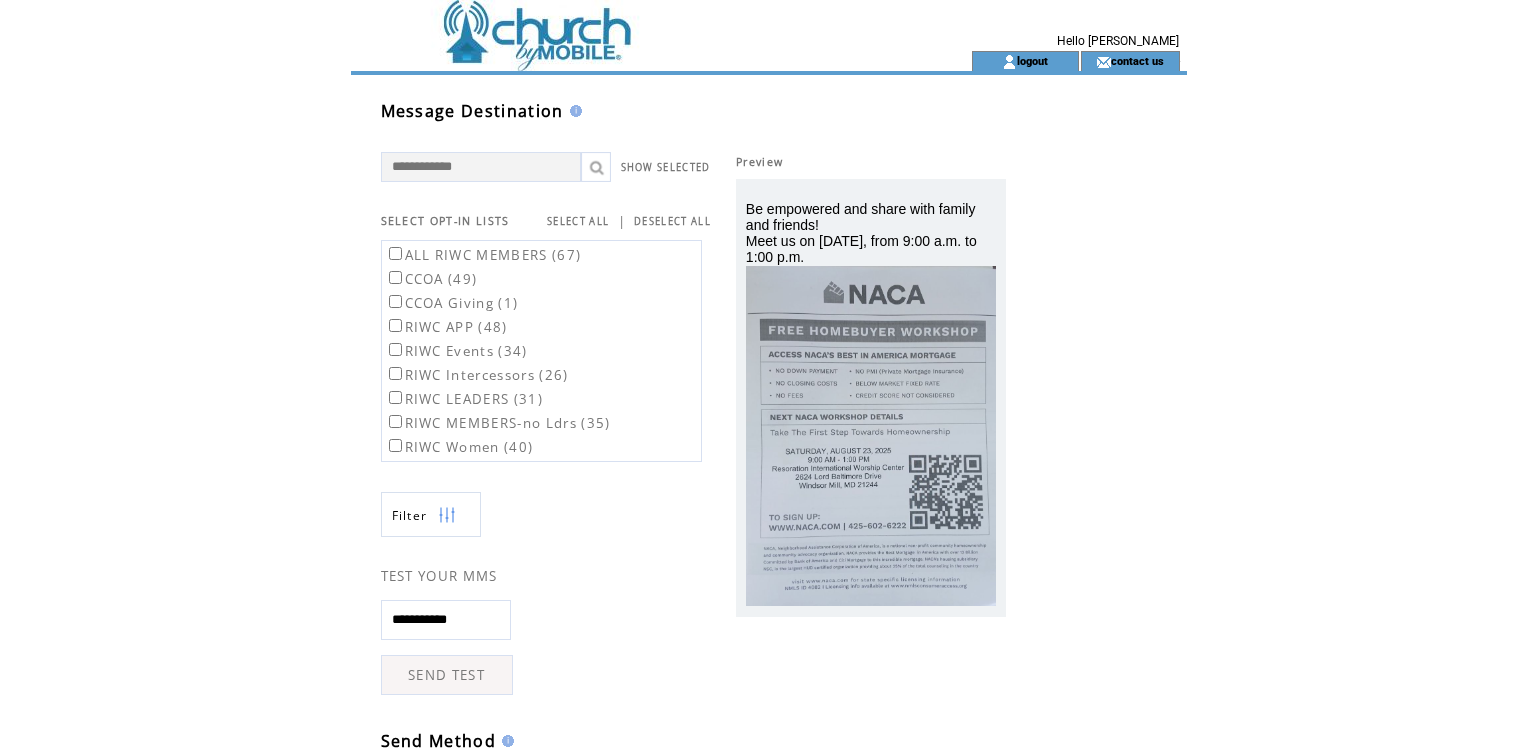 scroll, scrollTop: 0, scrollLeft: 0, axis: both 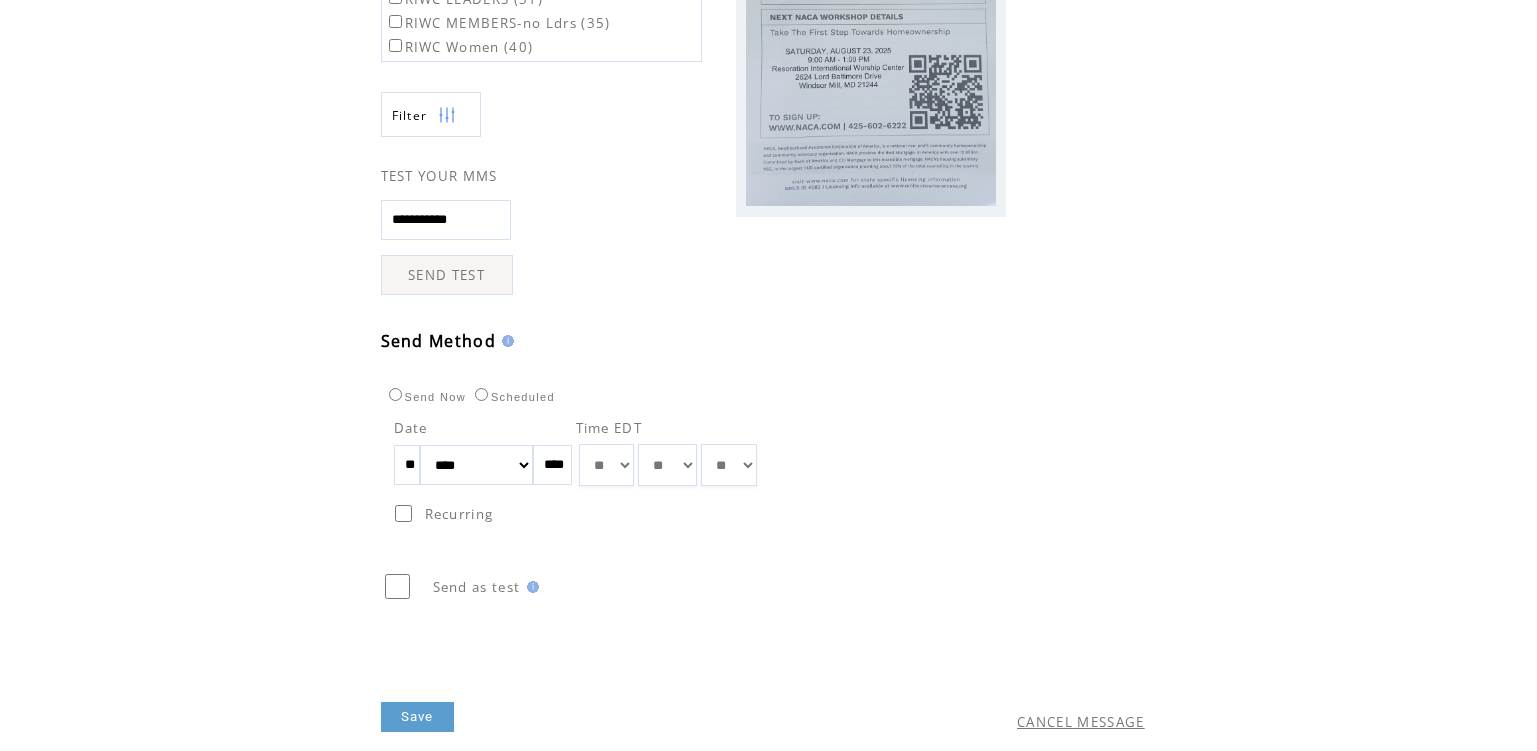 drag, startPoint x: 424, startPoint y: 462, endPoint x: 381, endPoint y: 466, distance: 43.185646 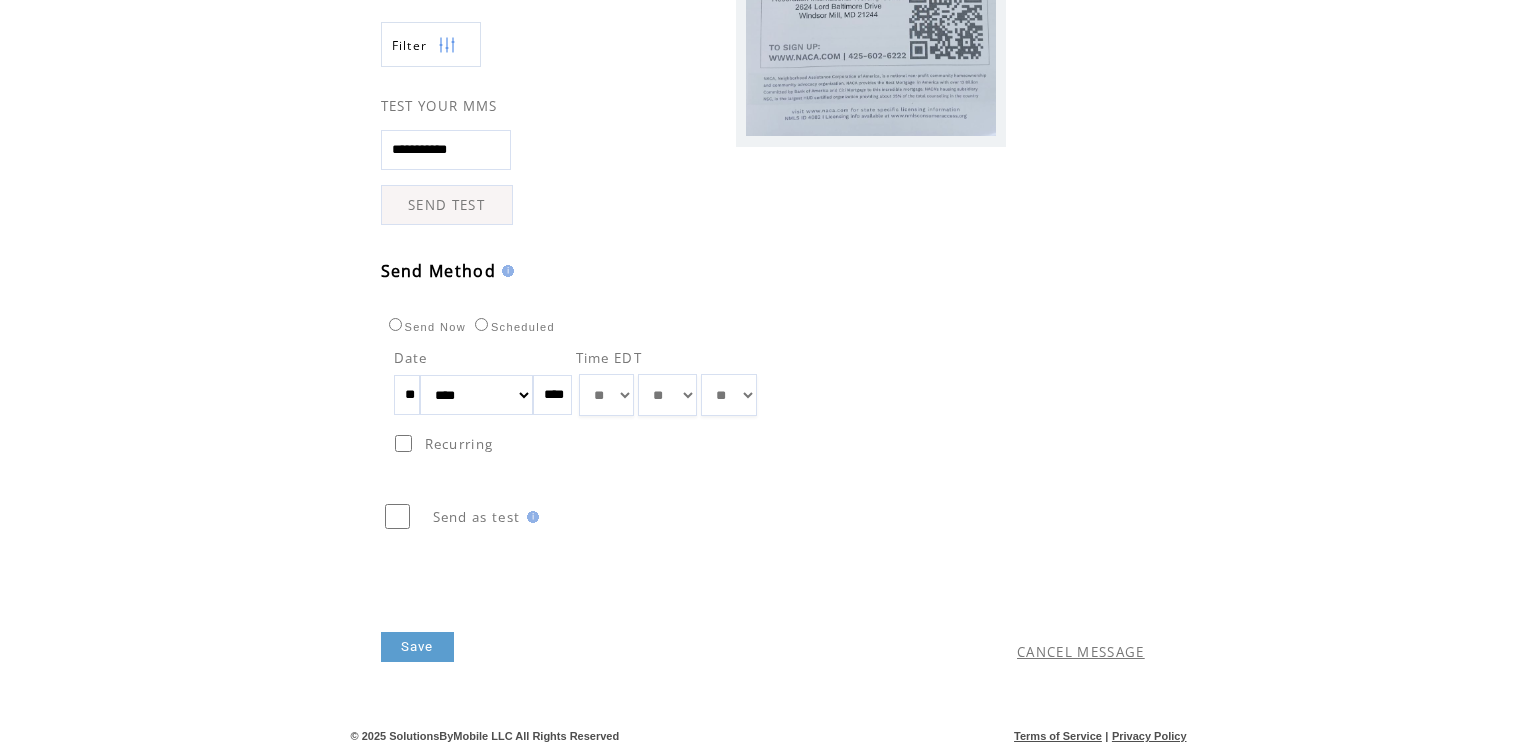 scroll, scrollTop: 471, scrollLeft: 0, axis: vertical 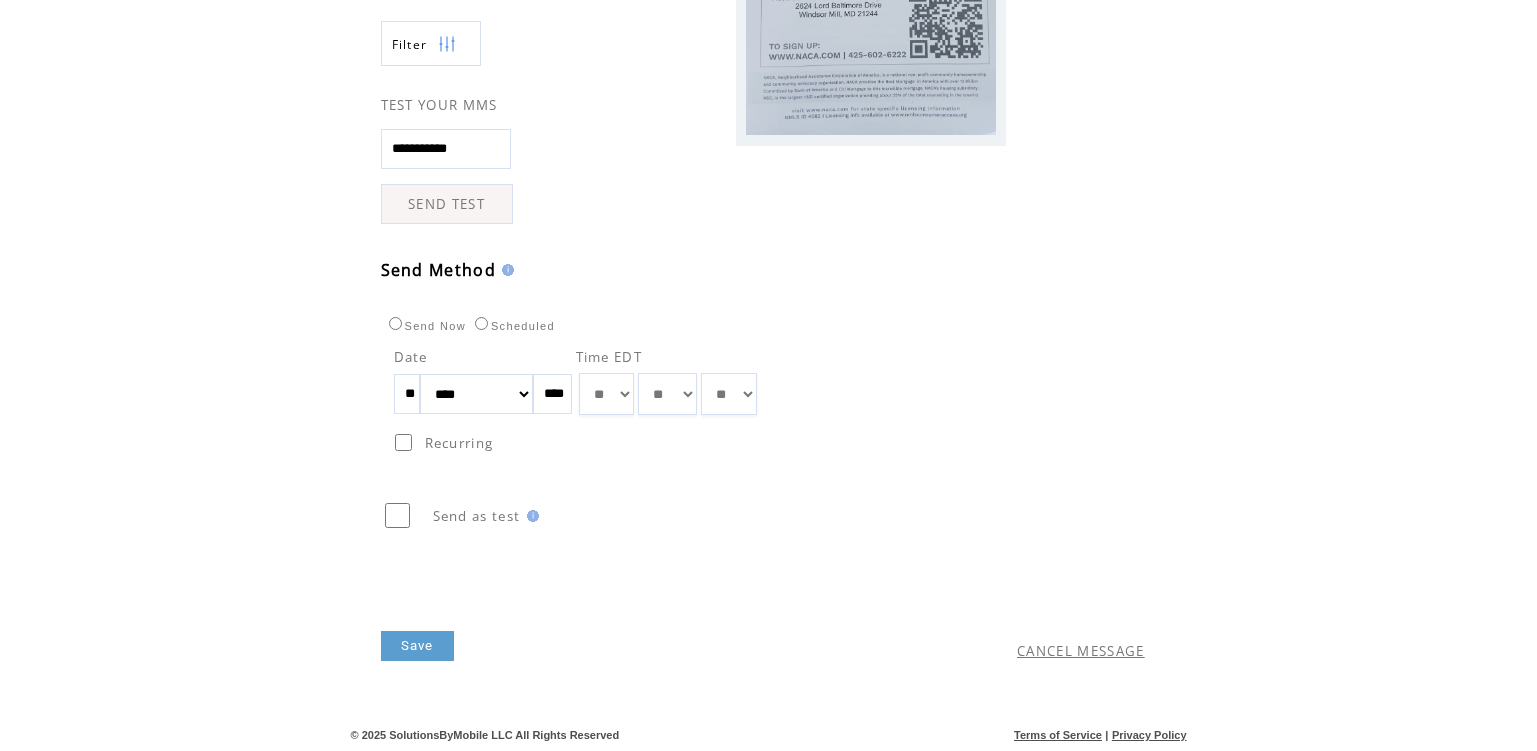 click on "Save" at bounding box center [417, 646] 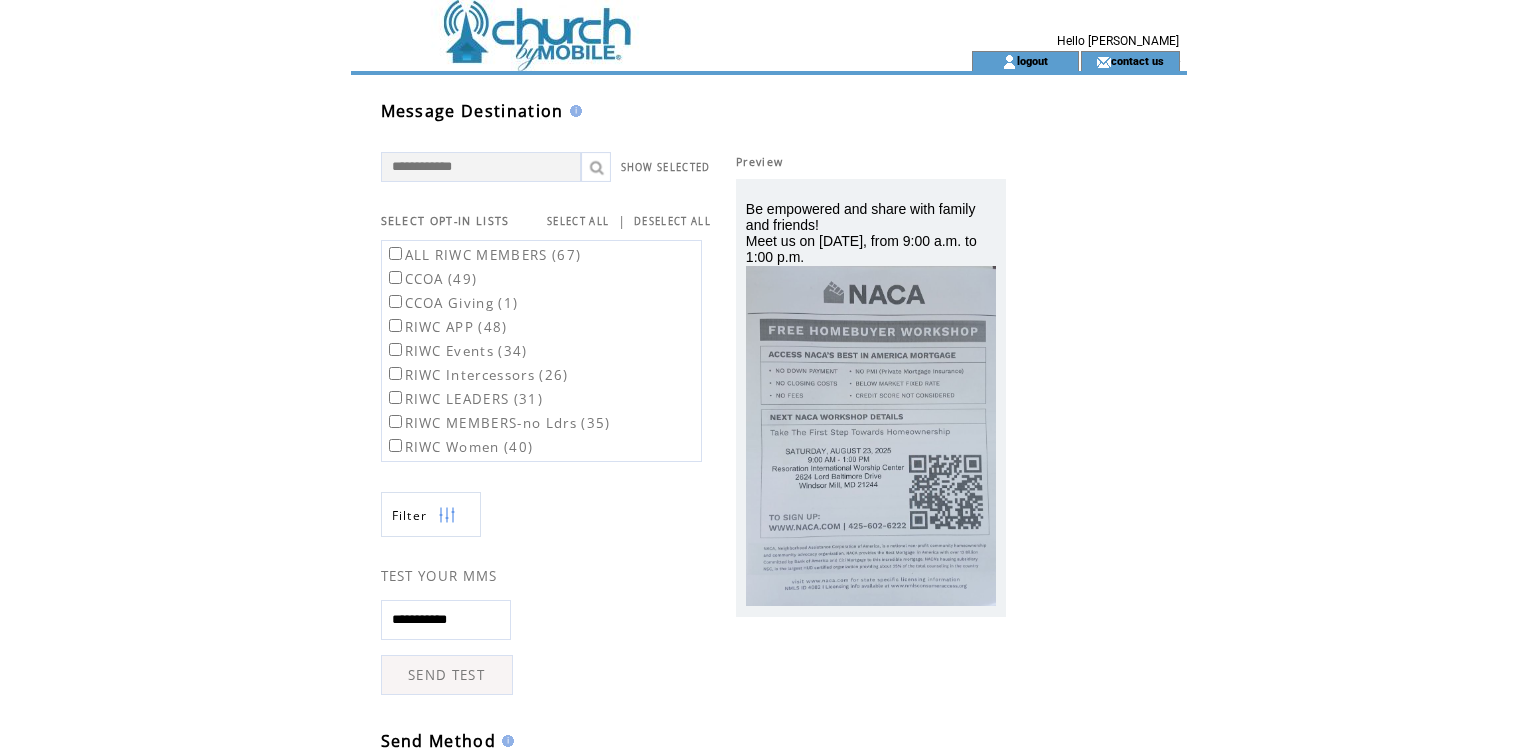 scroll, scrollTop: 1, scrollLeft: 0, axis: vertical 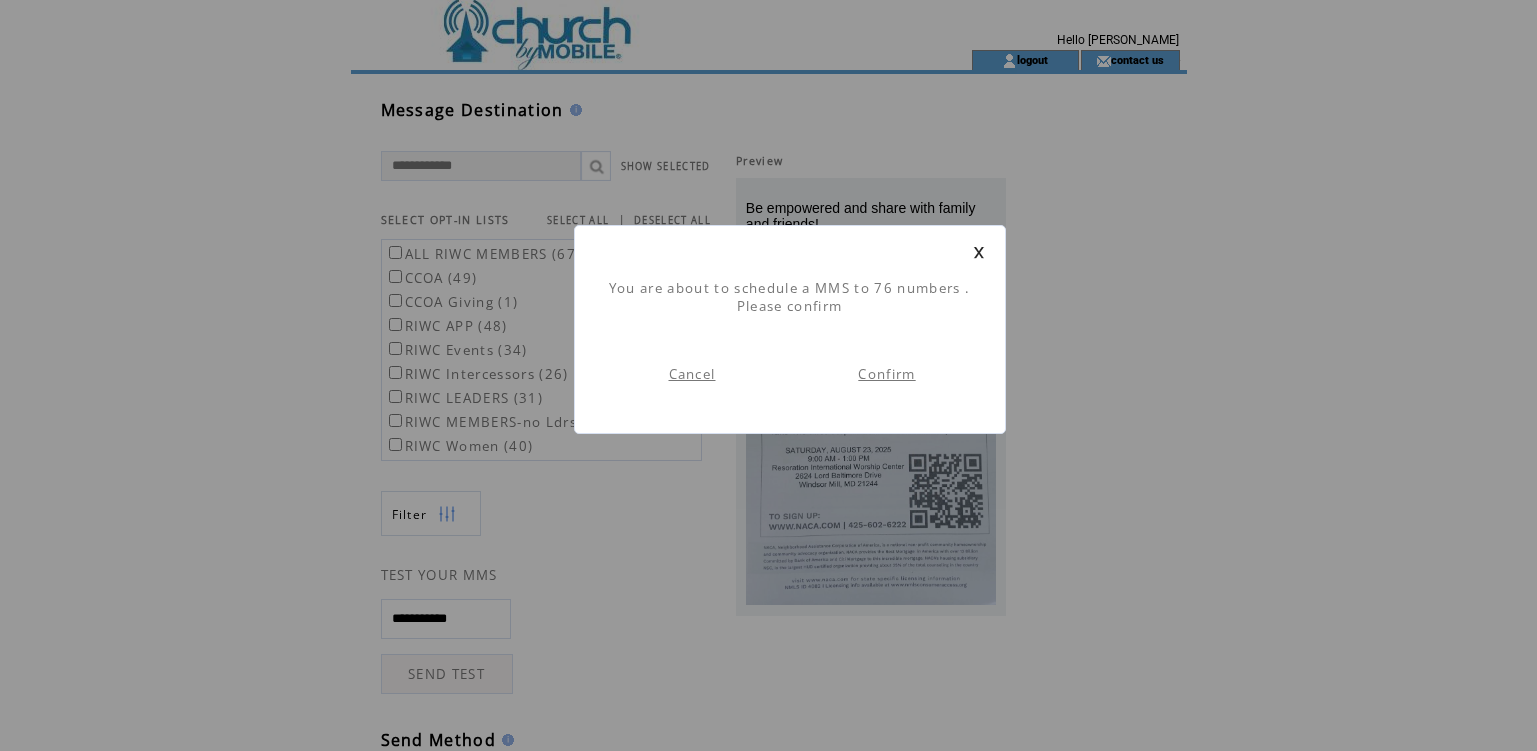 click on "Confirm" at bounding box center (886, 374) 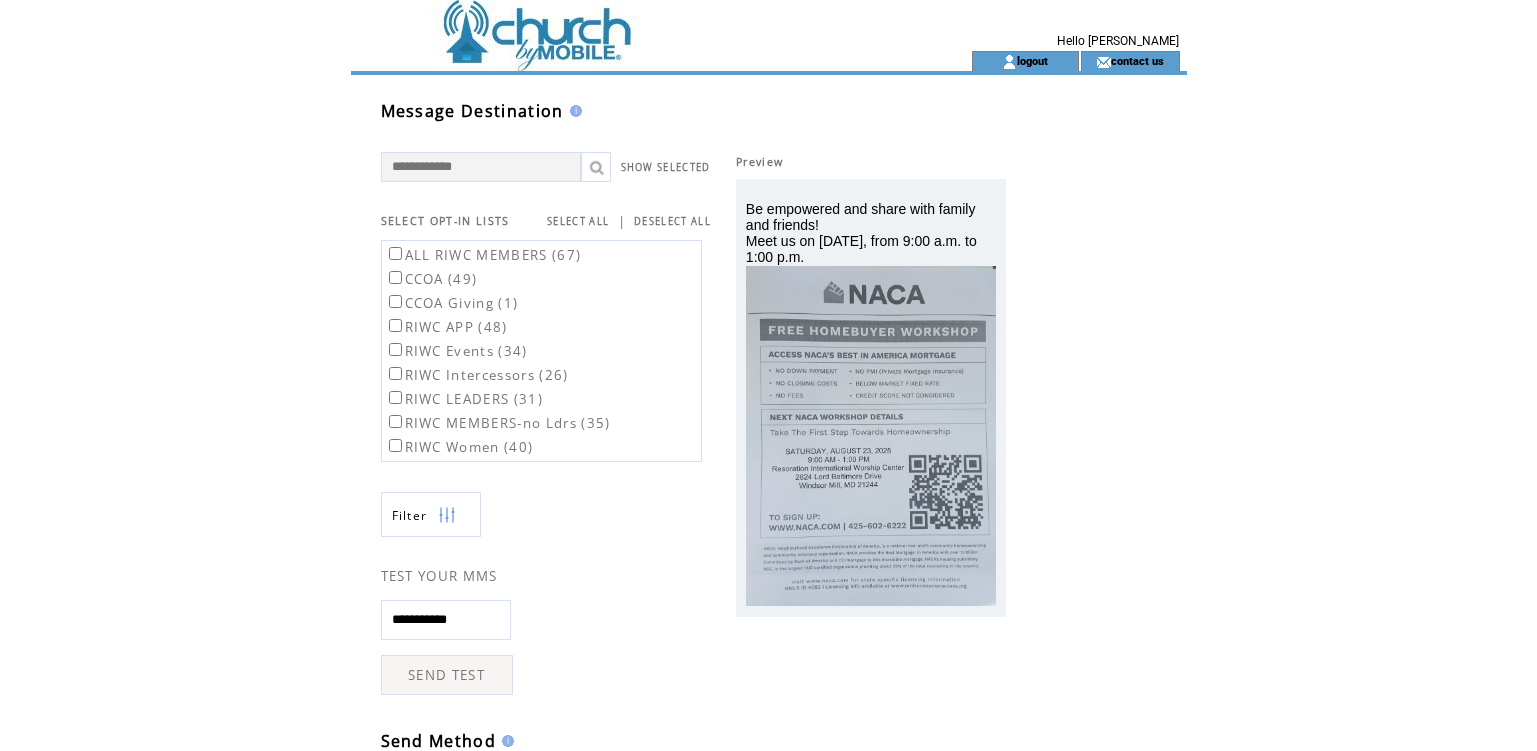 scroll, scrollTop: 1, scrollLeft: 0, axis: vertical 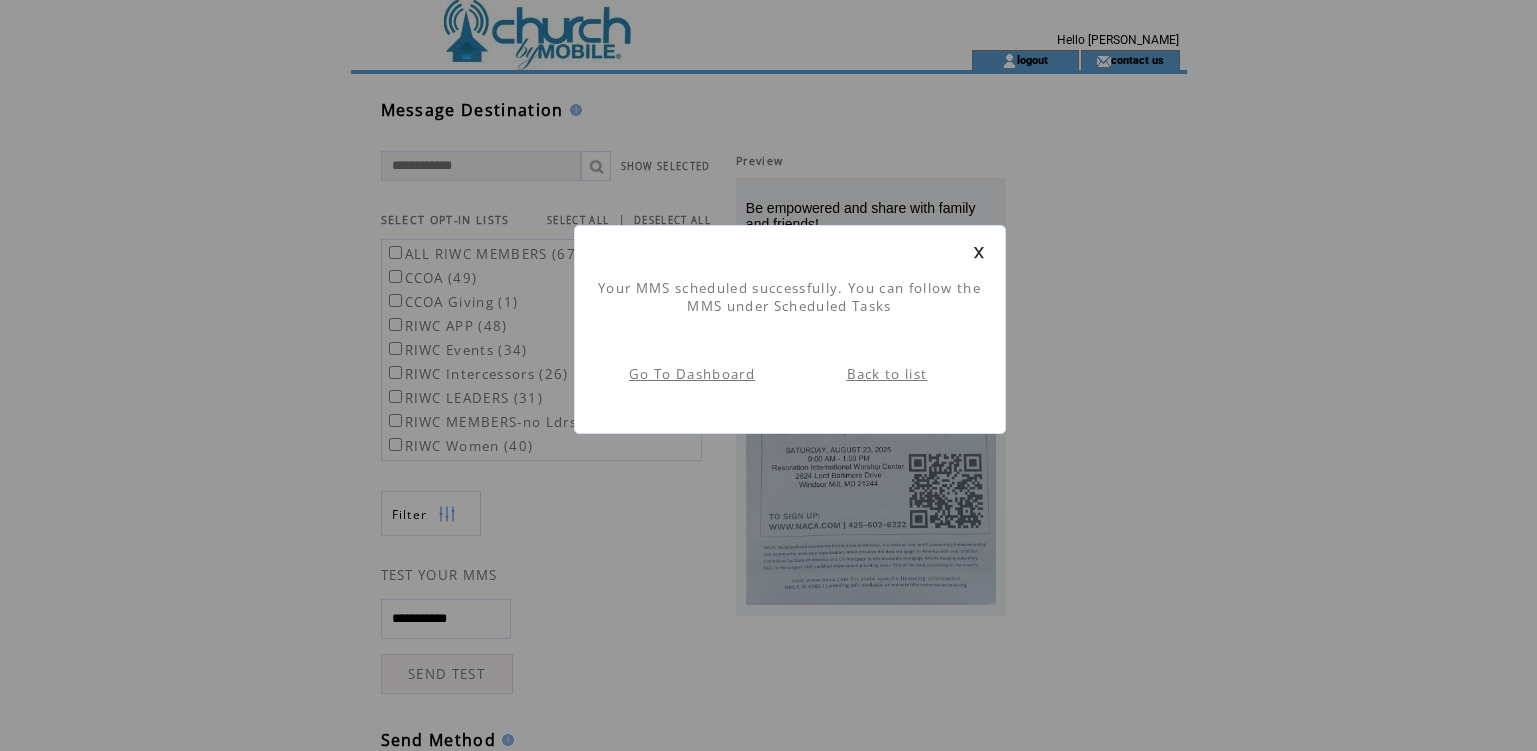 click on "Back to list" at bounding box center (887, 374) 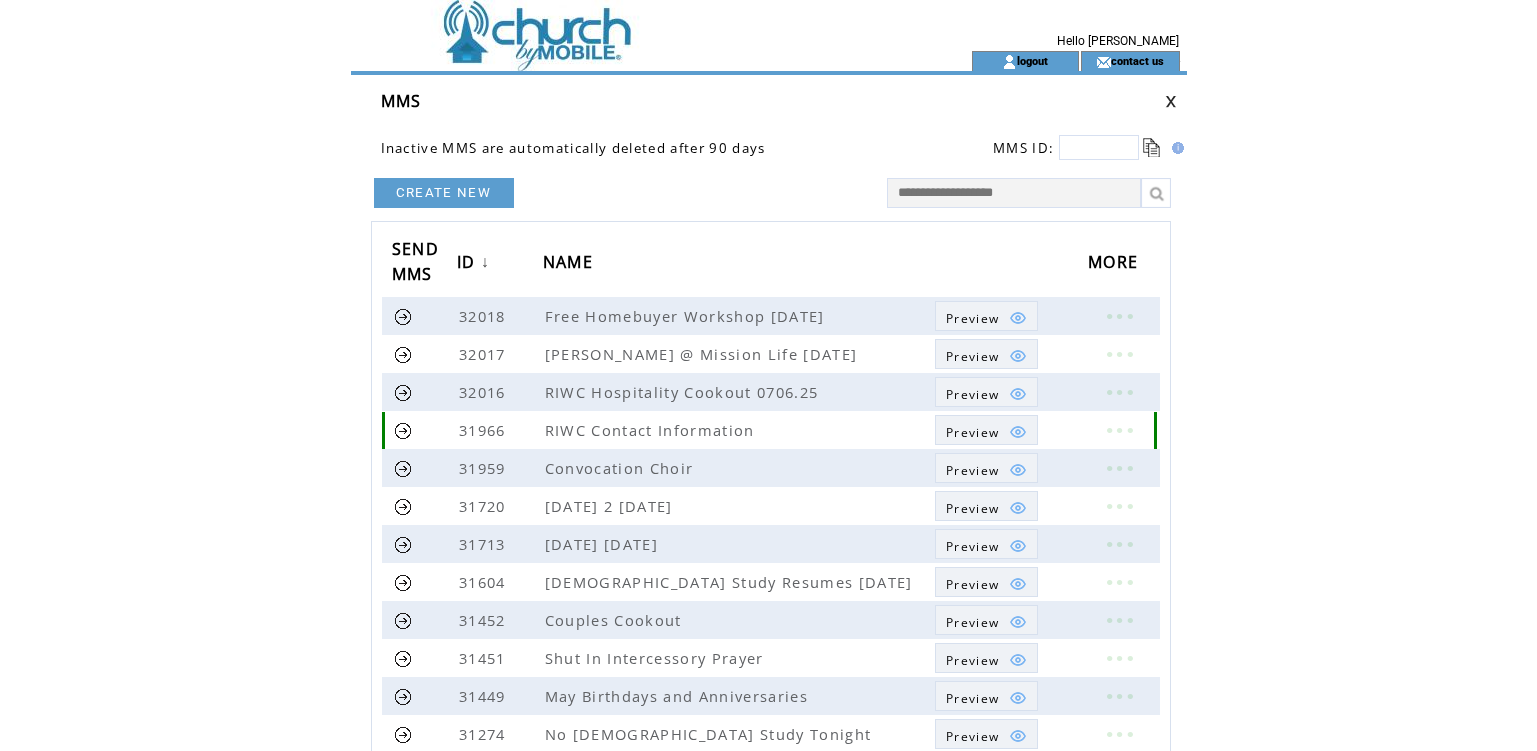 scroll, scrollTop: 0, scrollLeft: 0, axis: both 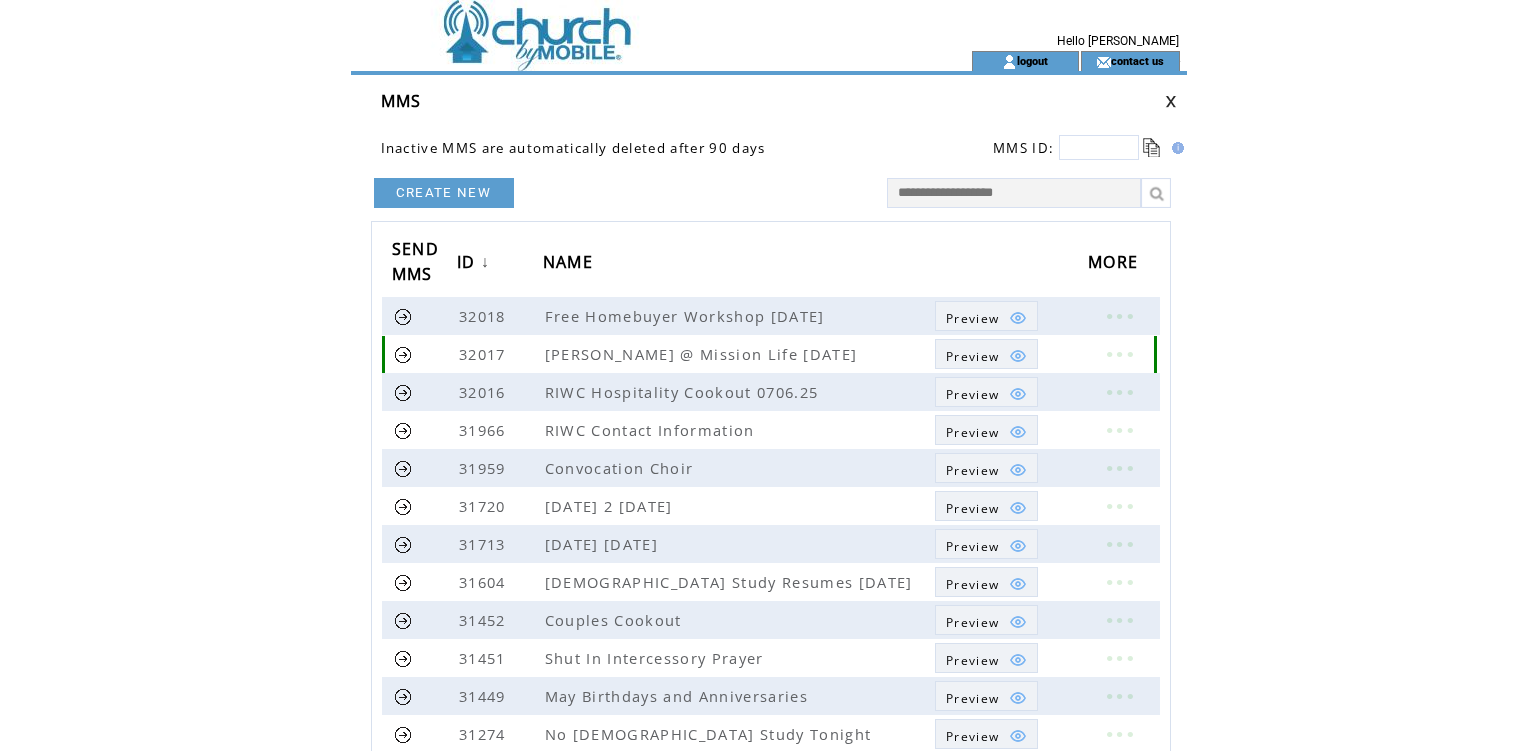 click at bounding box center [1119, 354] 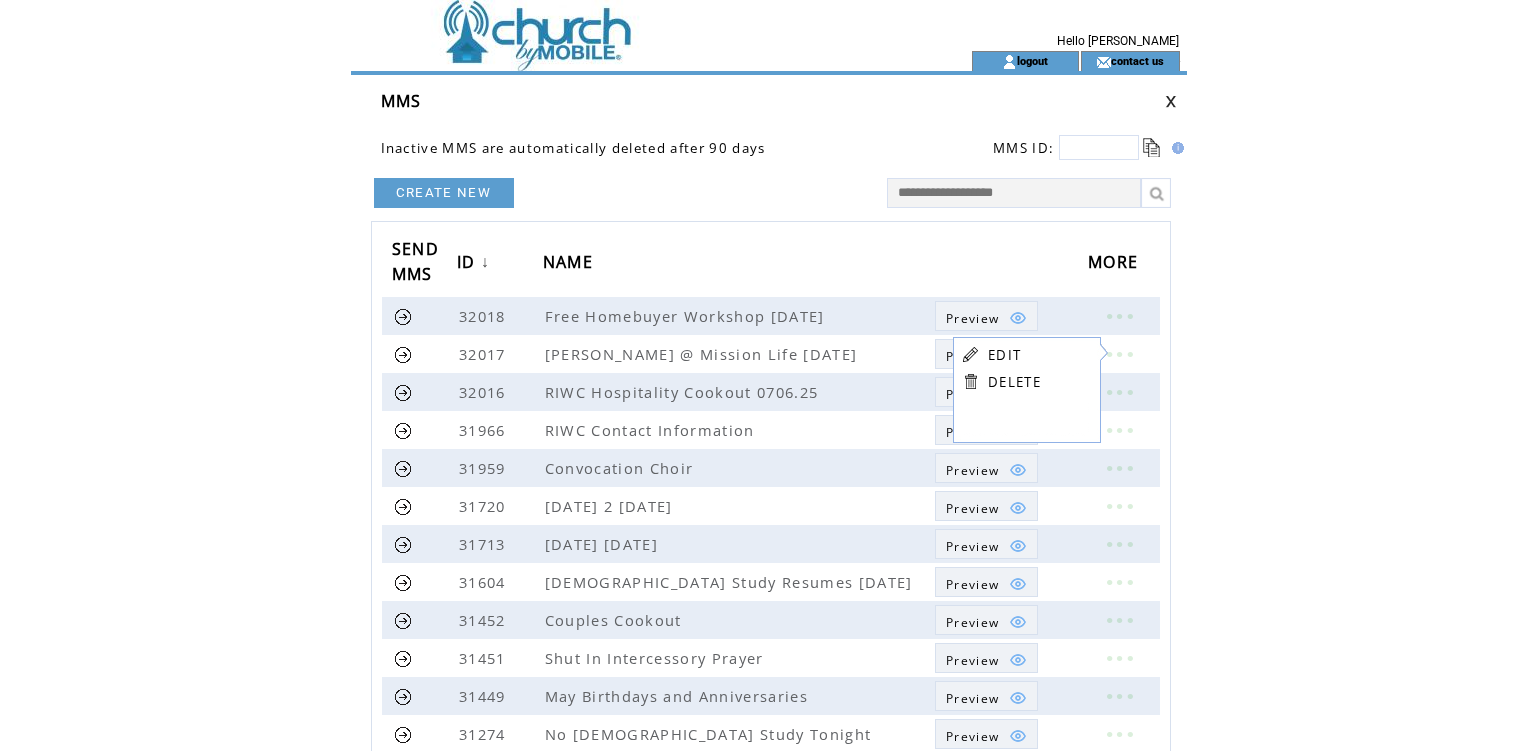 click on "EDIT" at bounding box center (1004, 355) 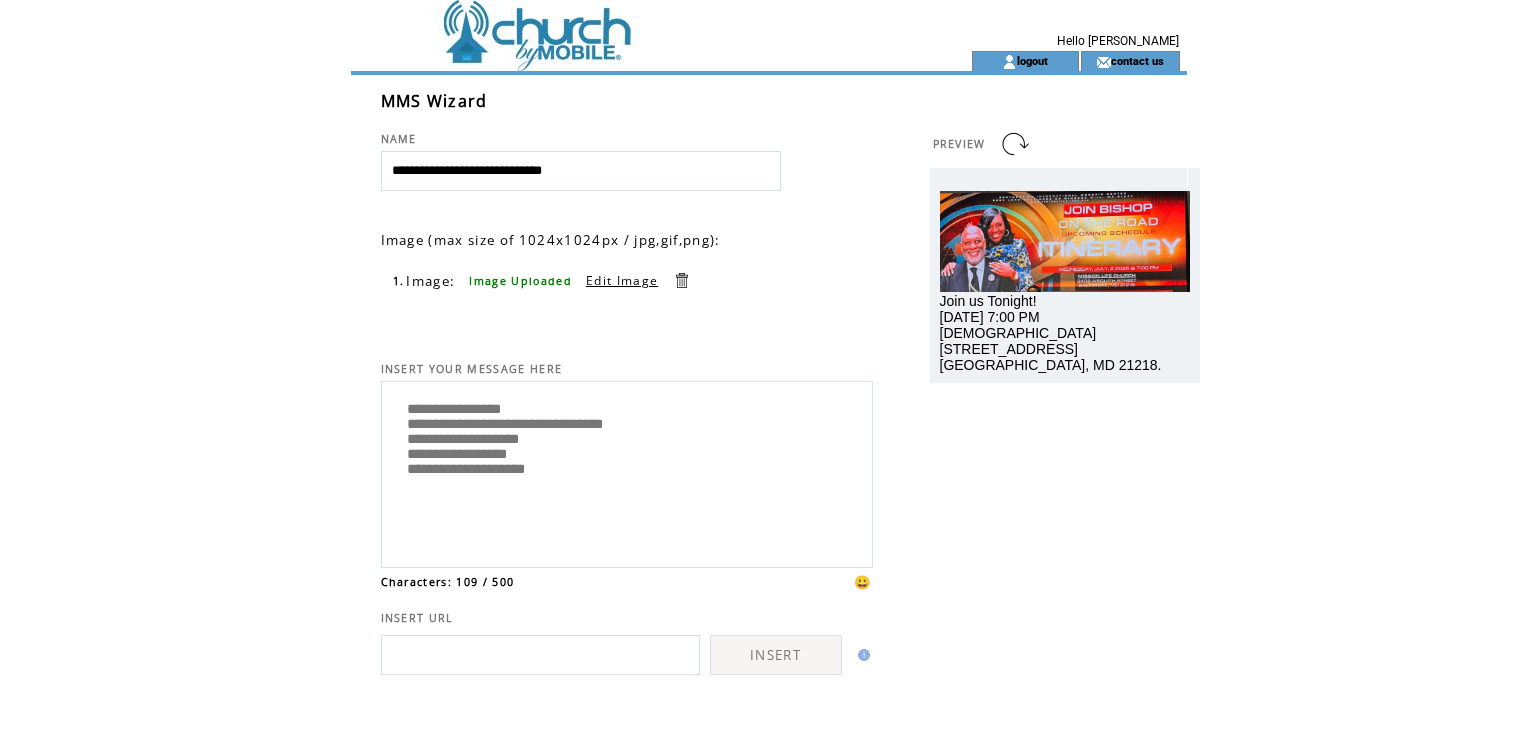 scroll, scrollTop: 0, scrollLeft: 0, axis: both 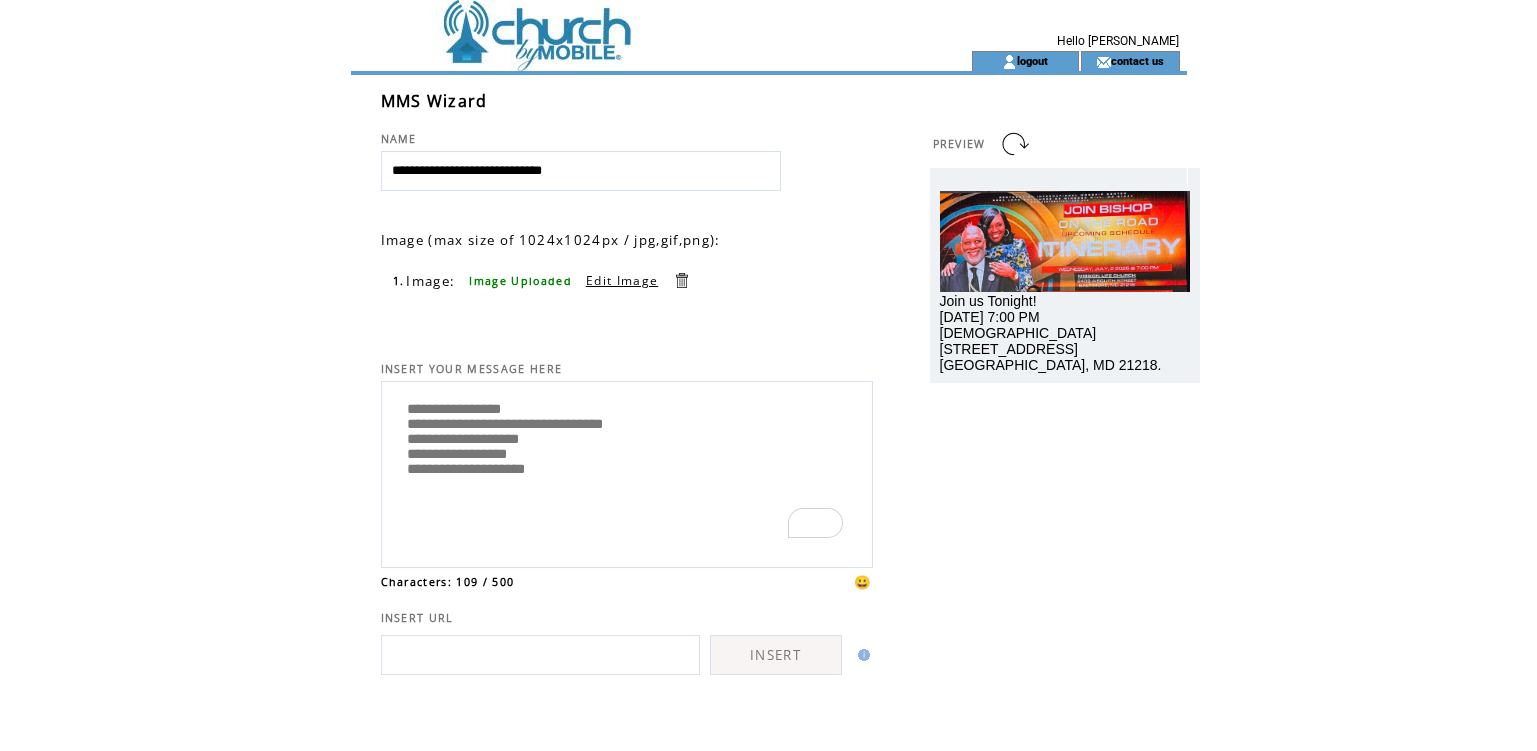 click on "**********" at bounding box center (627, 472) 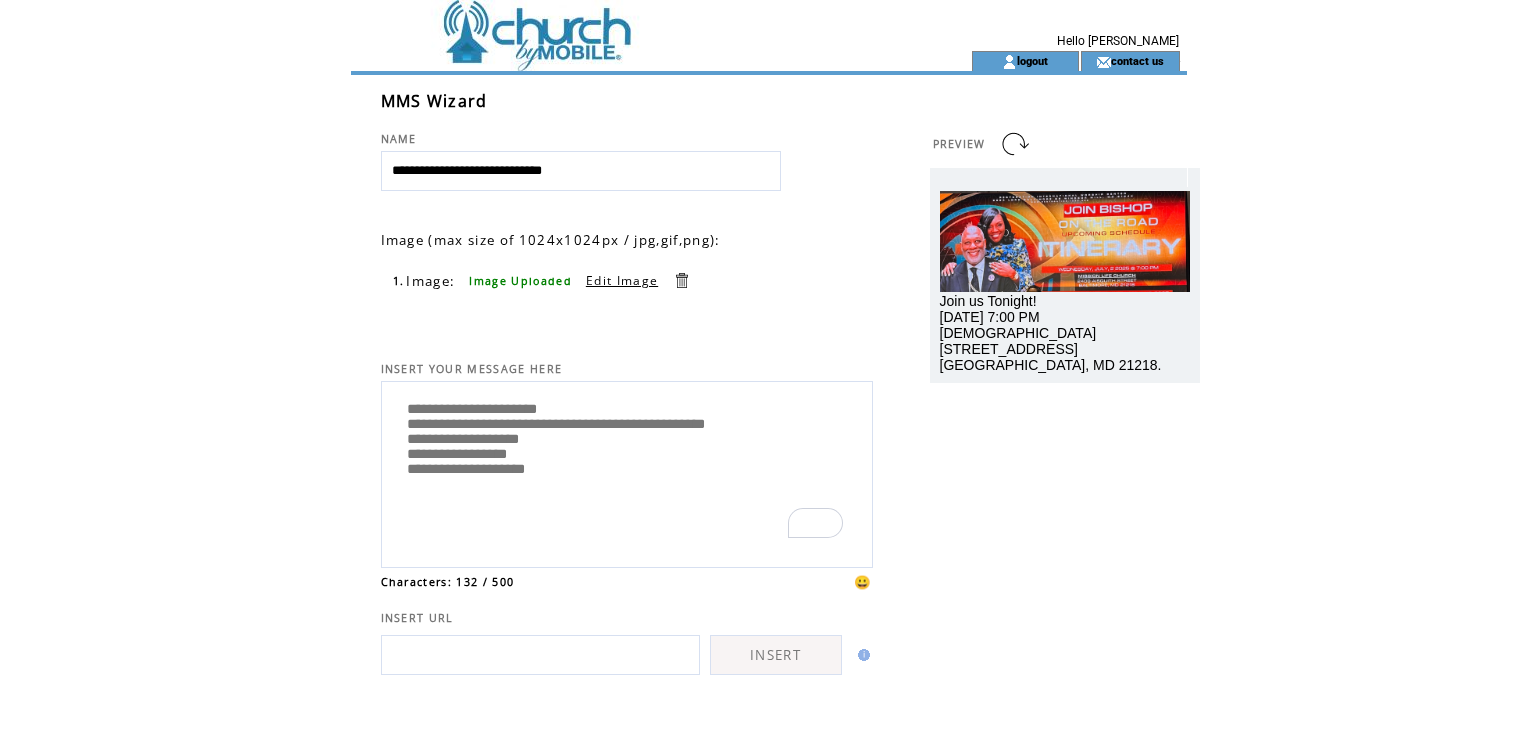 click on "**********" at bounding box center (627, 472) 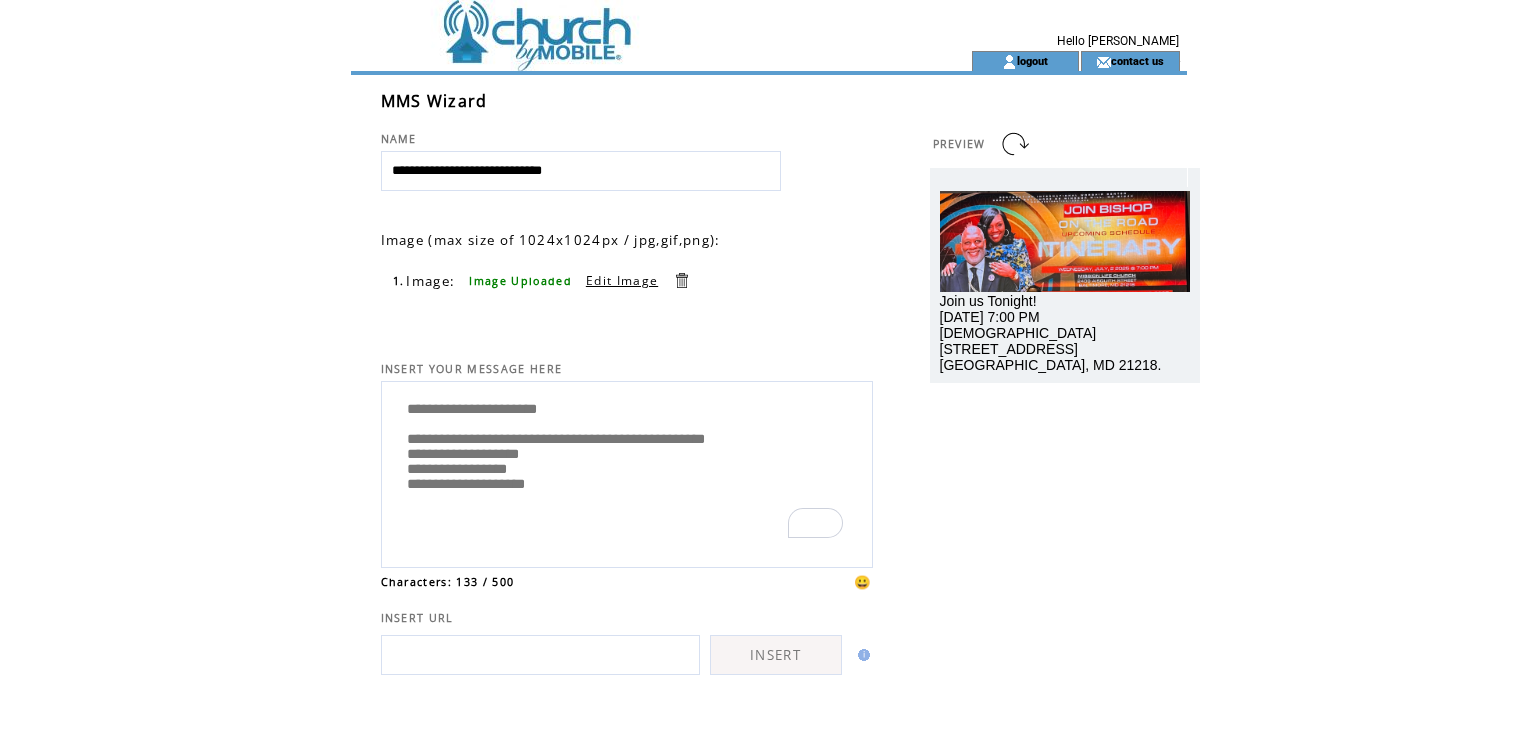 click on "**********" at bounding box center [627, 472] 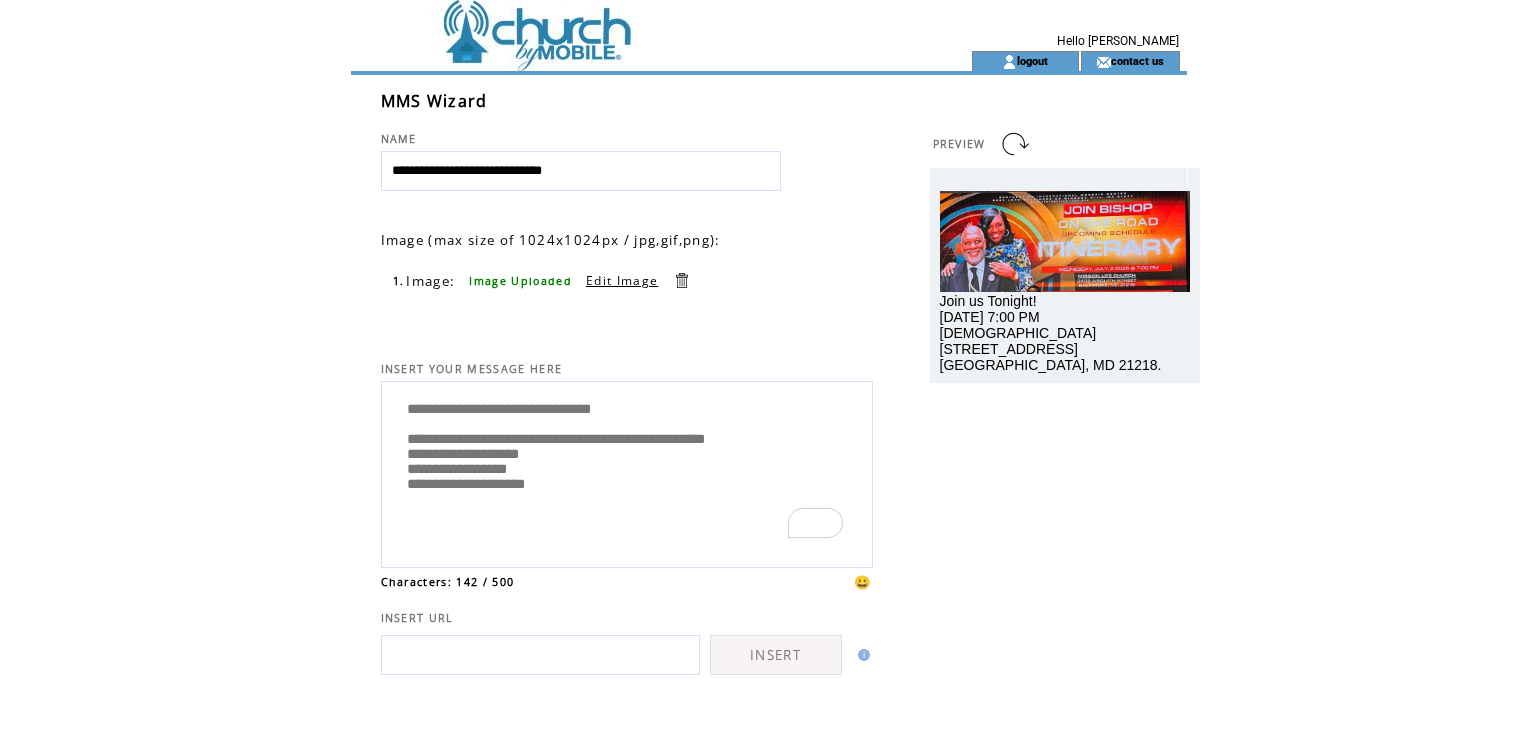 click on "**********" at bounding box center [627, 472] 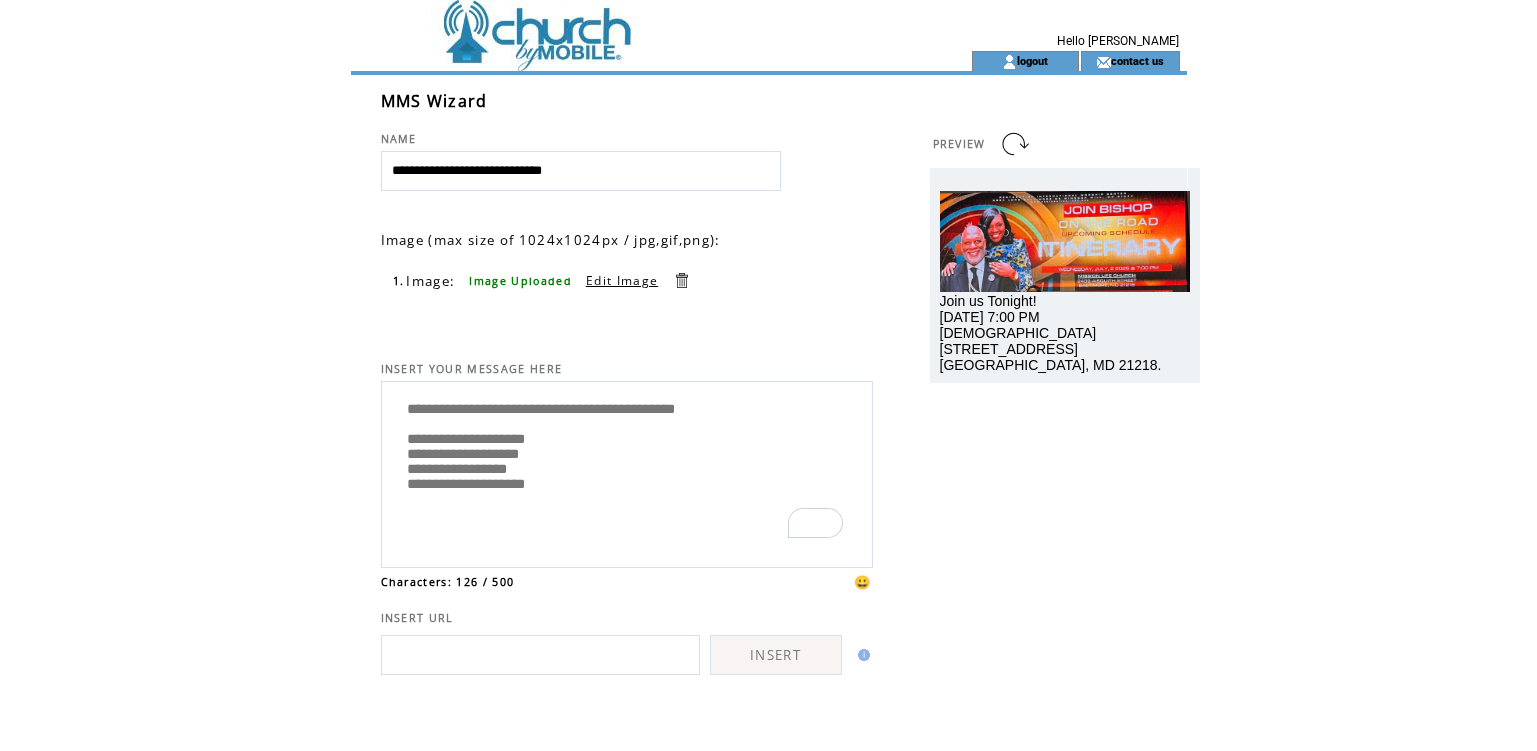 click on "**********" at bounding box center [627, 472] 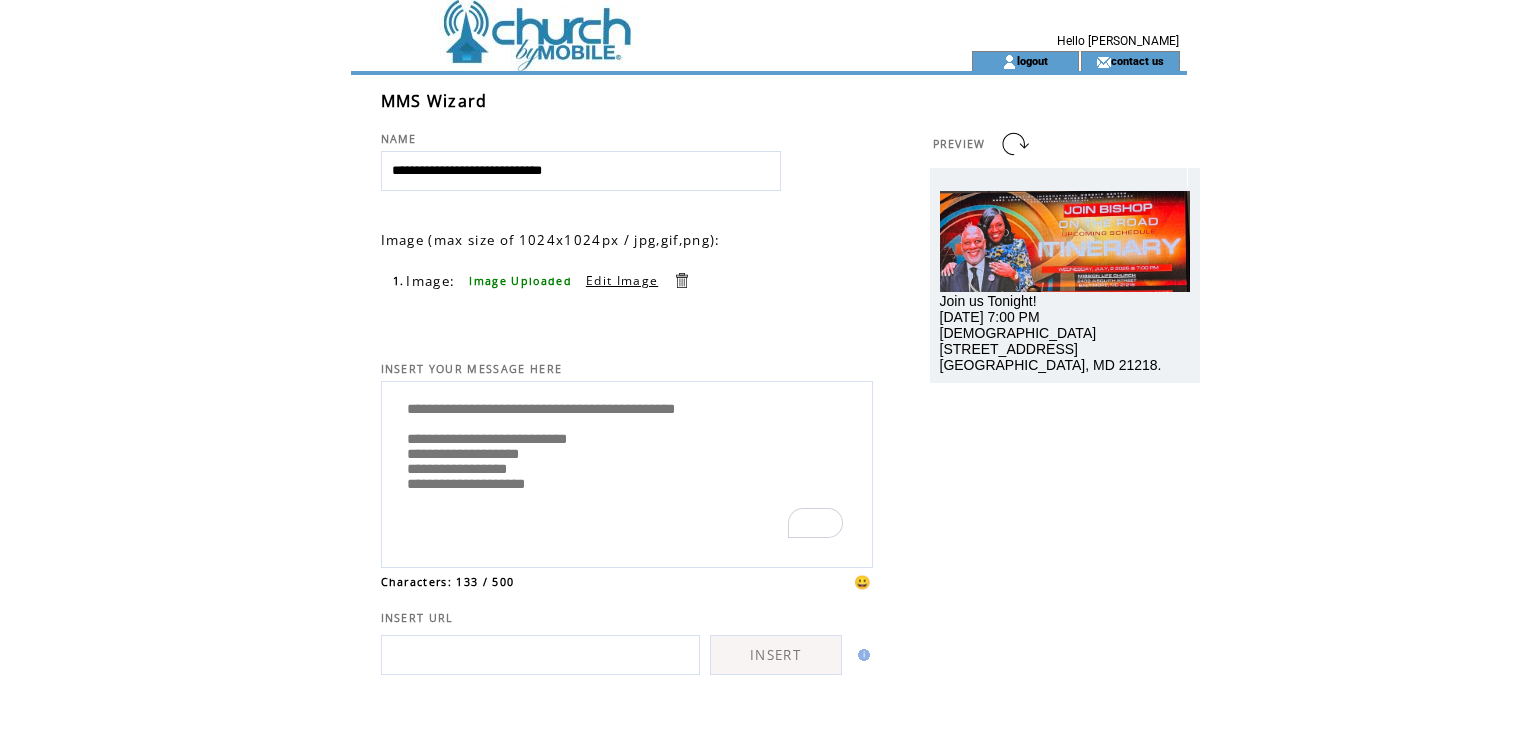 click on "**********" at bounding box center (627, 472) 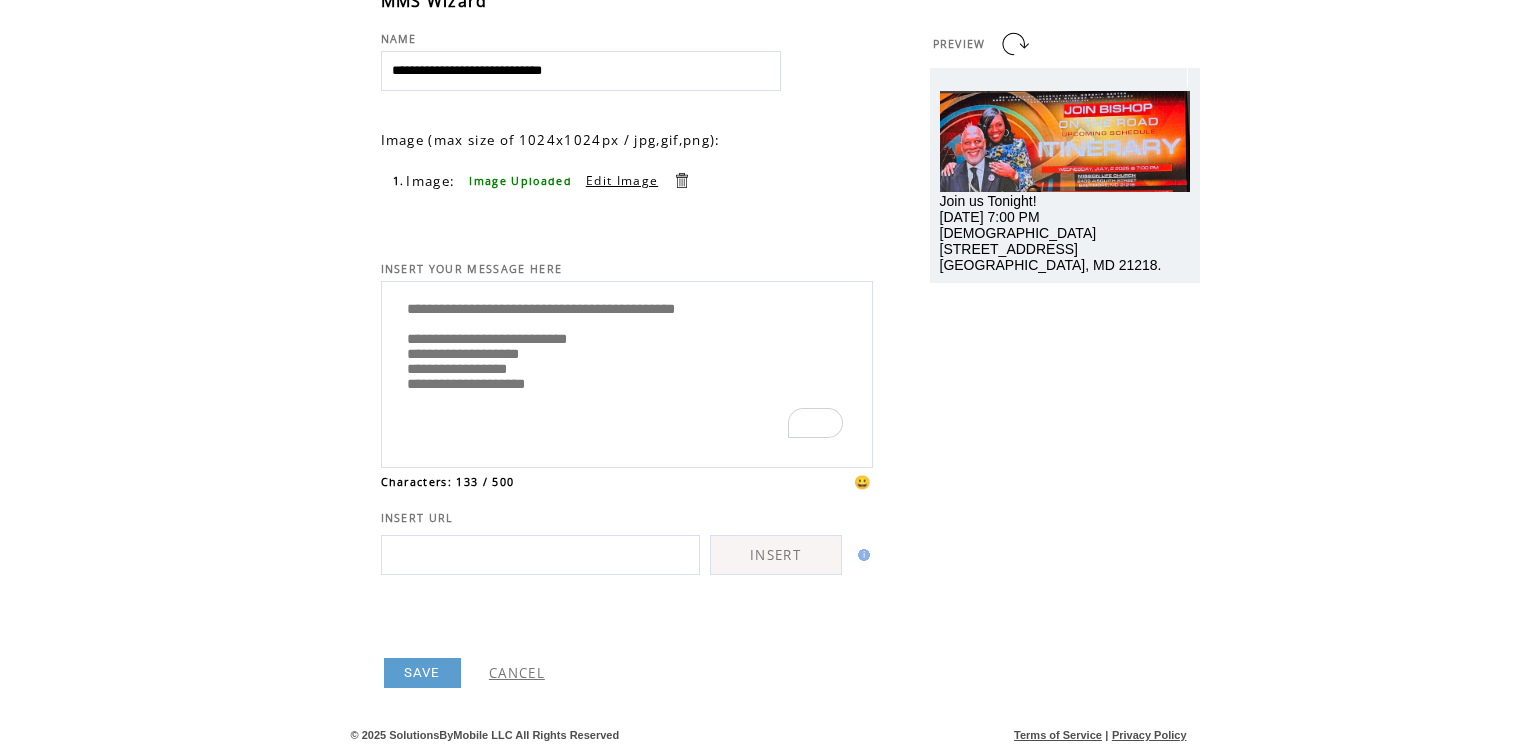 click on "**********" at bounding box center [627, 372] 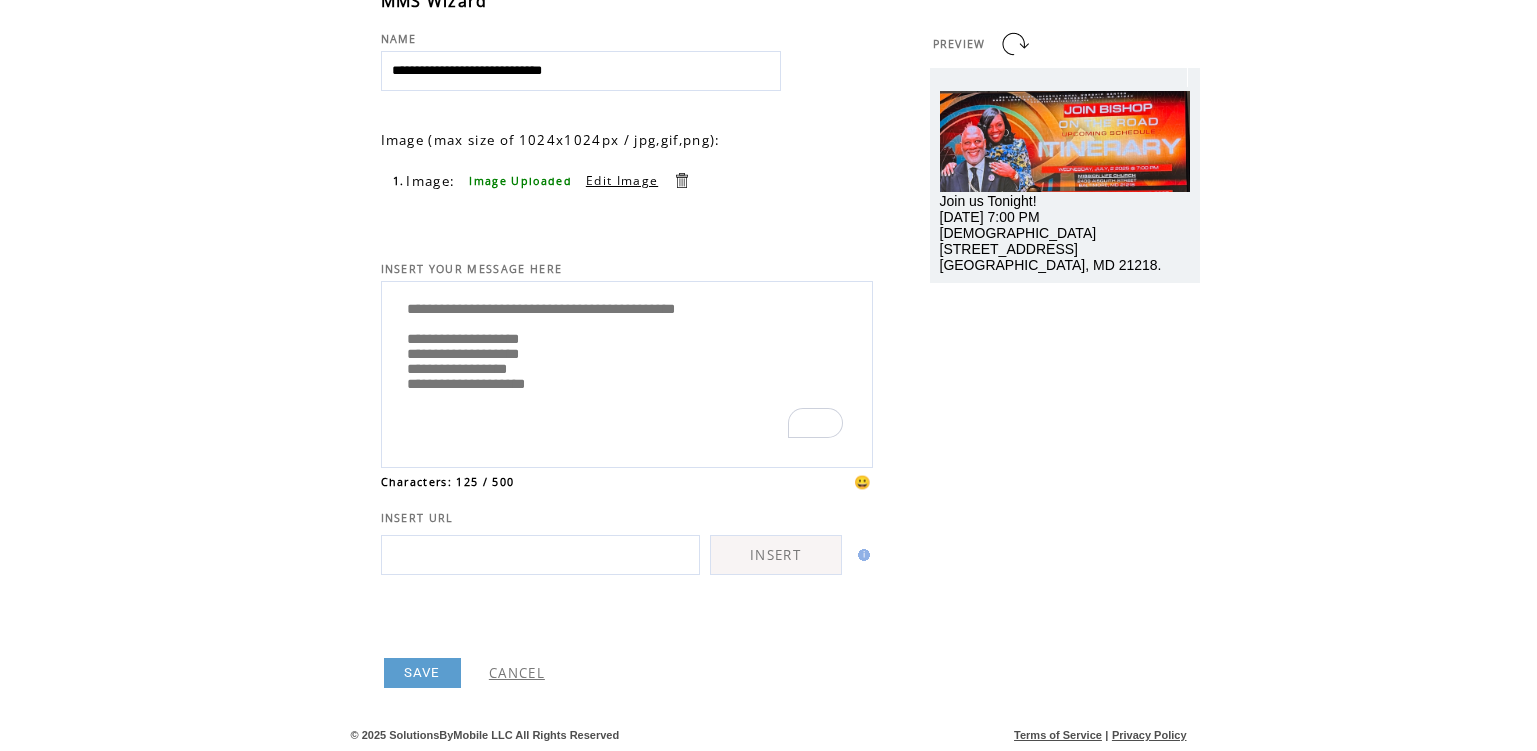 click on "**********" at bounding box center [627, 372] 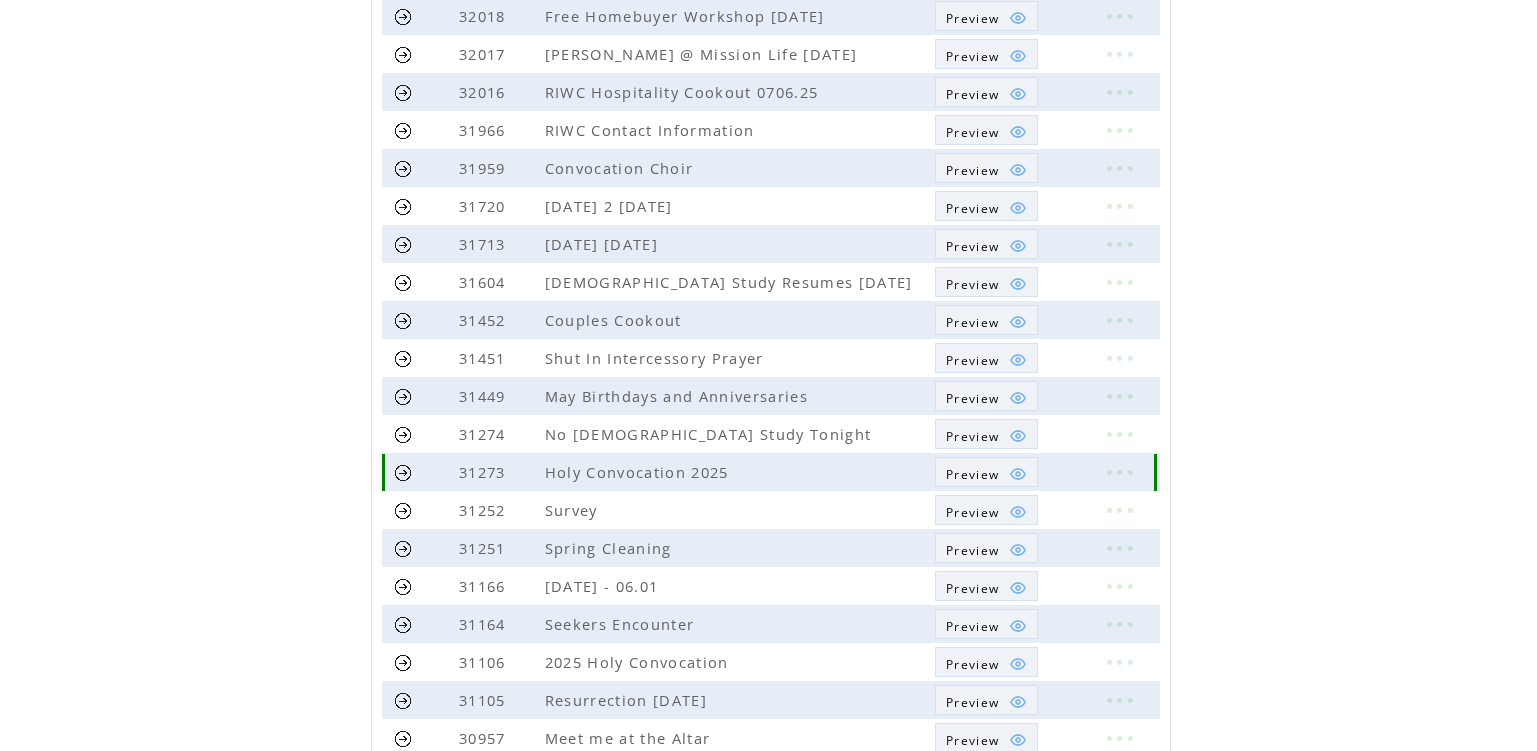 scroll, scrollTop: 400, scrollLeft: 0, axis: vertical 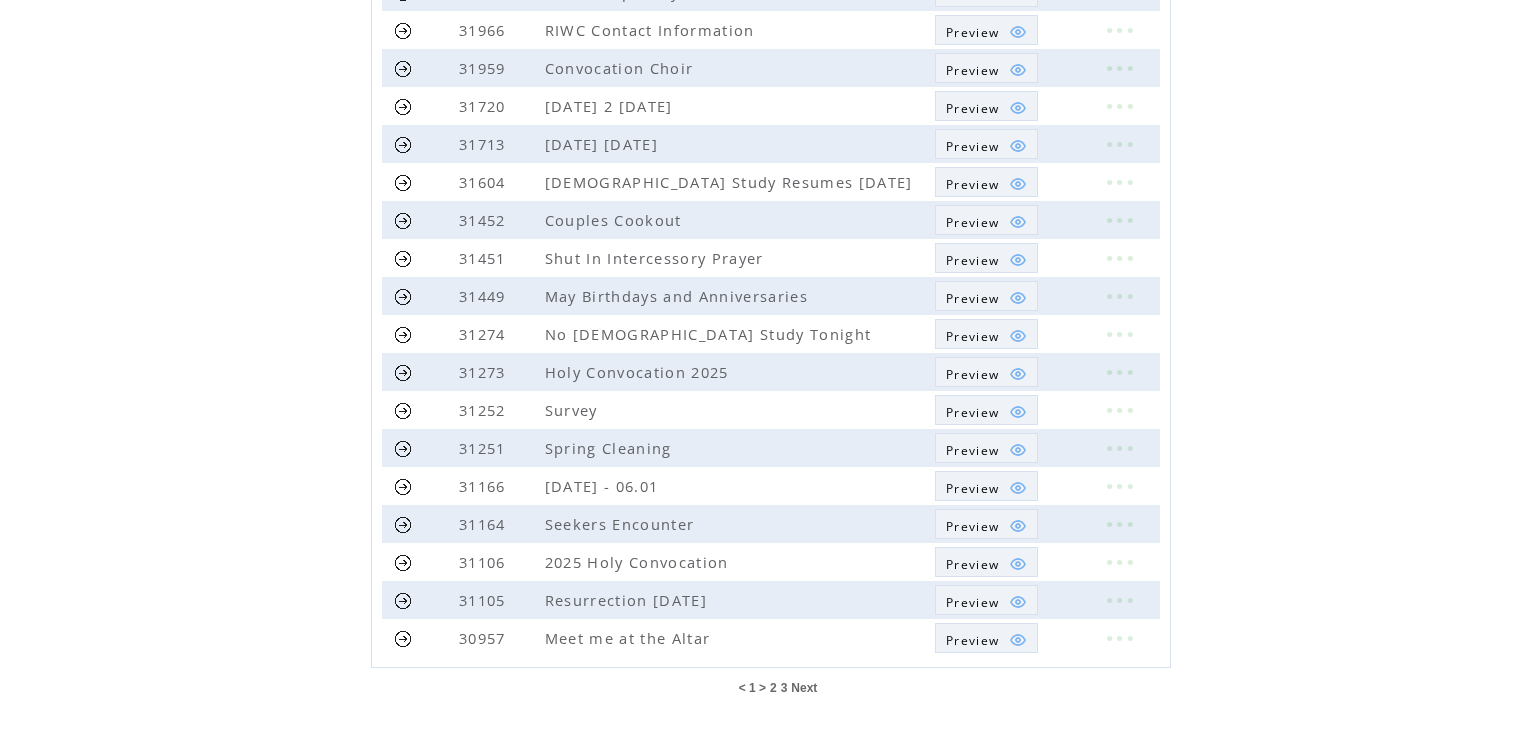 click on "Next" at bounding box center (804, 688) 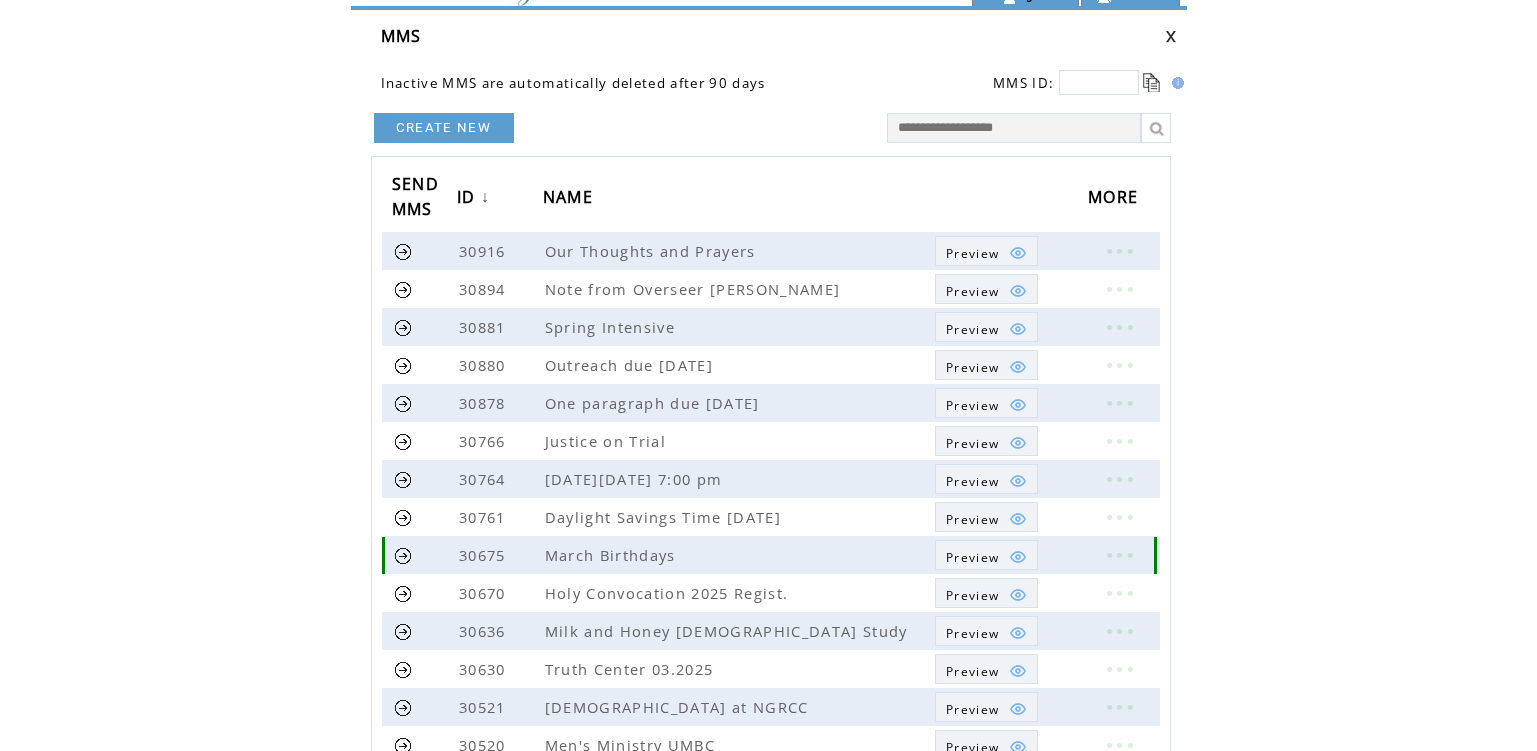 scroll, scrollTop: 100, scrollLeft: 0, axis: vertical 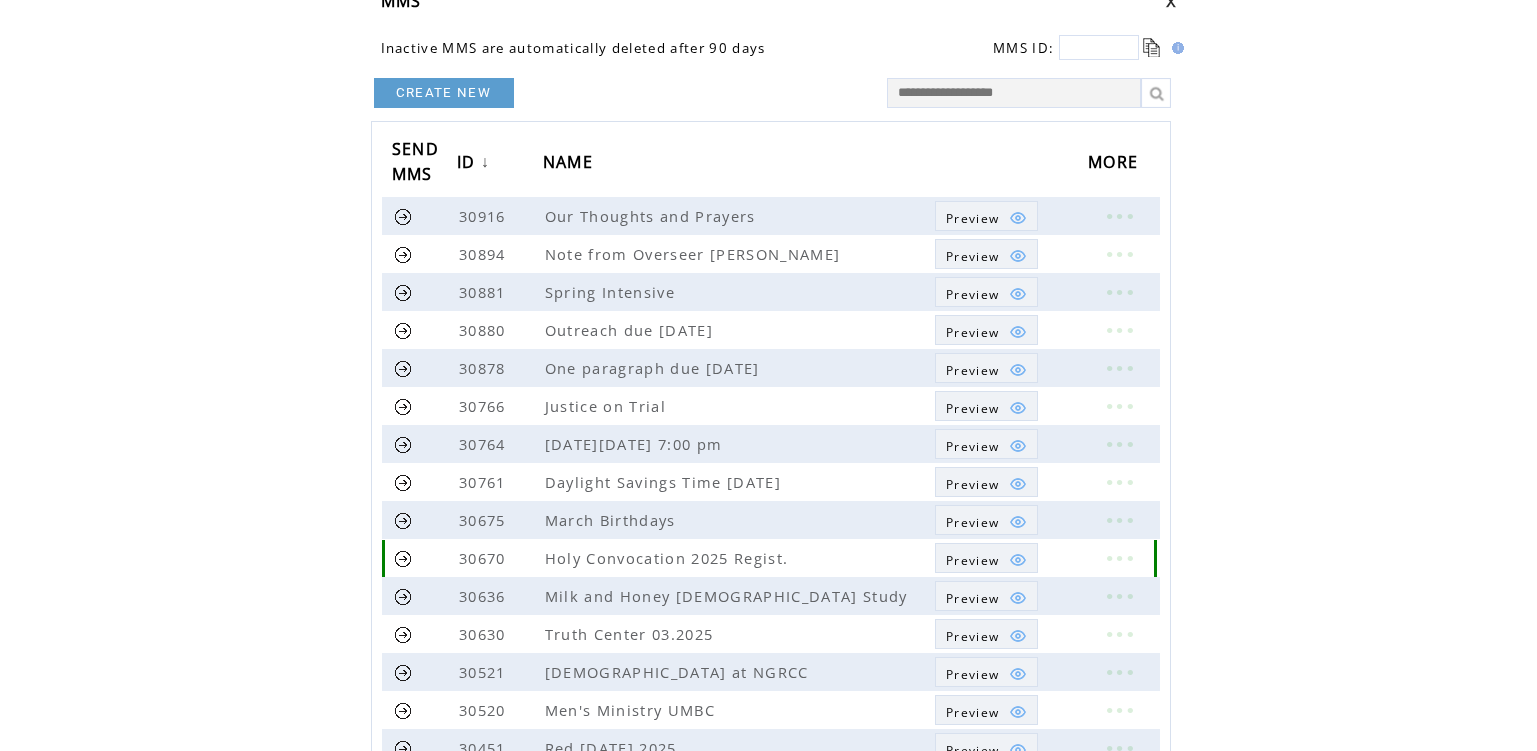 click at bounding box center (403, 558) 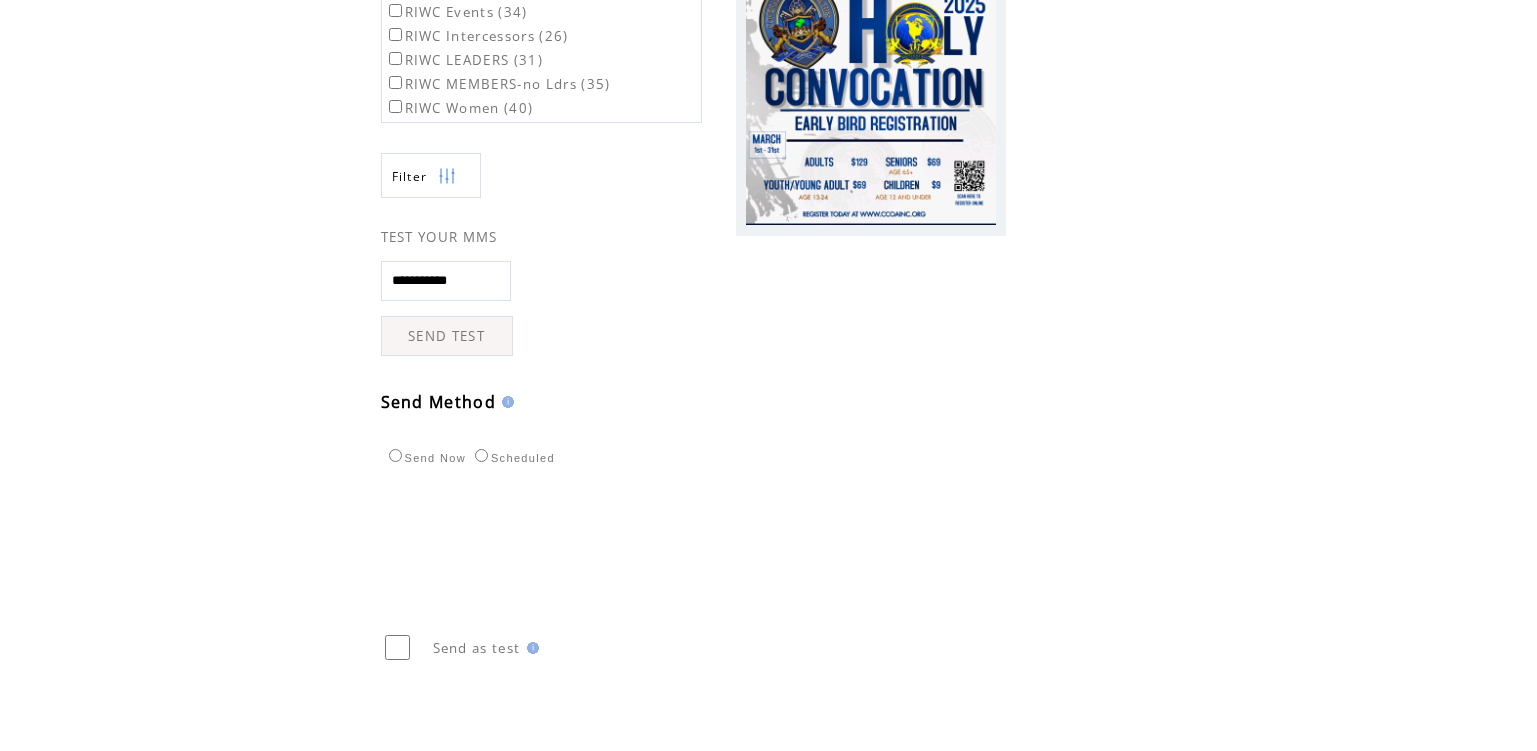 scroll, scrollTop: 400, scrollLeft: 0, axis: vertical 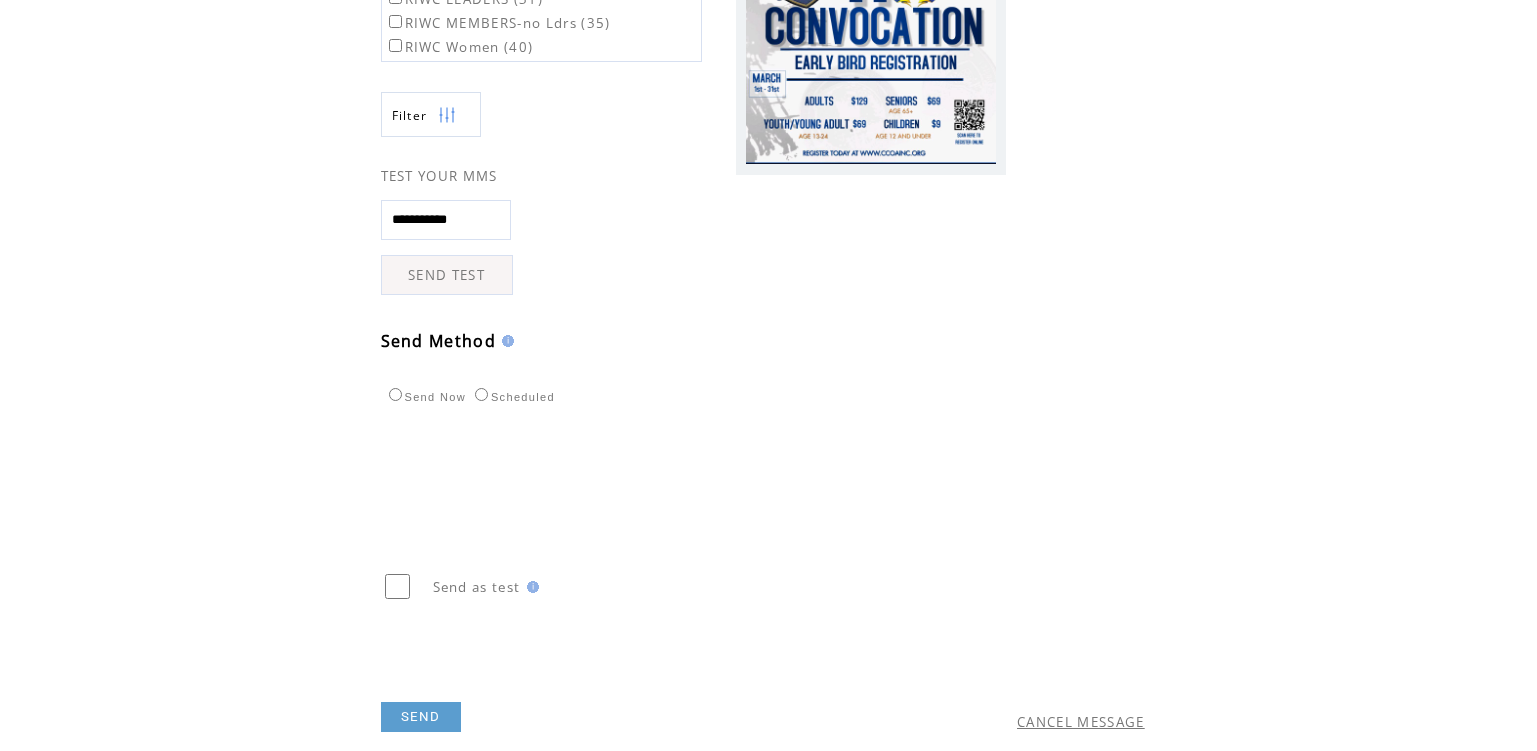 click on "CANCEL MESSAGE" at bounding box center [1081, 722] 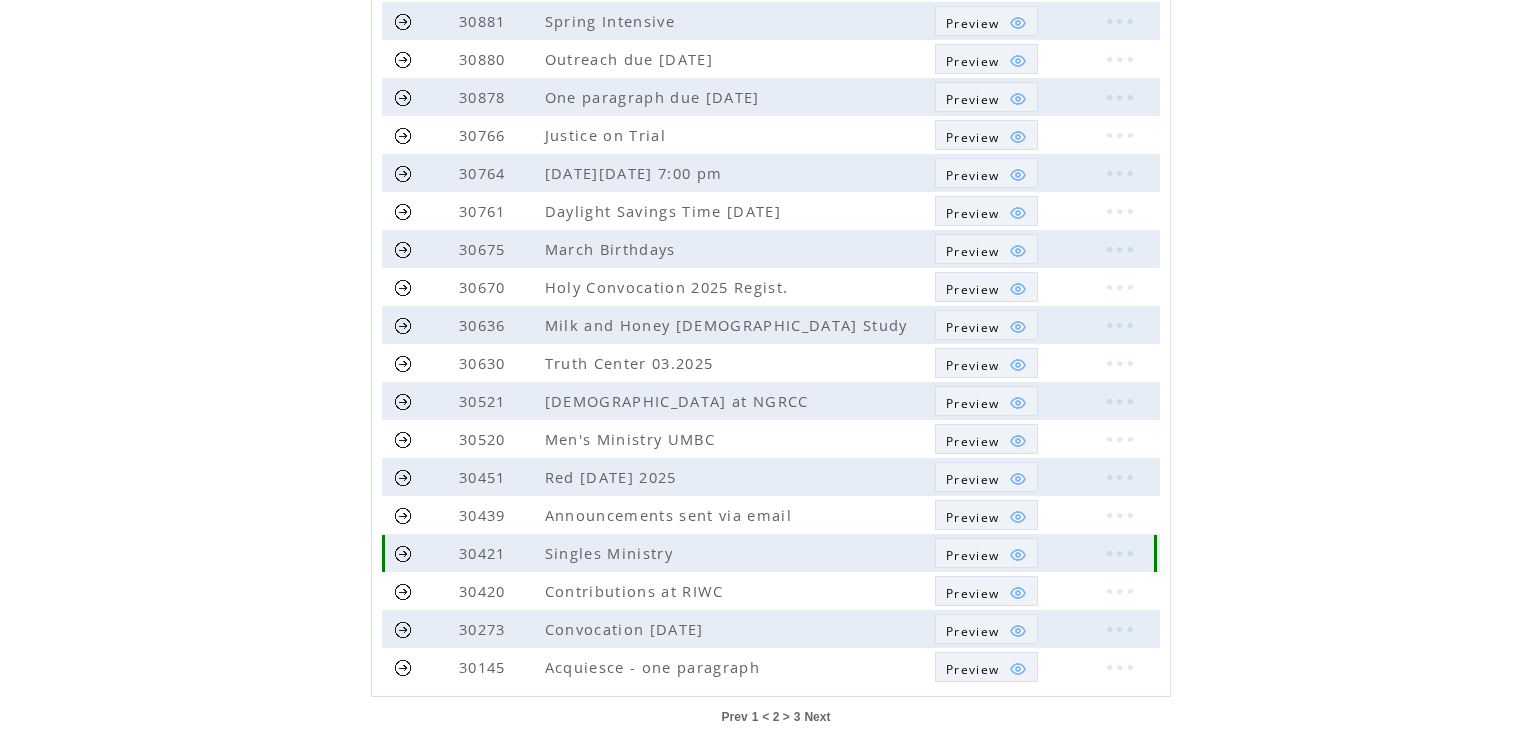 scroll, scrollTop: 427, scrollLeft: 0, axis: vertical 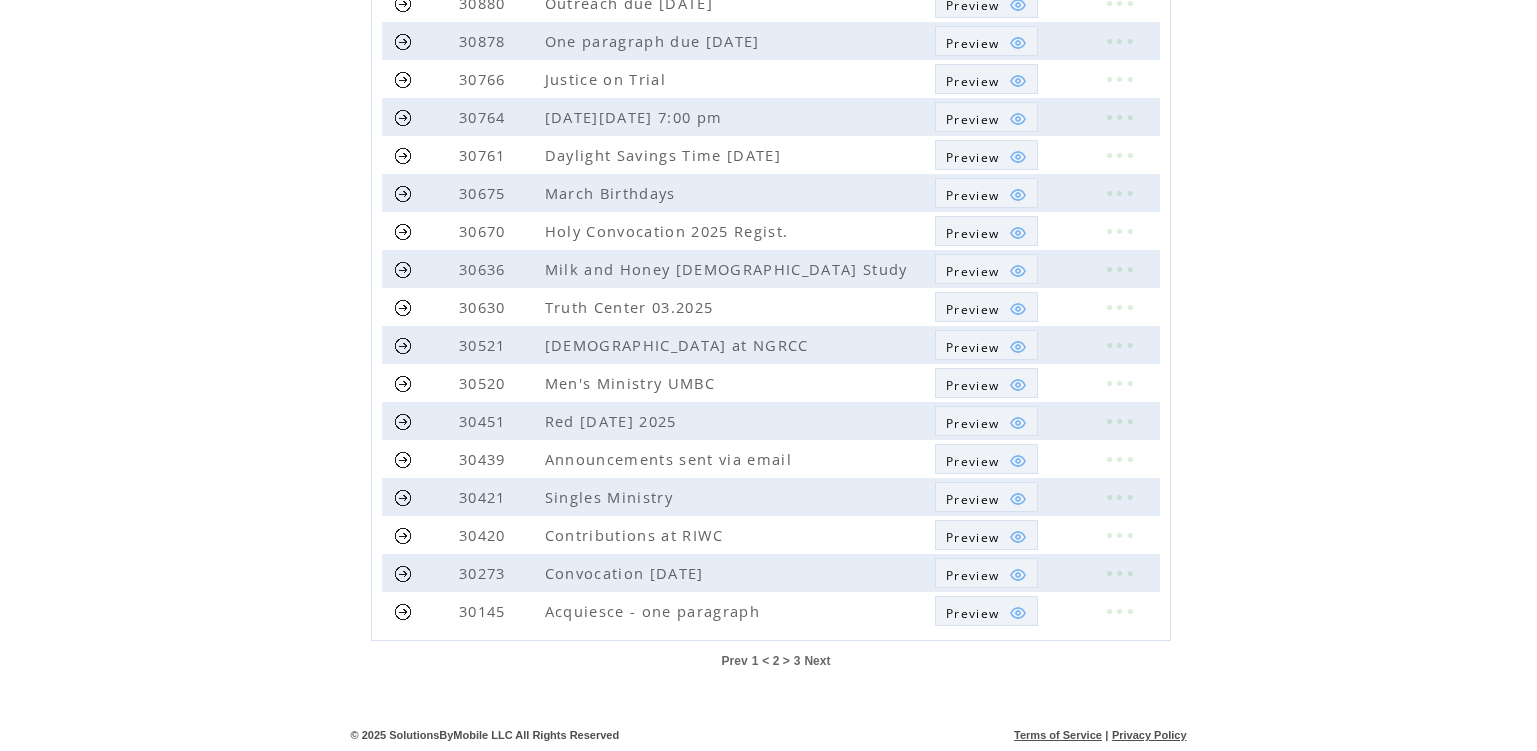 click on "Prev" at bounding box center [735, 661] 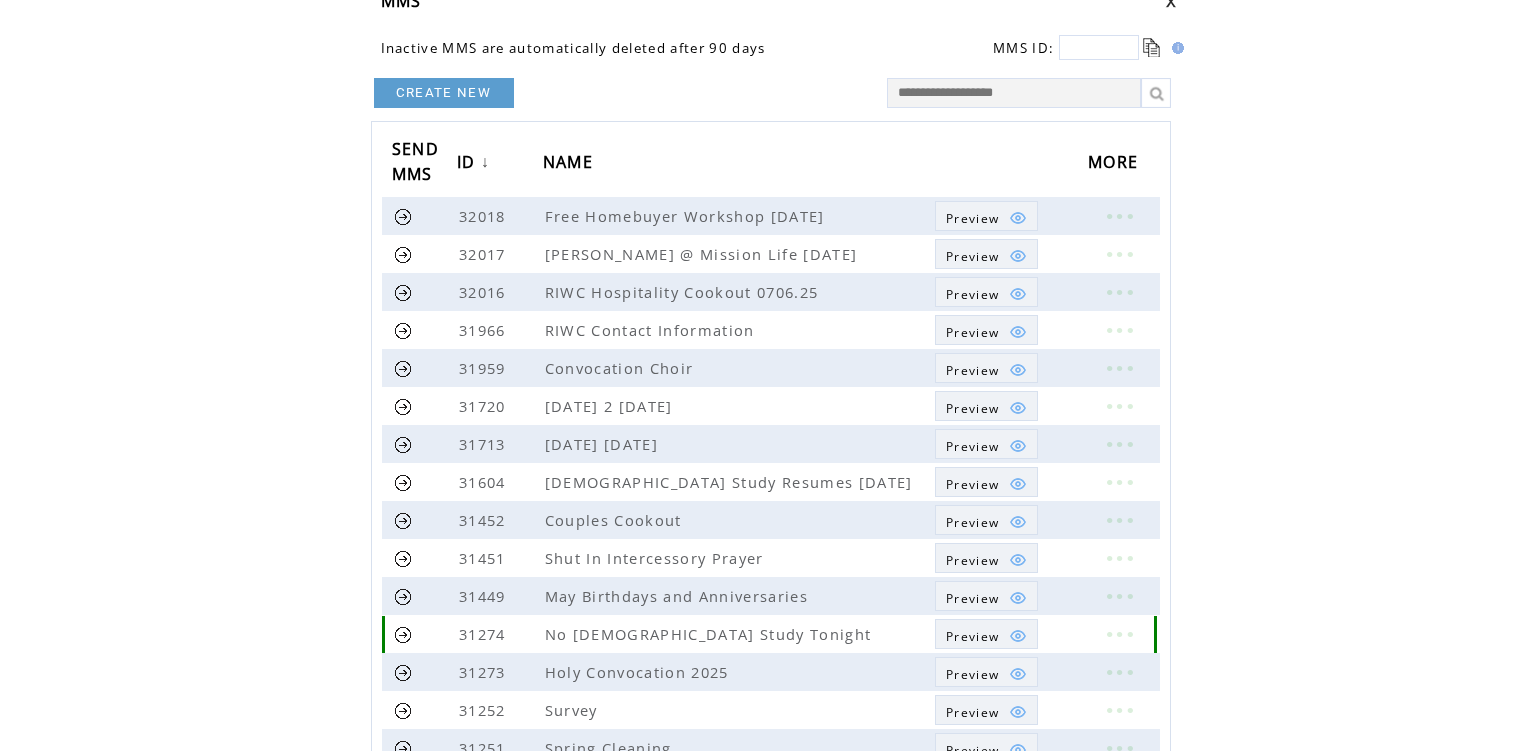 scroll, scrollTop: 200, scrollLeft: 0, axis: vertical 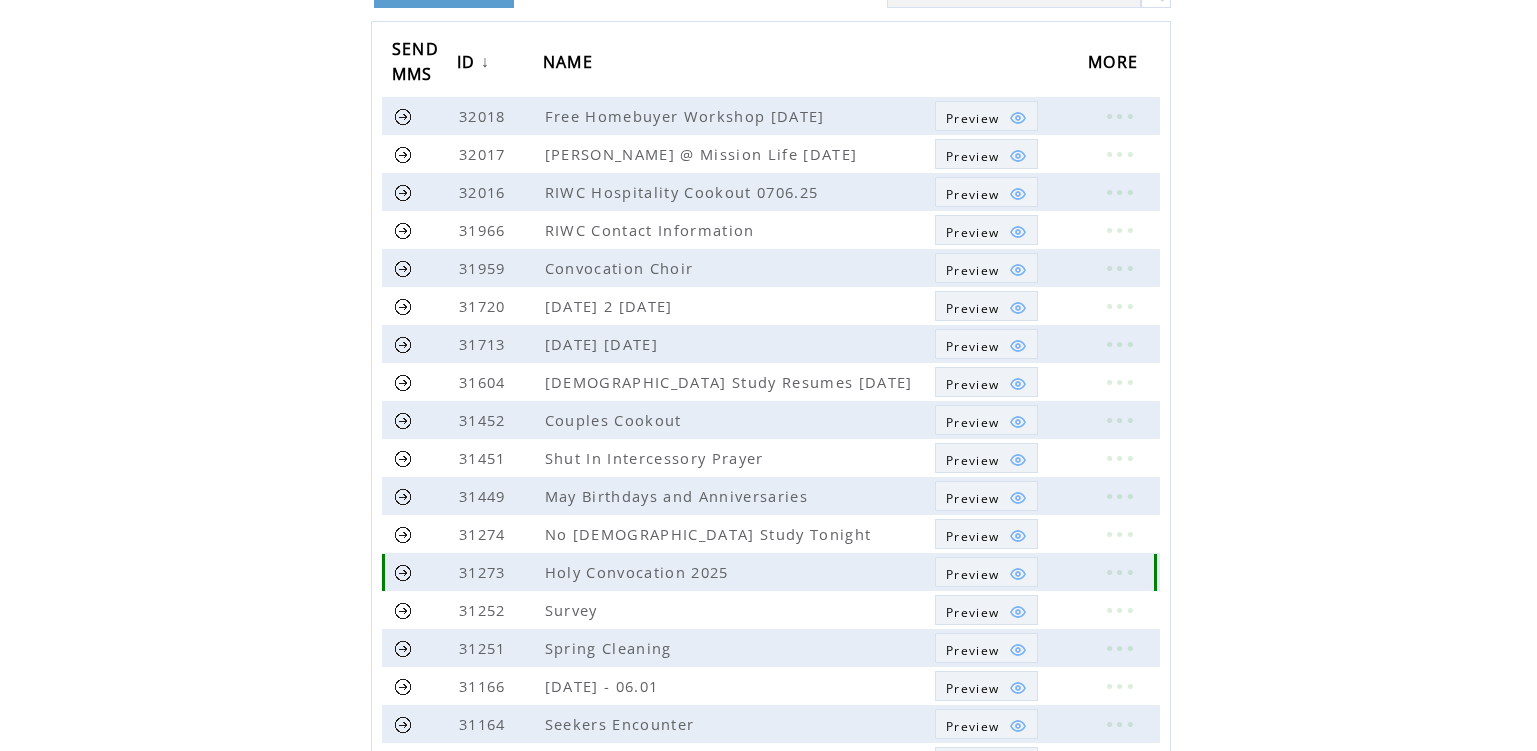 click at bounding box center [403, 572] 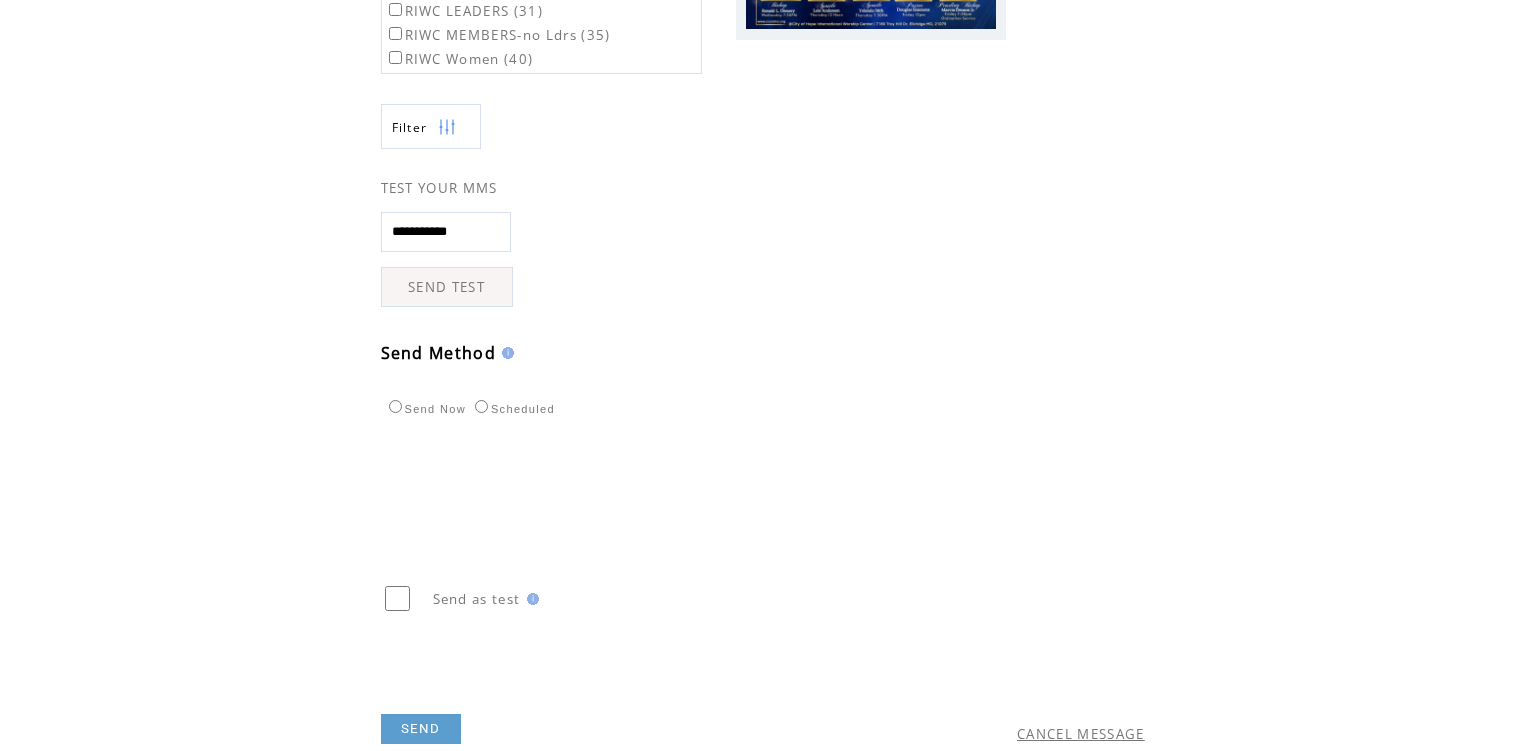 scroll, scrollTop: 471, scrollLeft: 0, axis: vertical 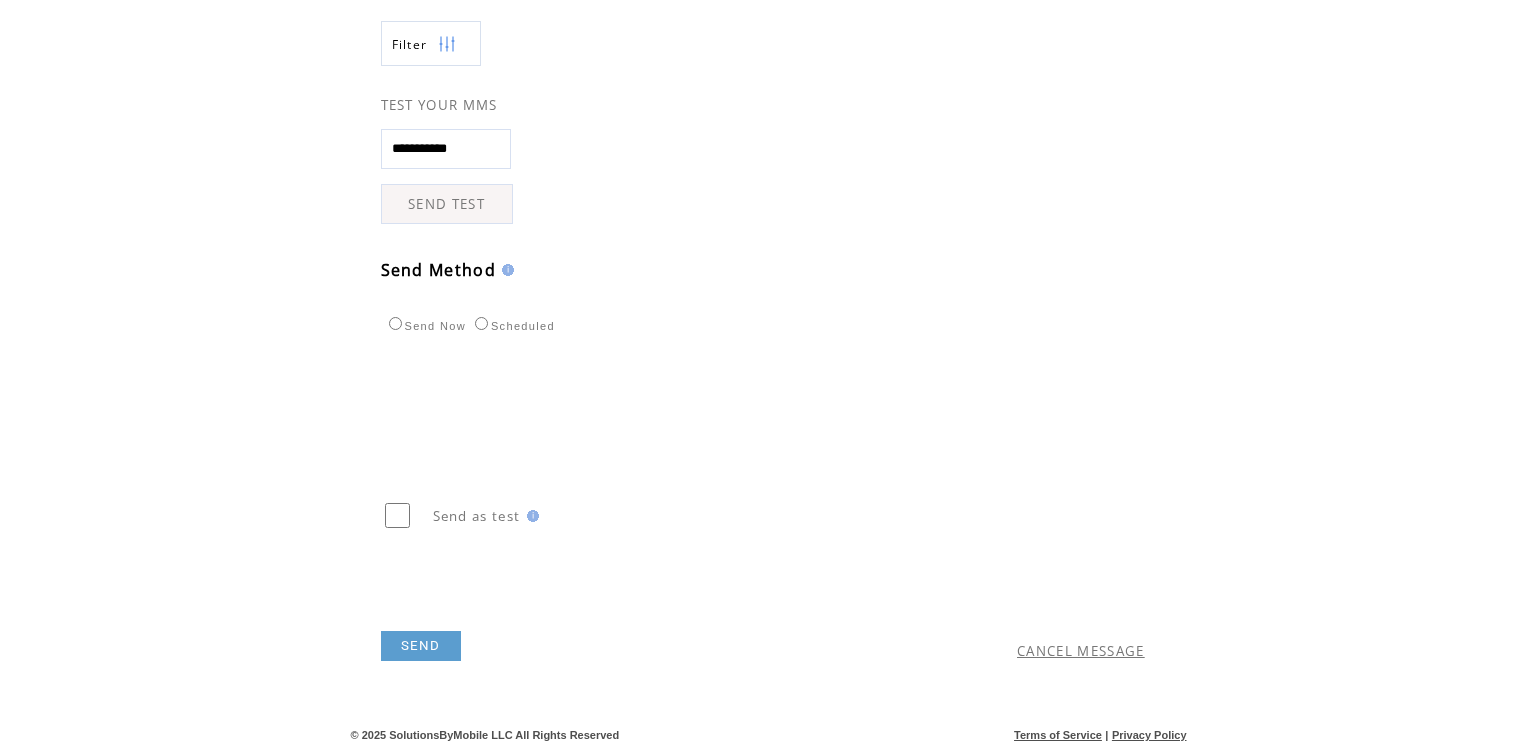 click on "CANCEL MESSAGE" at bounding box center [1081, 651] 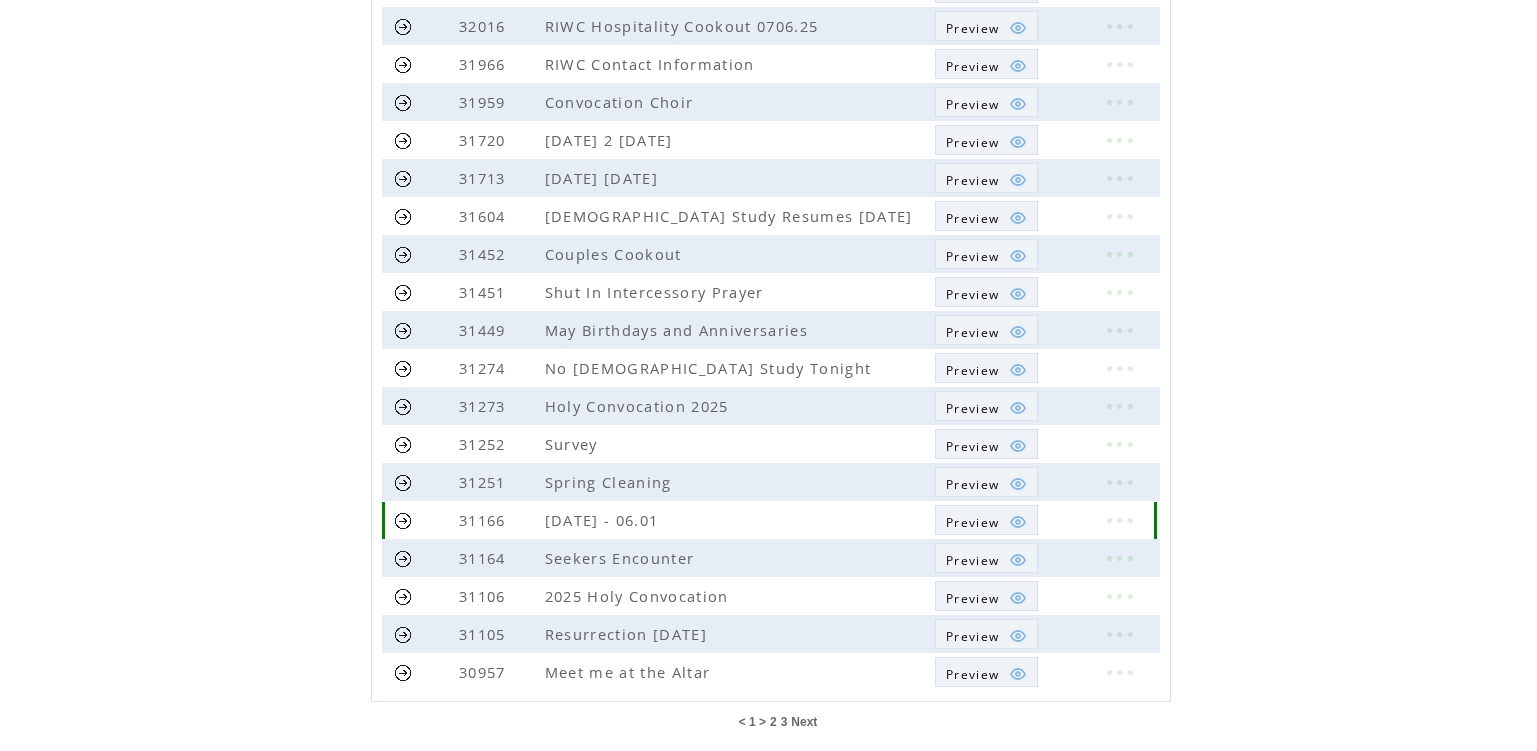 scroll, scrollTop: 400, scrollLeft: 0, axis: vertical 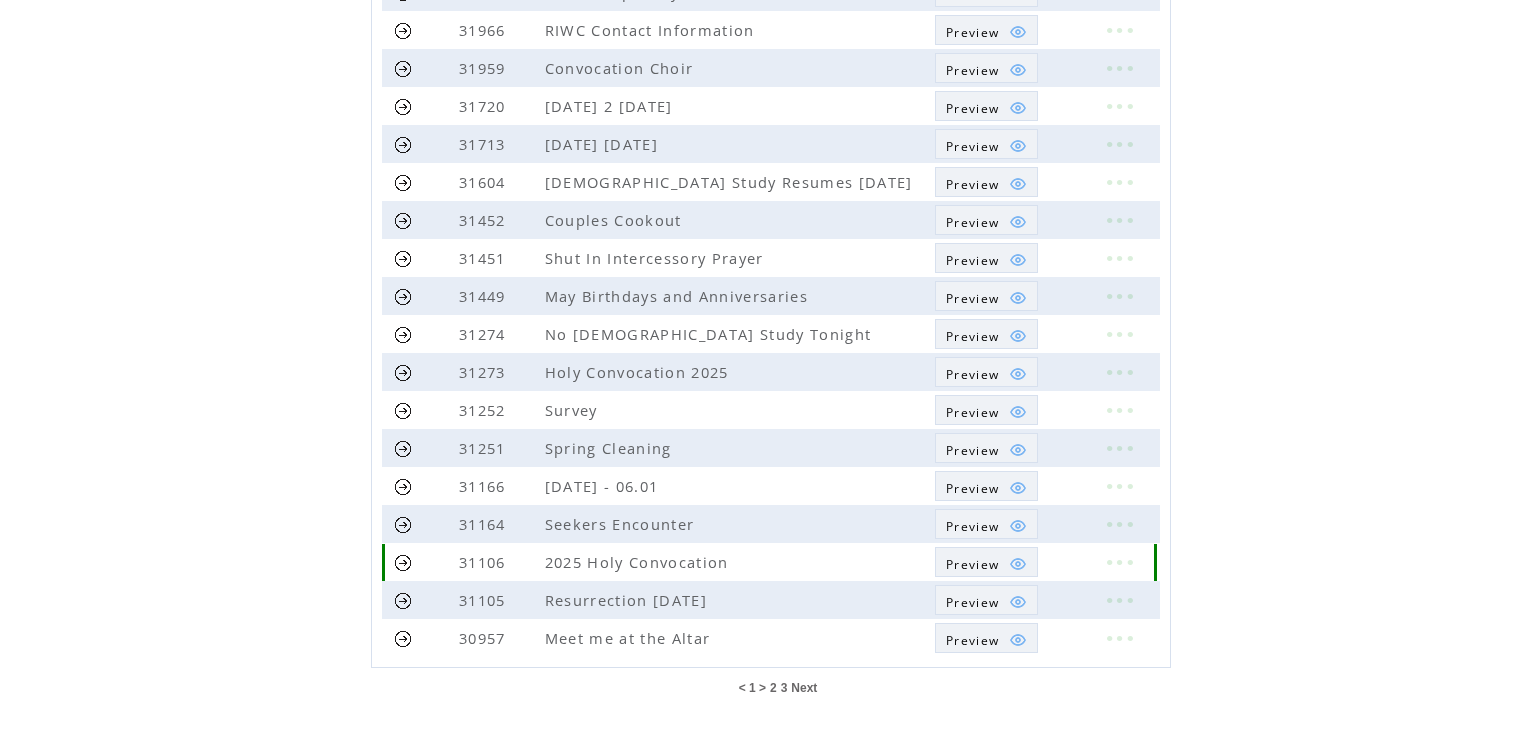 click at bounding box center [403, 562] 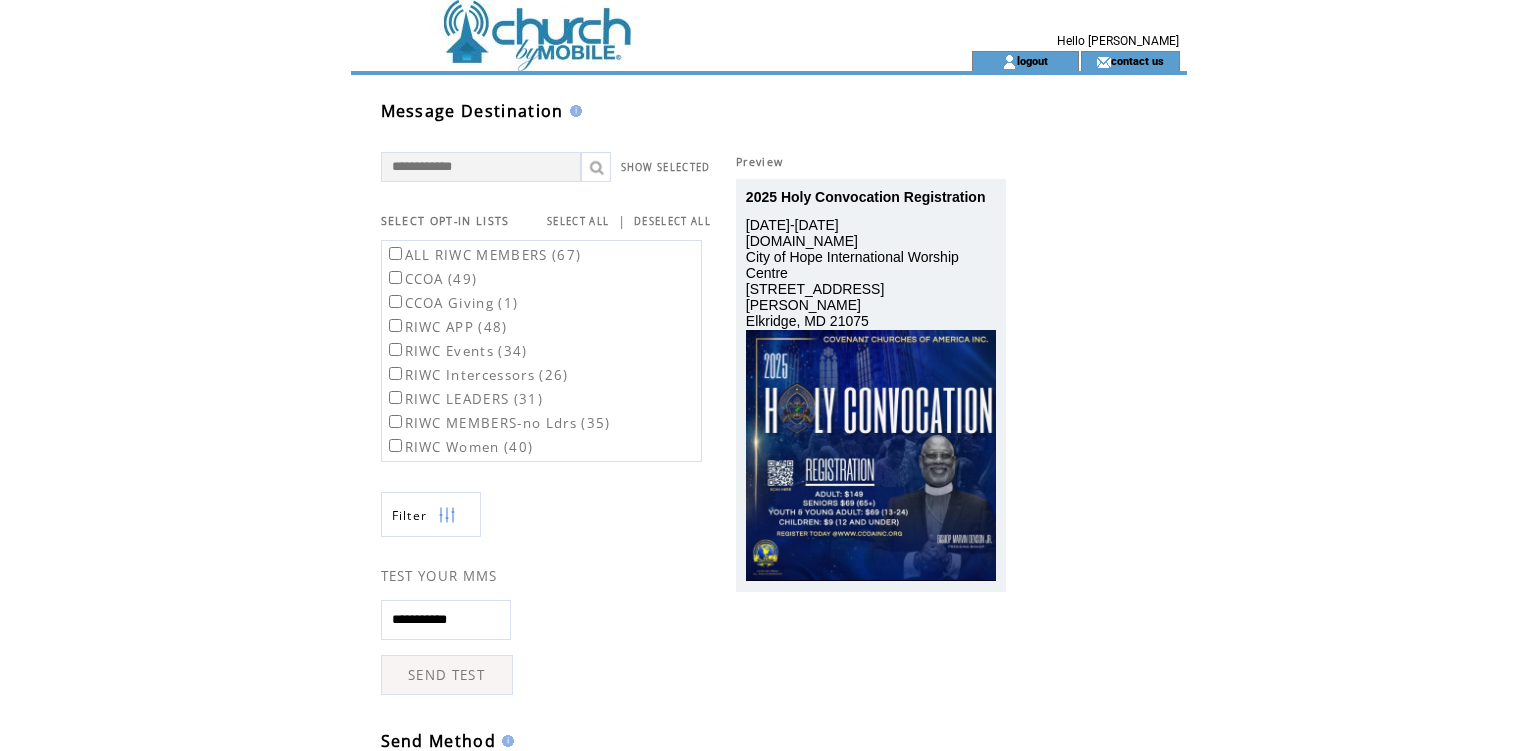 scroll, scrollTop: 0, scrollLeft: 0, axis: both 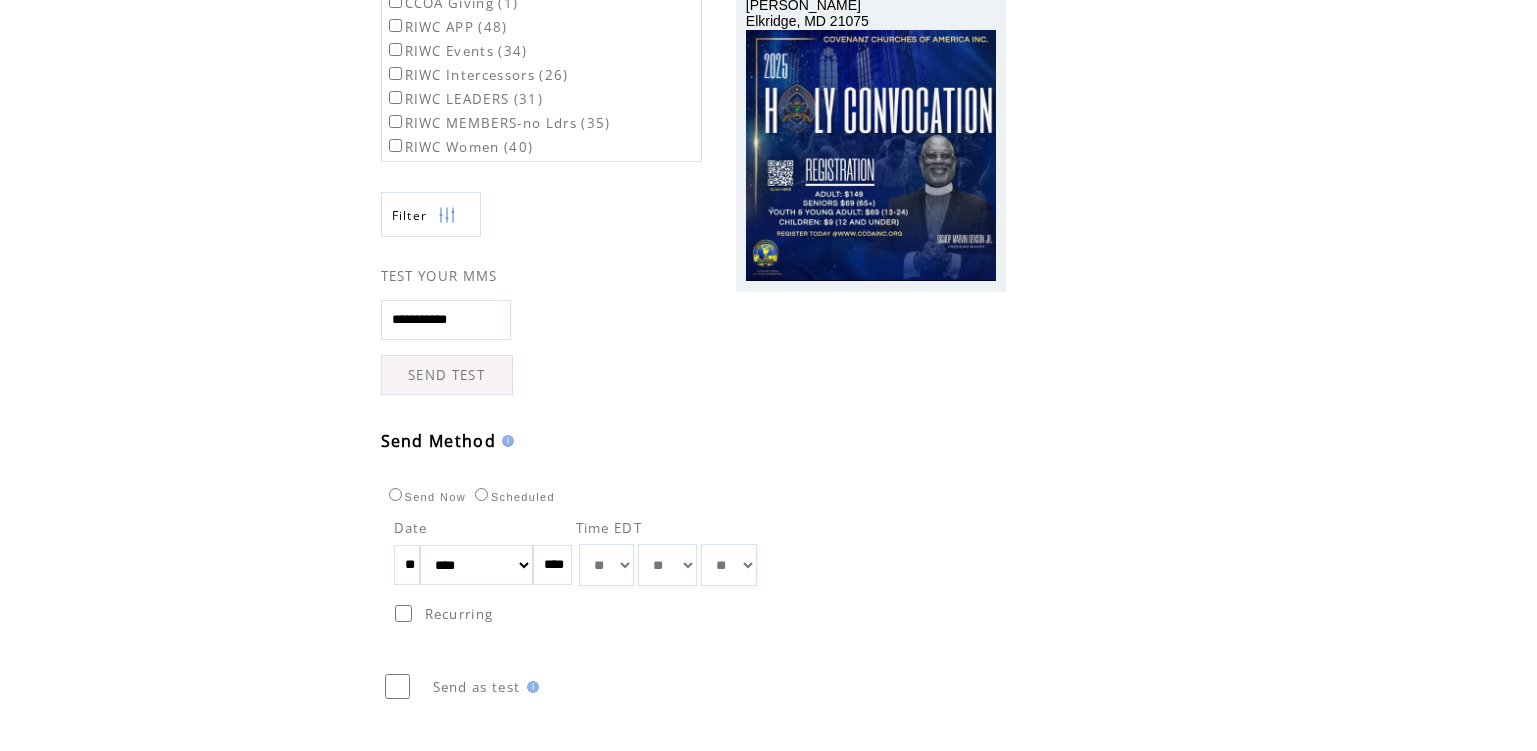 drag, startPoint x: 424, startPoint y: 570, endPoint x: 363, endPoint y: 561, distance: 61.66036 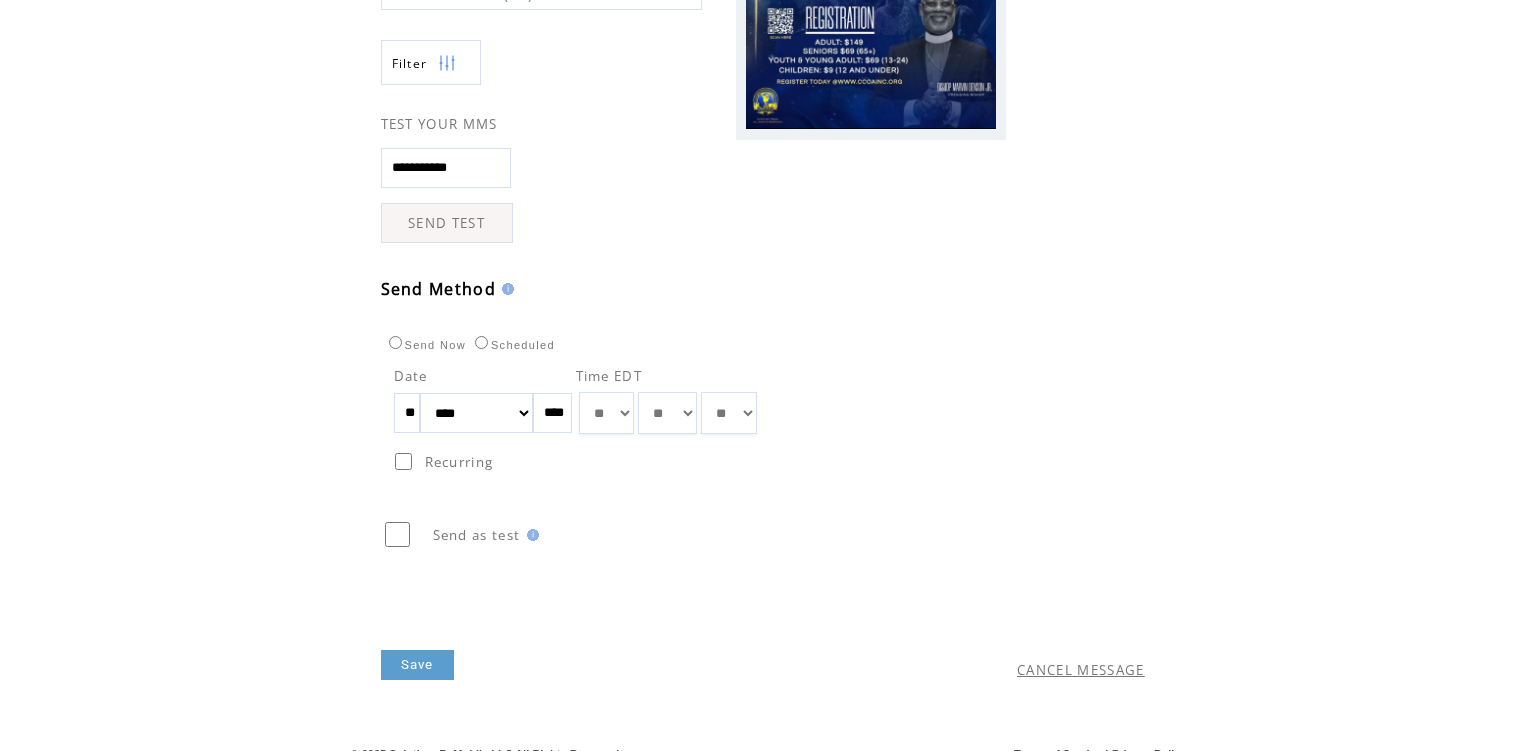 scroll, scrollTop: 471, scrollLeft: 0, axis: vertical 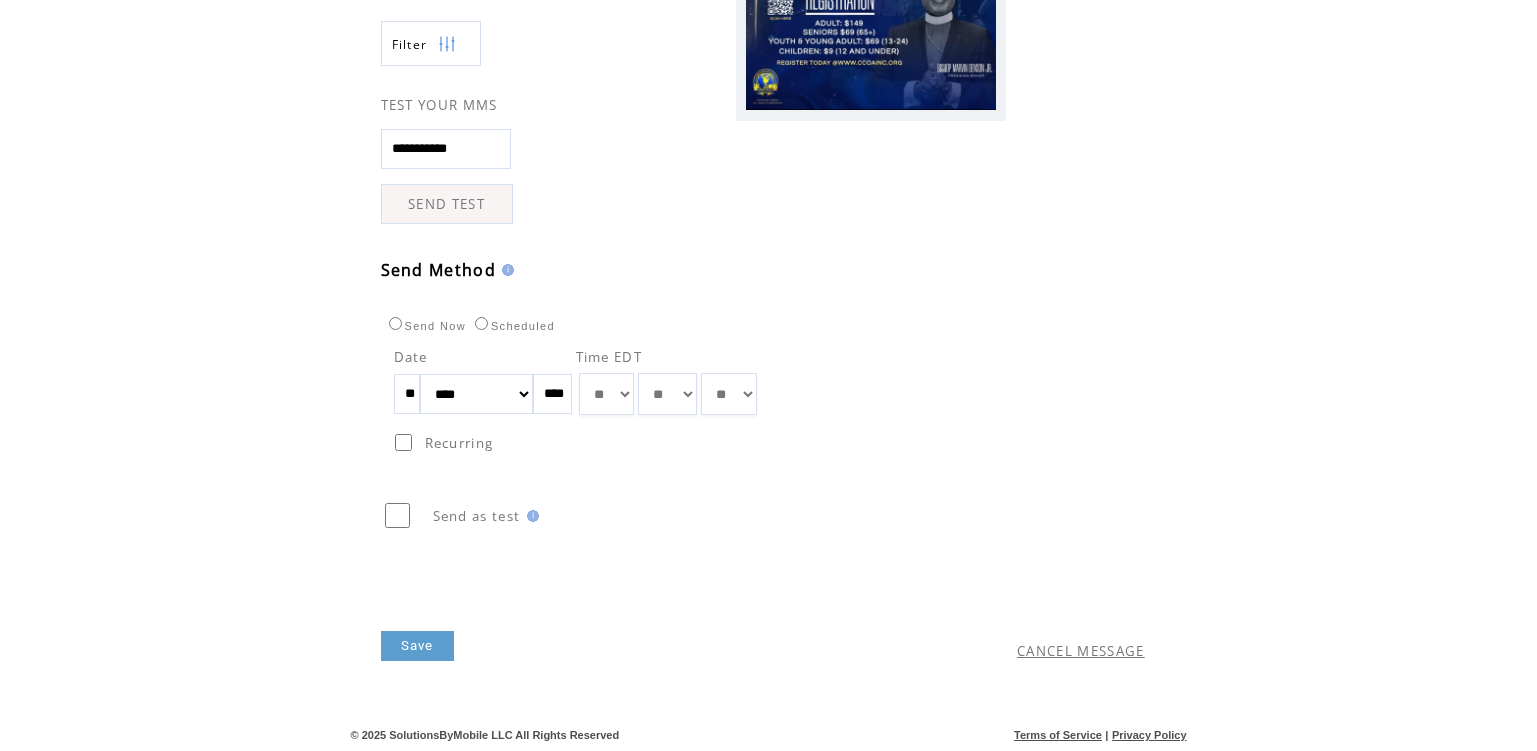 click on "** 	 ** 	 ** 	 ** 	 ** 	 ** 	 ** 	 ** 	 ** 	 ** 	 ** 	 ** 	 ** 	 ** 	 ** 	 ** 	 ** 	 ** 	 ** 	 ** 	 ** 	 ** 	 ** 	 ** 	 ** 	 ** 	 ** 	 ** 	 ** 	 ** 	 ** 	 ** 	 ** 	 ** 	 ** 	 ** 	 ** 	 ** 	 ** 	 ** 	 ** 	 ** 	 ** 	 ** 	 ** 	 ** 	 ** 	 ** 	 ** 	 ** 	 ** 	 ** 	 ** 	 ** 	 ** 	 ** 	 ** 	 ** 	 ** 	 ** 	 **" at bounding box center (667, 394) 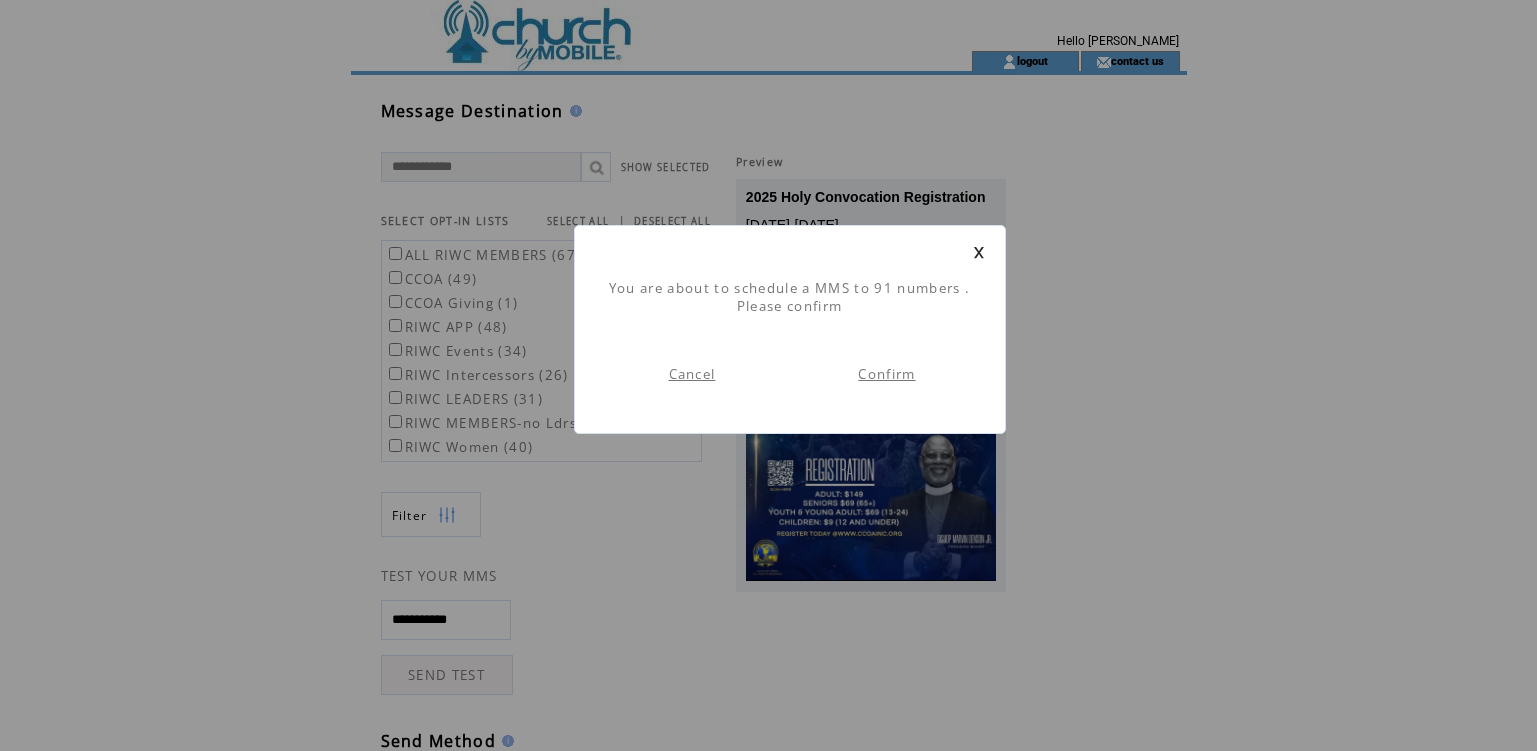 scroll, scrollTop: 1, scrollLeft: 0, axis: vertical 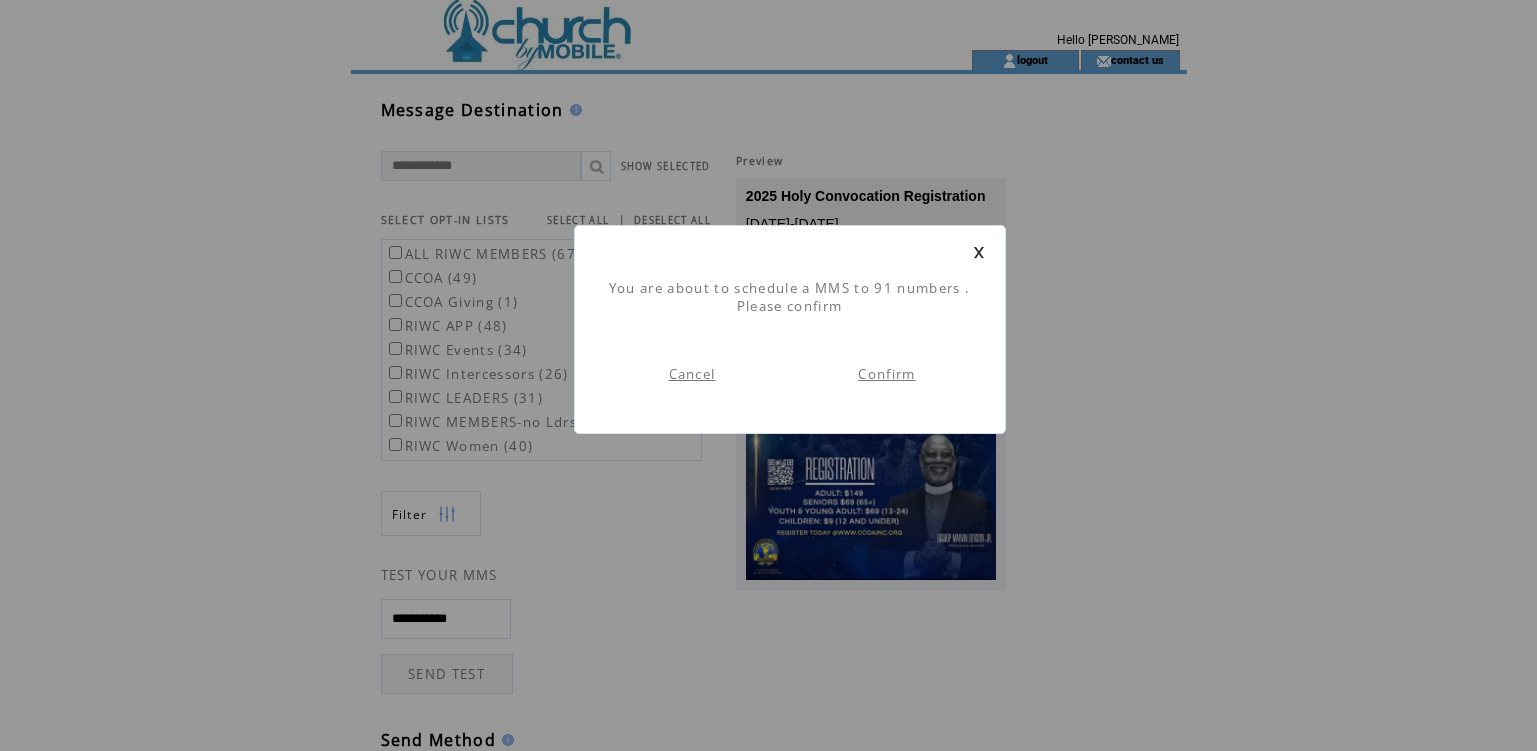 click on "Confirm" at bounding box center (886, 374) 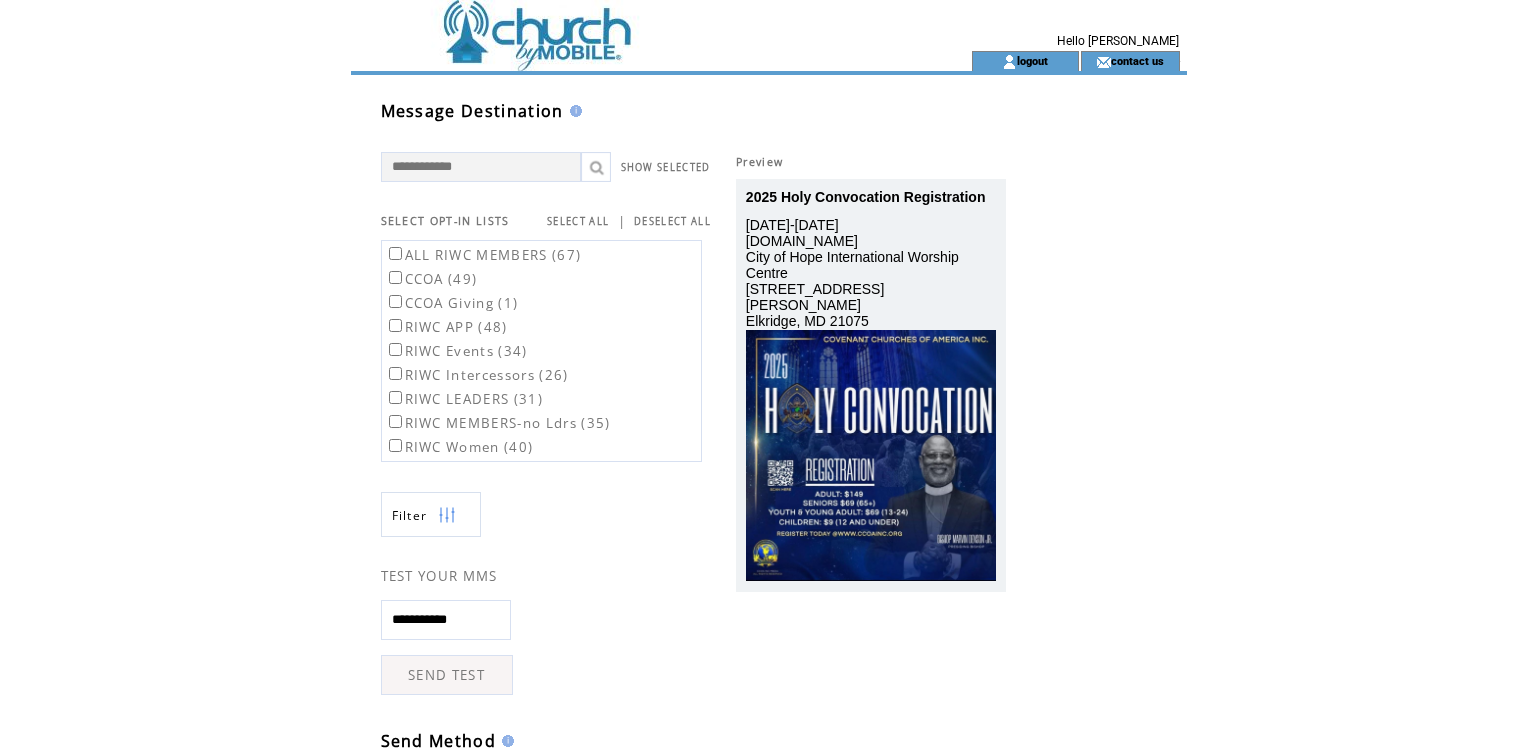 scroll, scrollTop: 1, scrollLeft: 0, axis: vertical 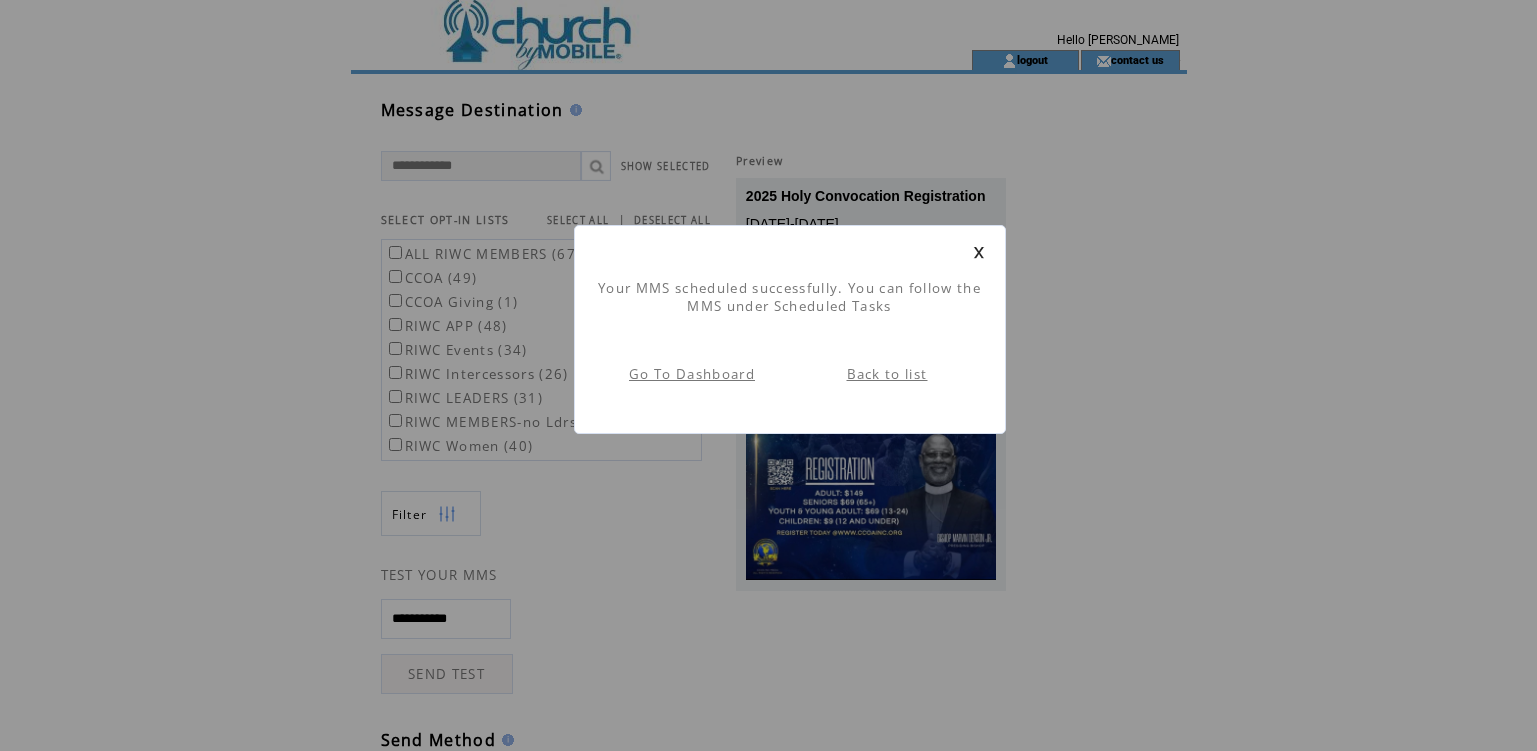 click on "Back to list" at bounding box center (887, 374) 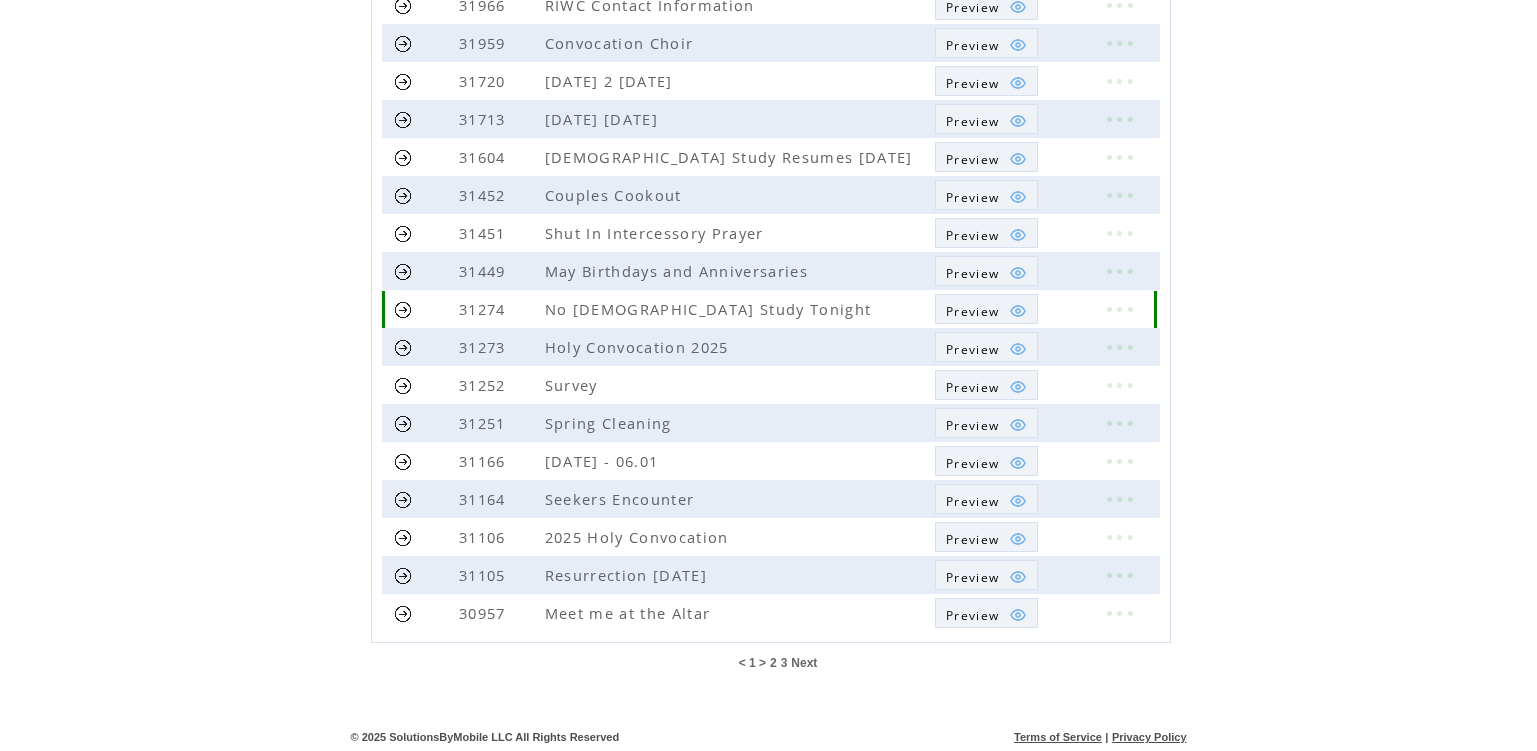 scroll, scrollTop: 427, scrollLeft: 0, axis: vertical 